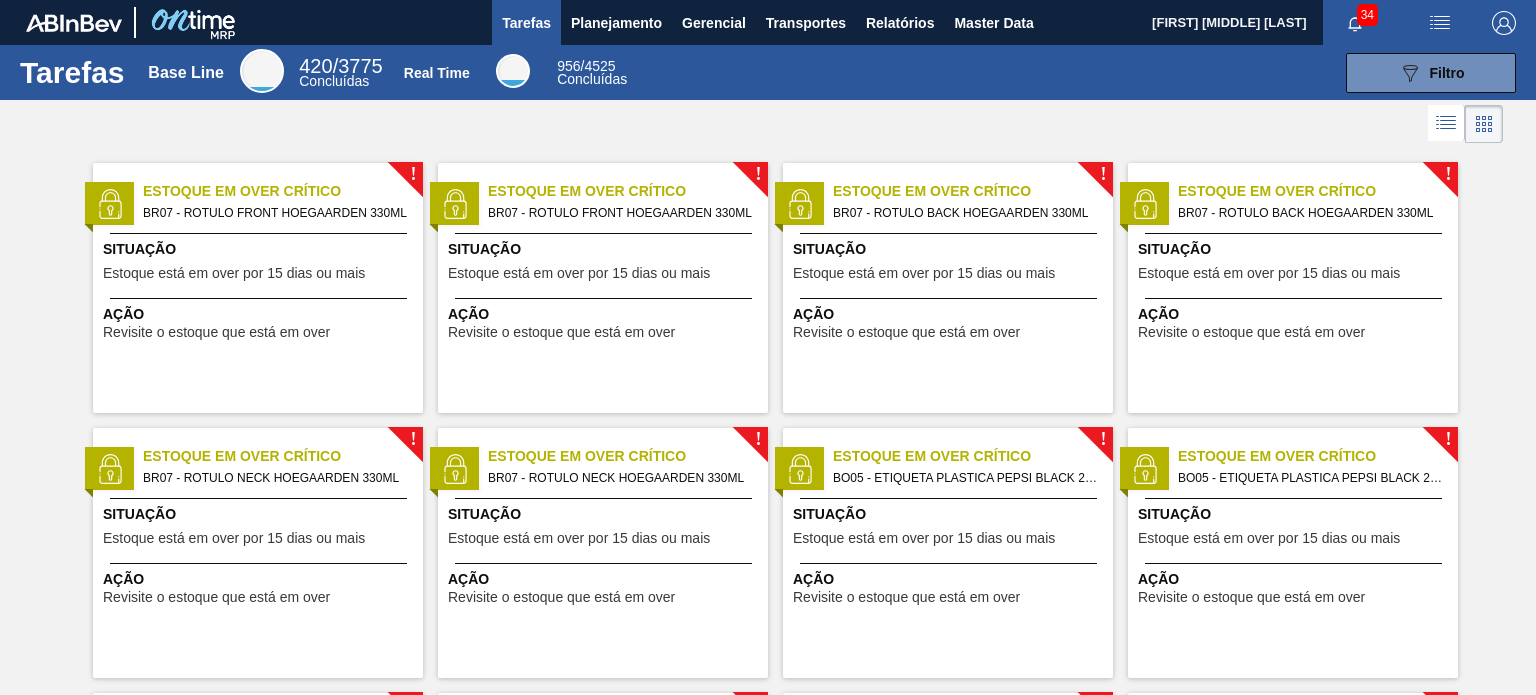 scroll, scrollTop: 0, scrollLeft: 0, axis: both 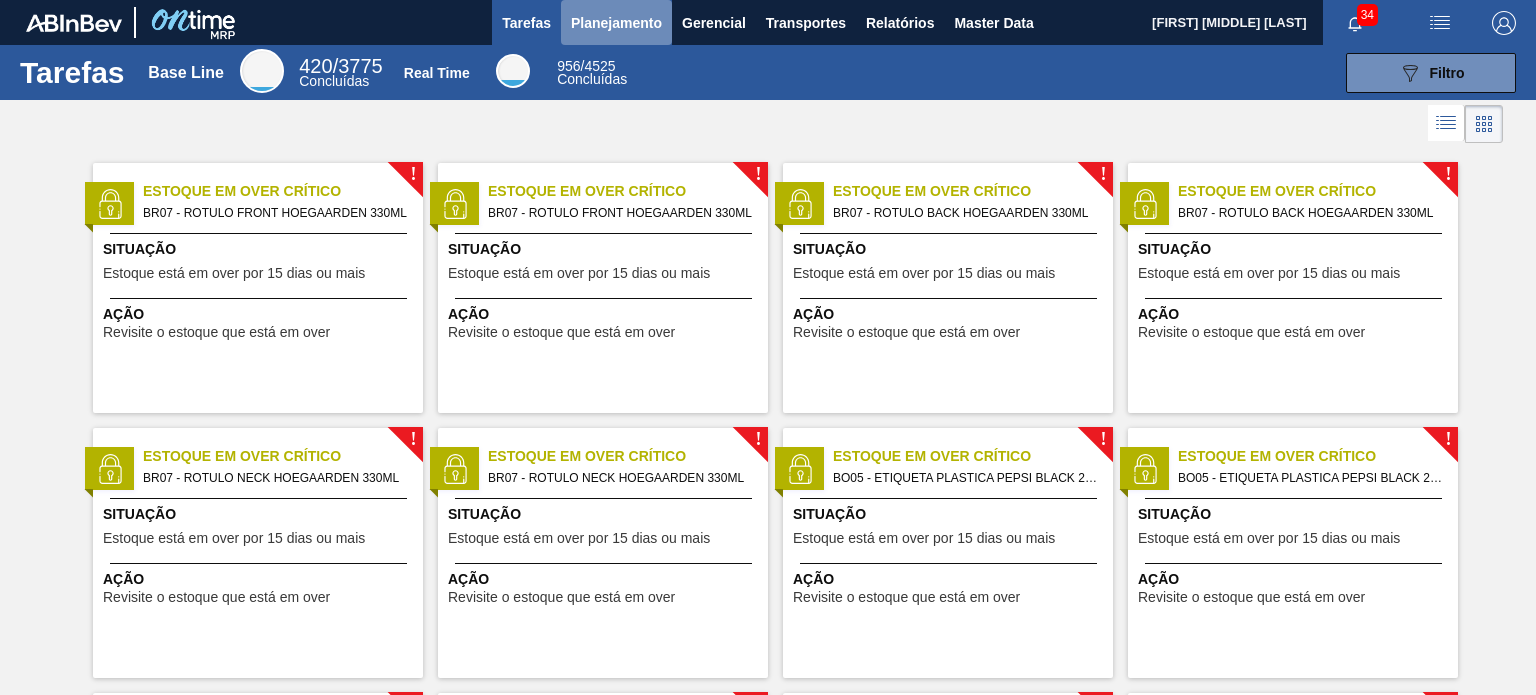click on "Planejamento" at bounding box center [616, 22] 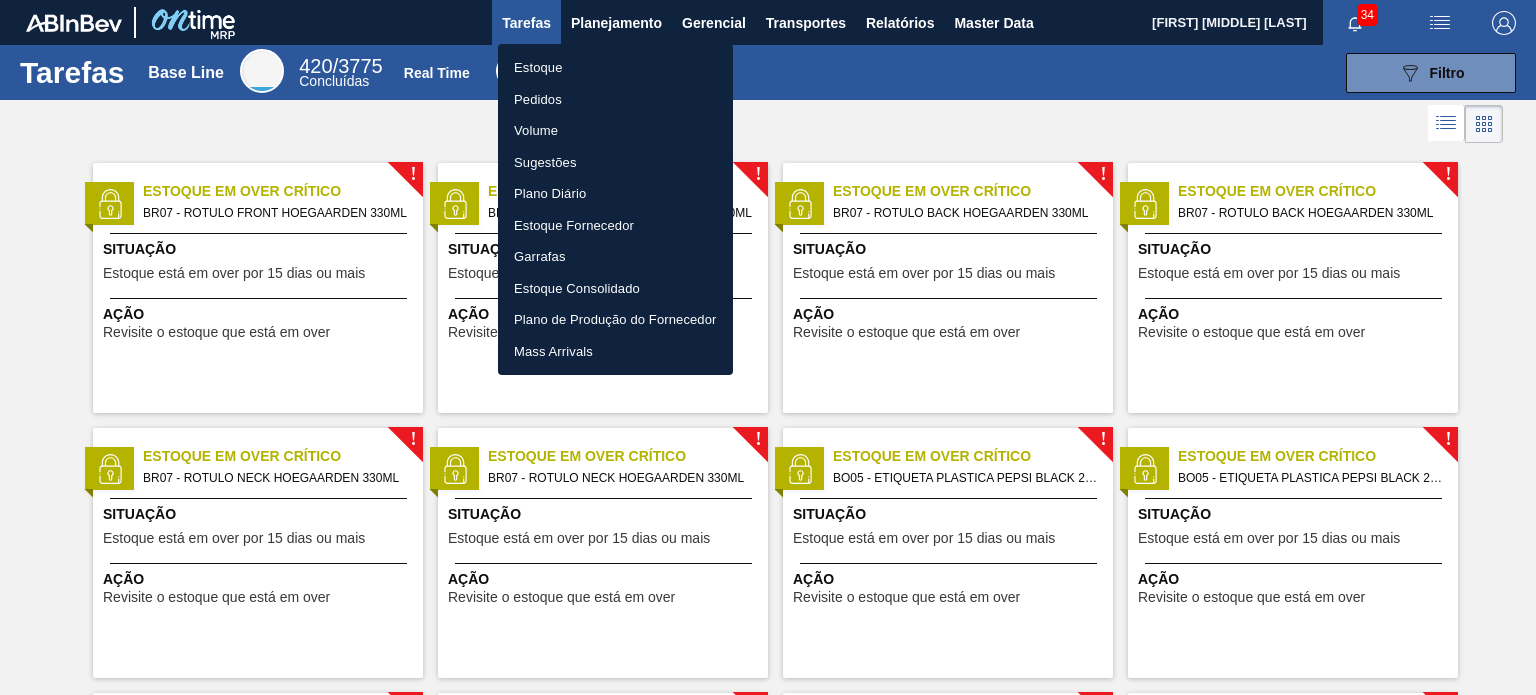 click on "Pedidos" at bounding box center [615, 100] 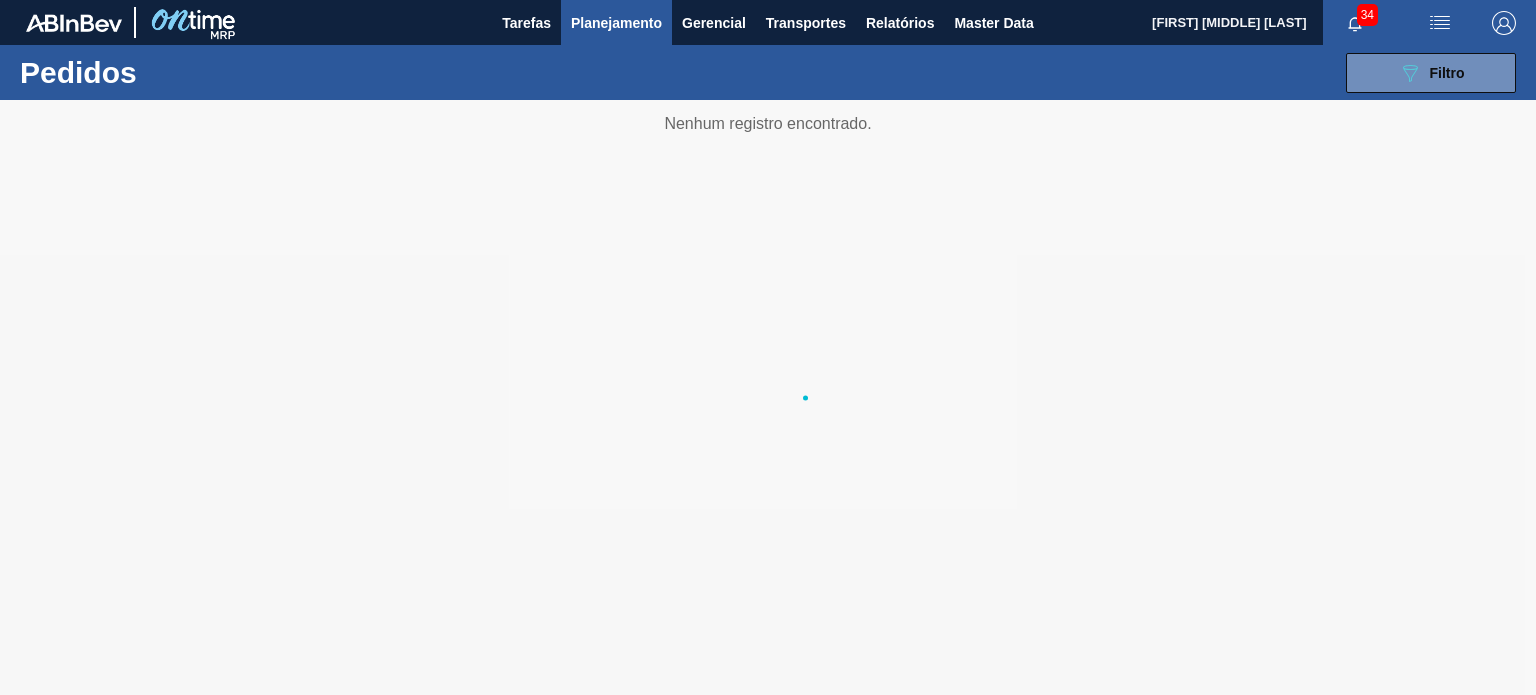 type 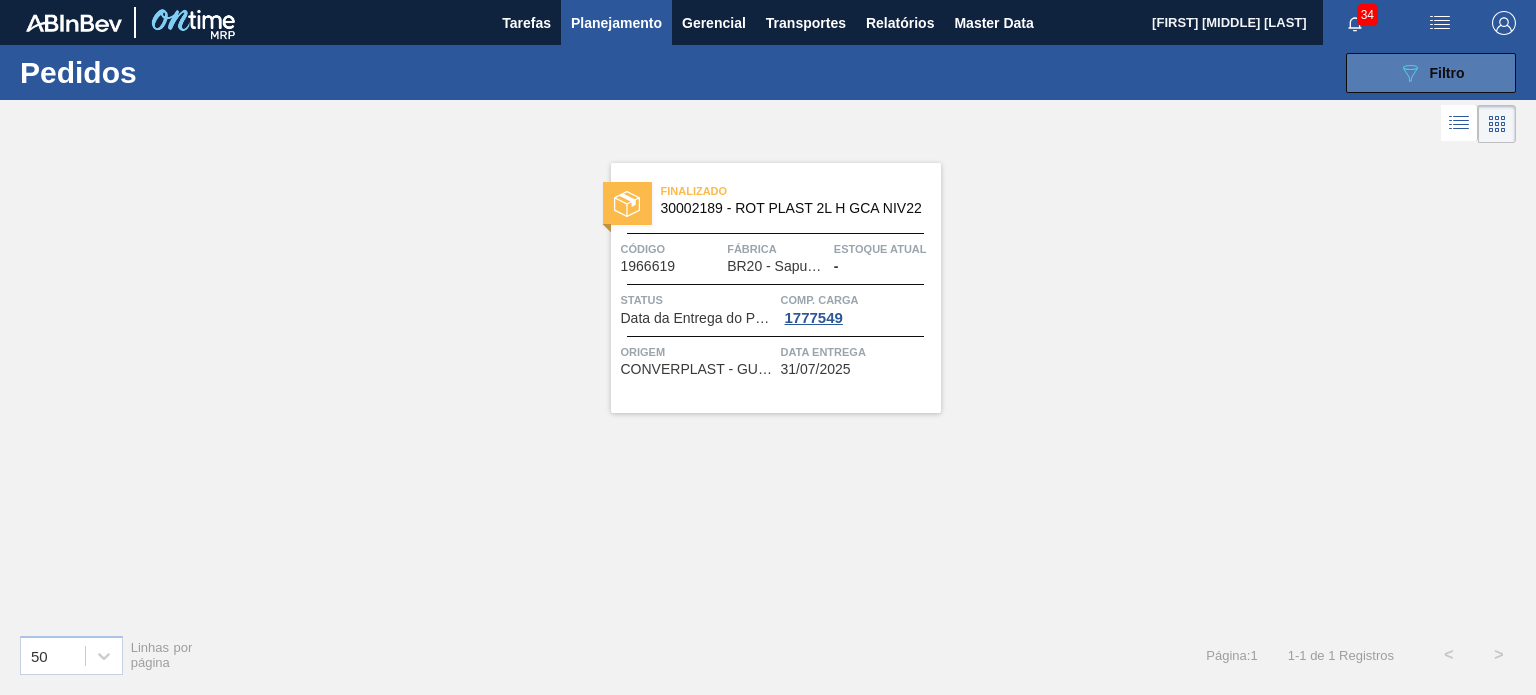 click on "089F7B8B-B2A5-4AFE-B5C0-19BA573D28AC Filtro" at bounding box center (1431, 73) 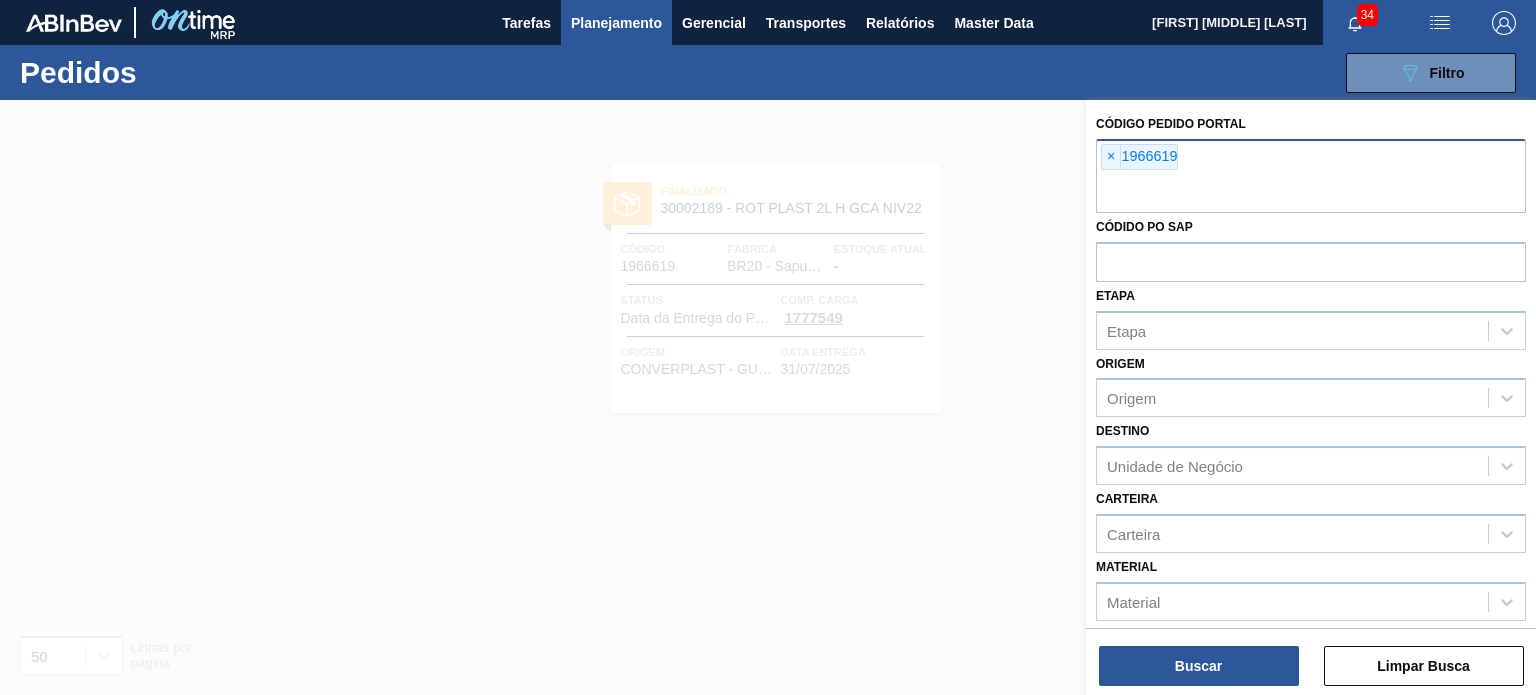 click on "×" at bounding box center [1111, 157] 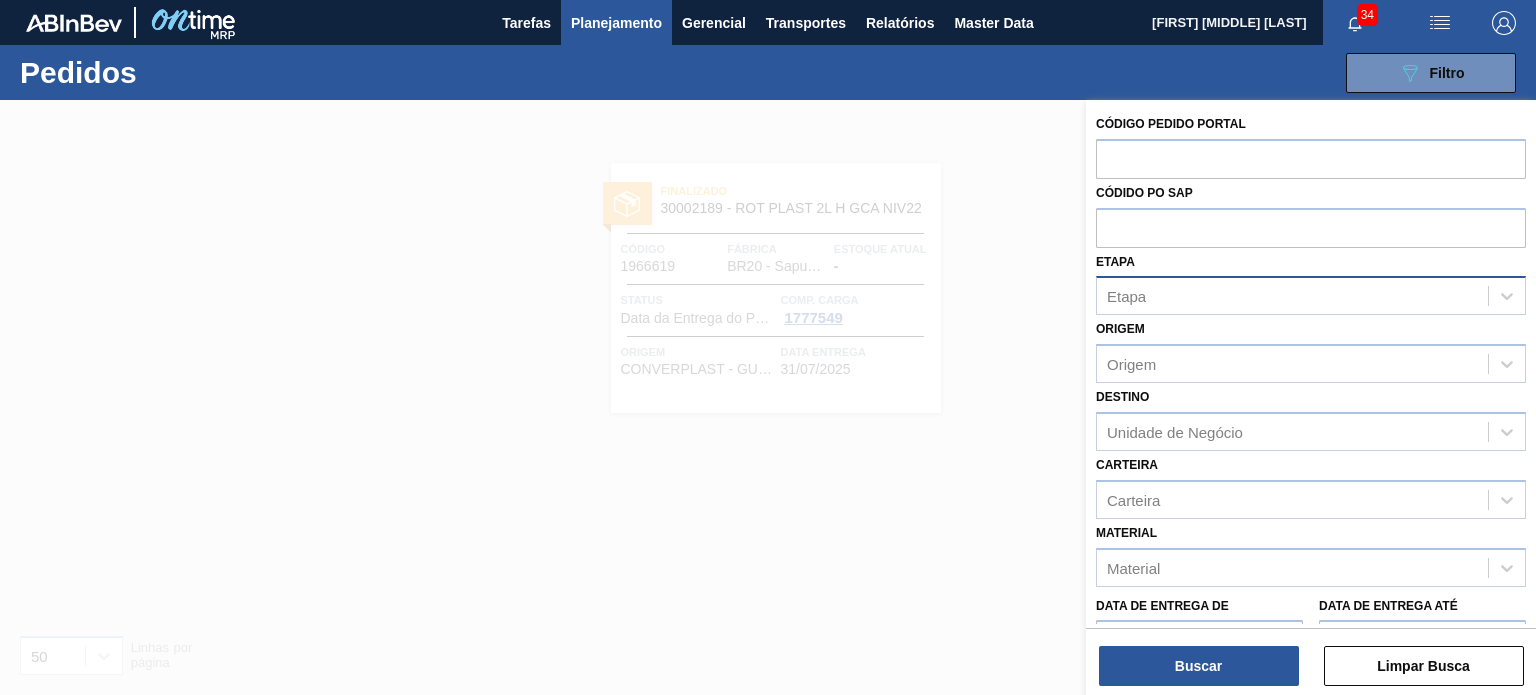 paste on "1966553" 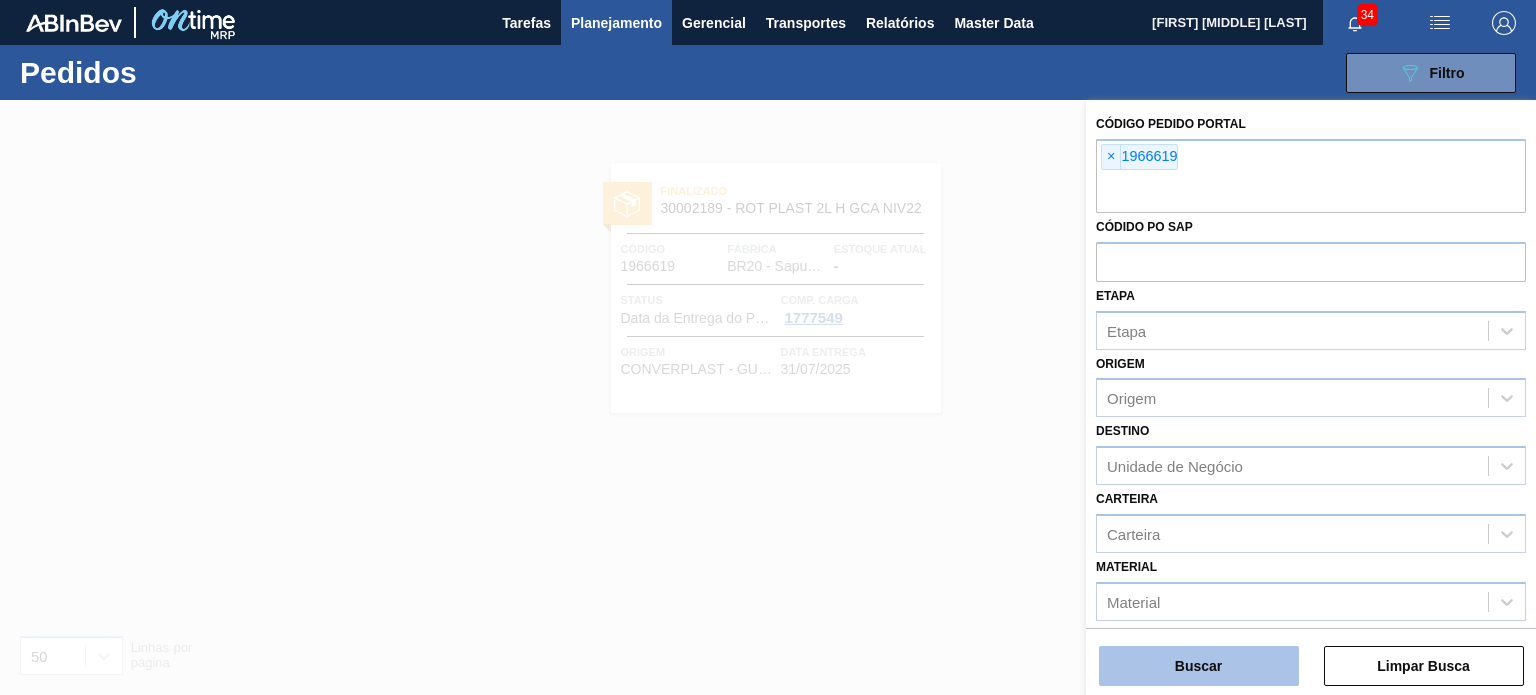 click on "Buscar" at bounding box center [1199, 666] 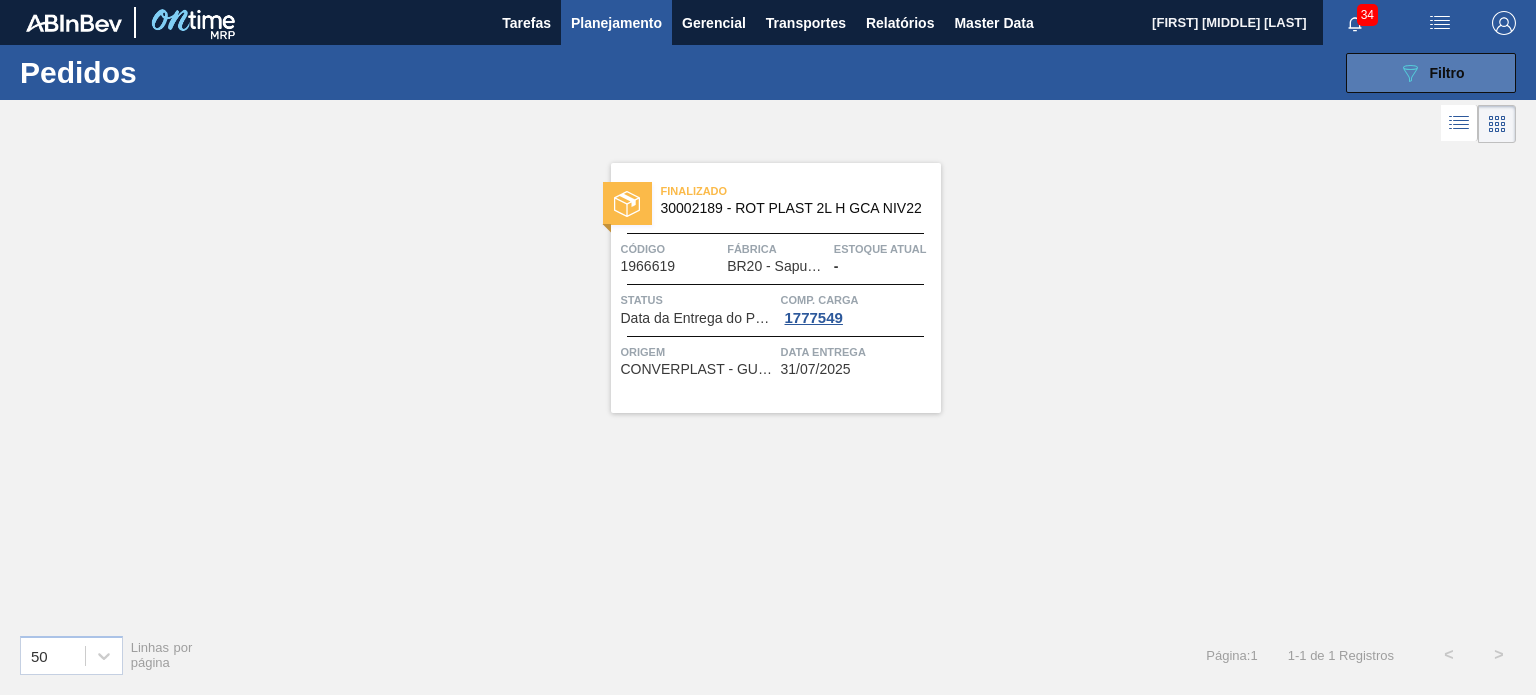 click on "089F7B8B-B2A5-4AFE-B5C0-19BA573D28AC Filtro" at bounding box center [1431, 73] 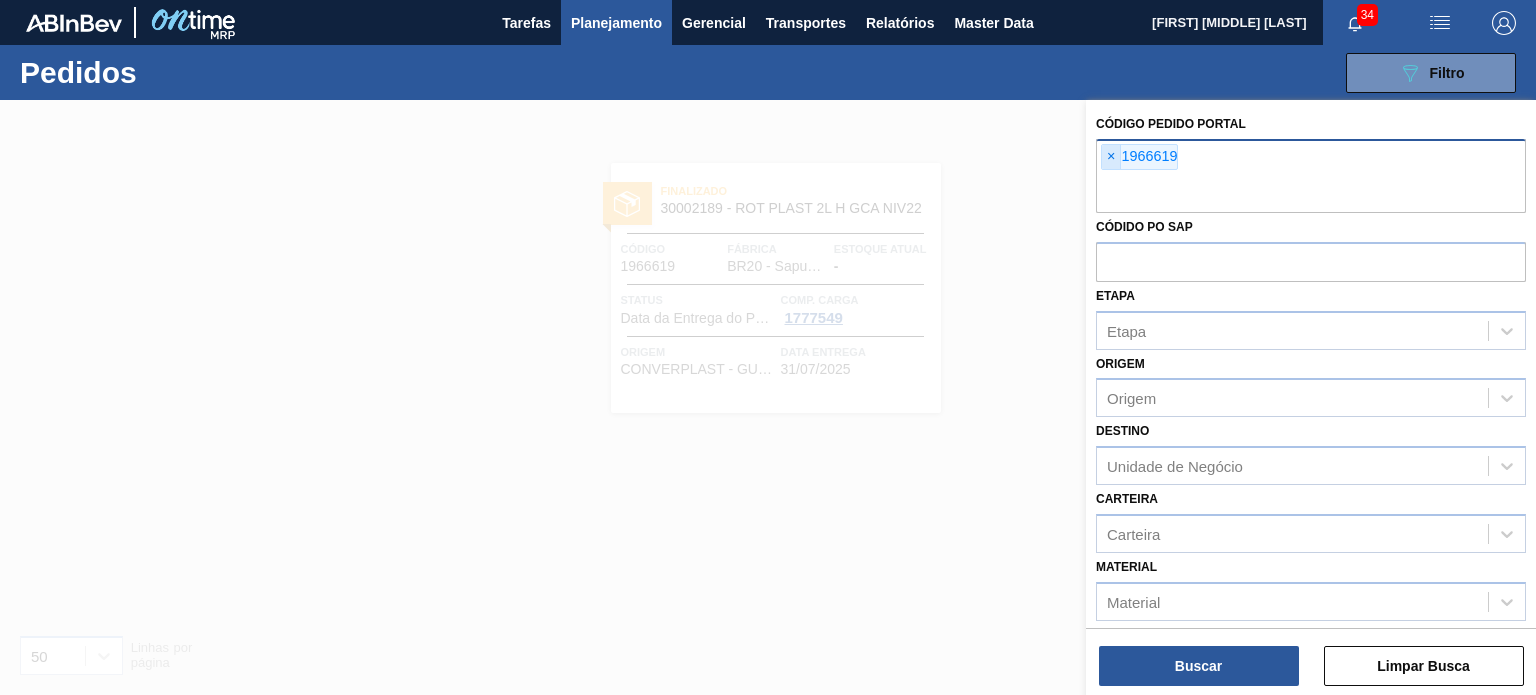 click on "×" at bounding box center (1111, 157) 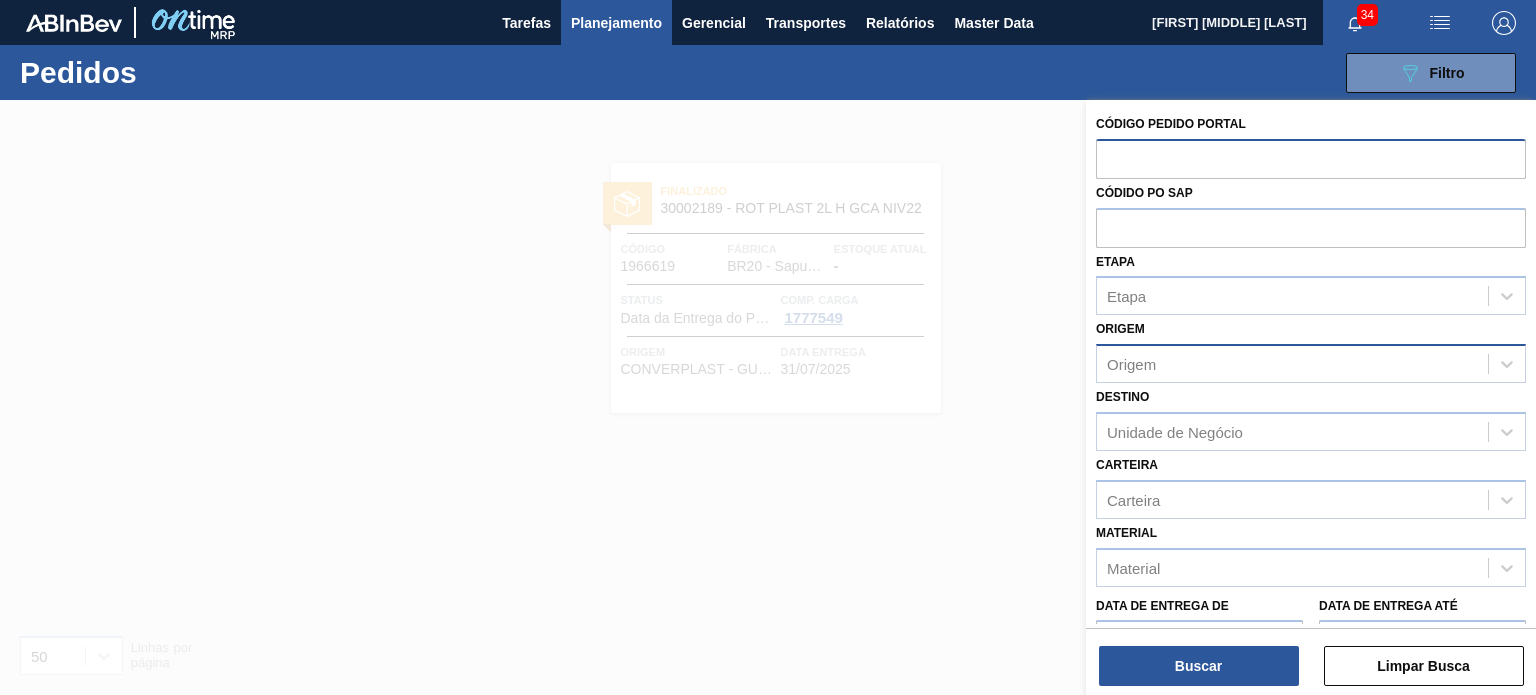 paste on "1966553" 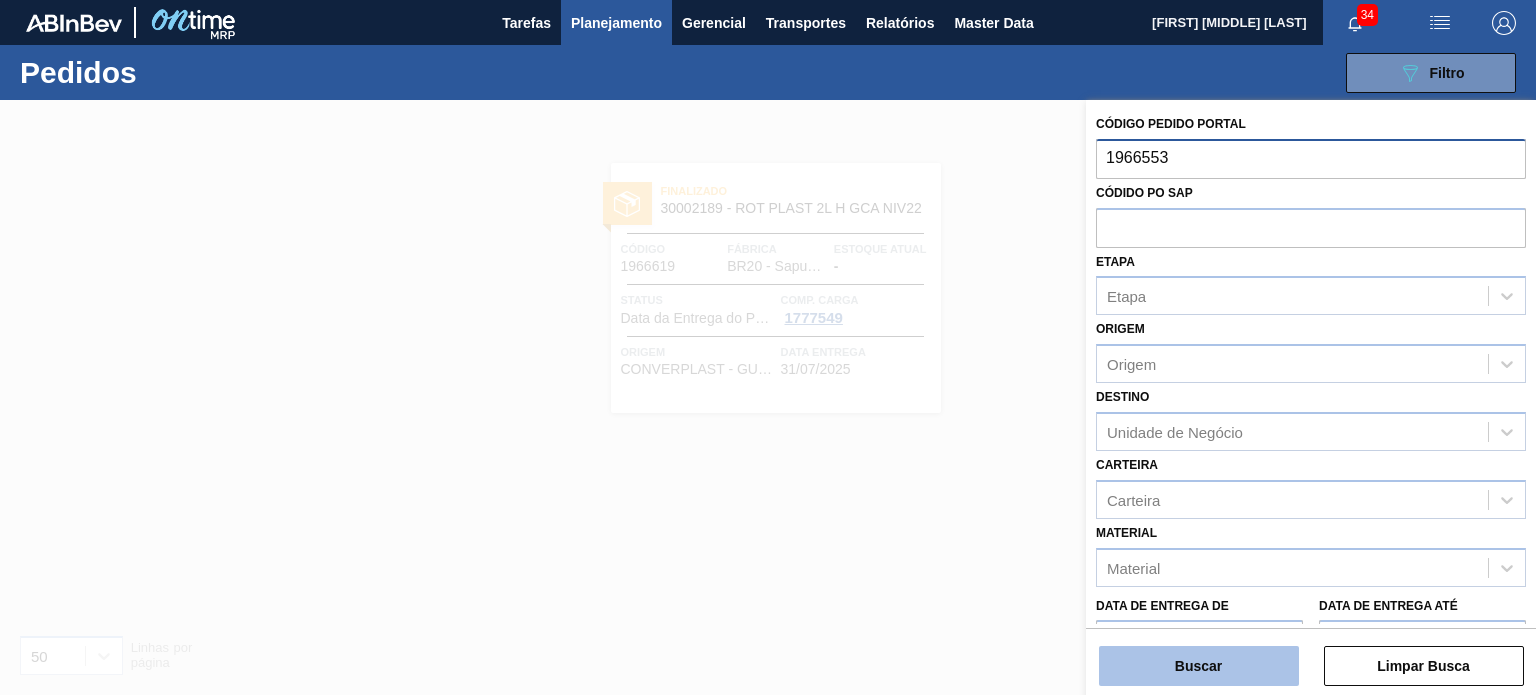 type on "1966553" 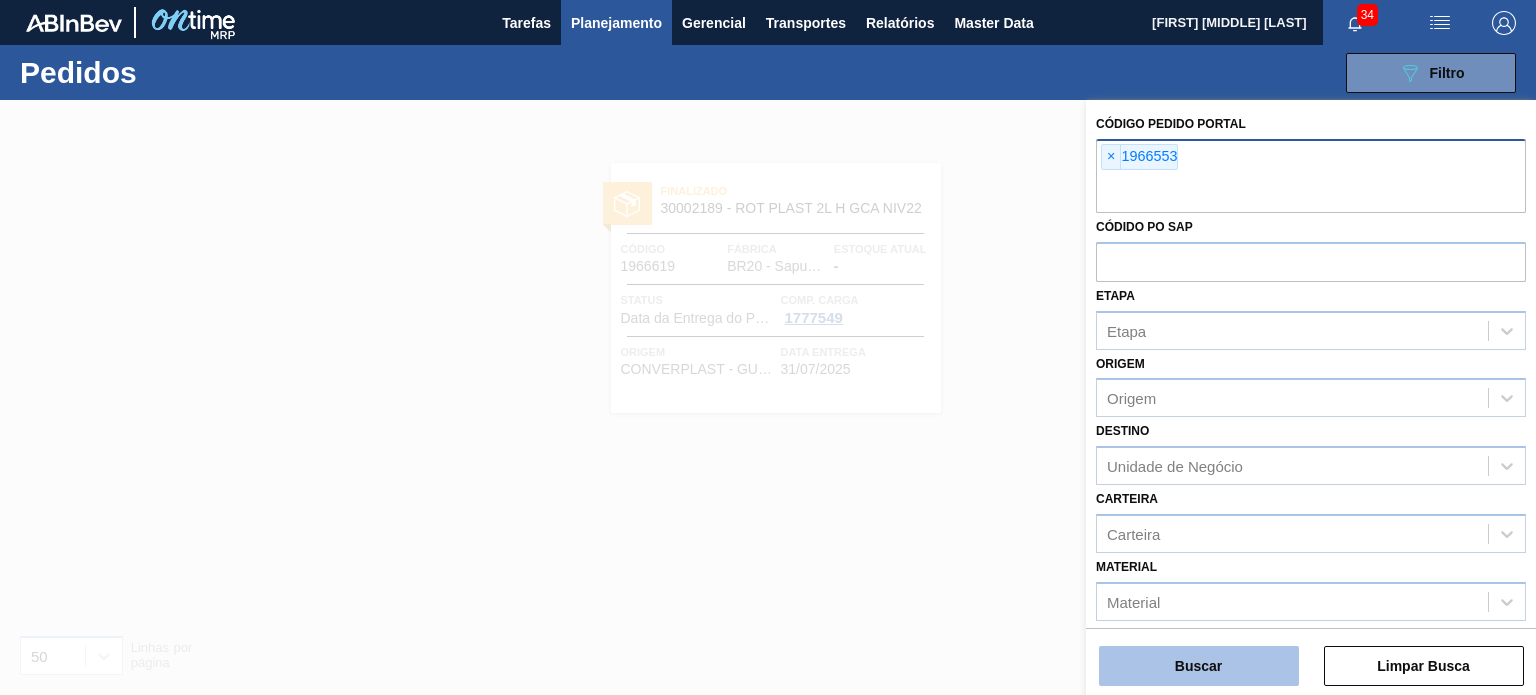click on "Buscar" at bounding box center (1199, 666) 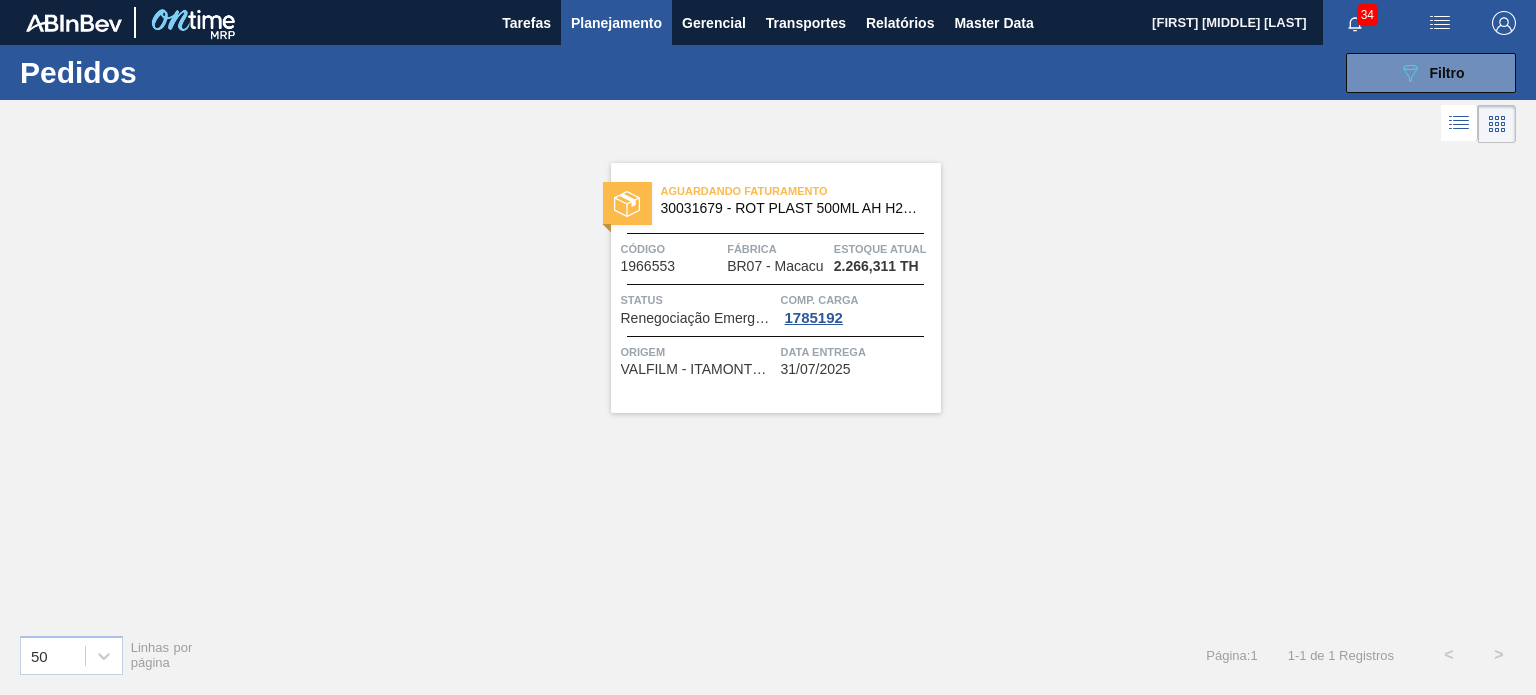 click on "Planejamento" at bounding box center [616, 23] 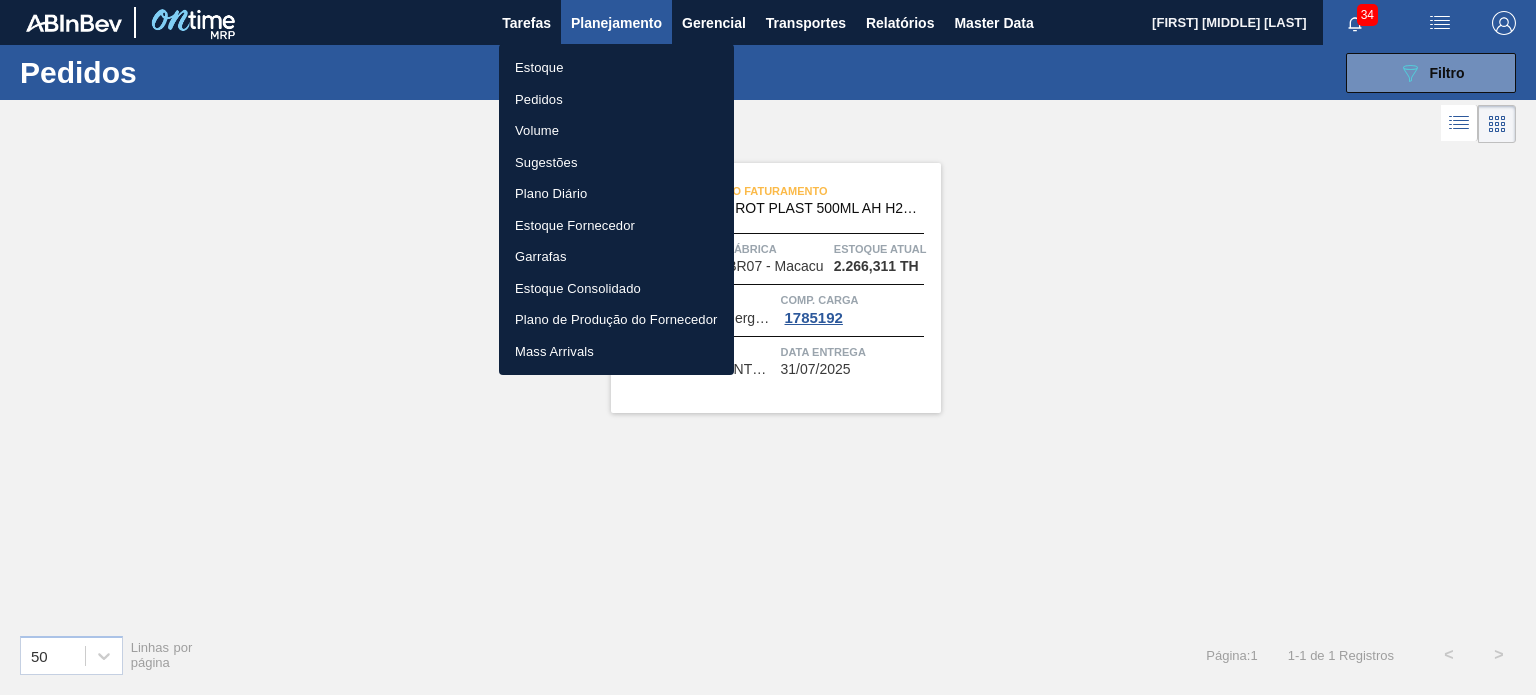 drag, startPoint x: 575, startPoint y: 47, endPoint x: 567, endPoint y: 57, distance: 12.806249 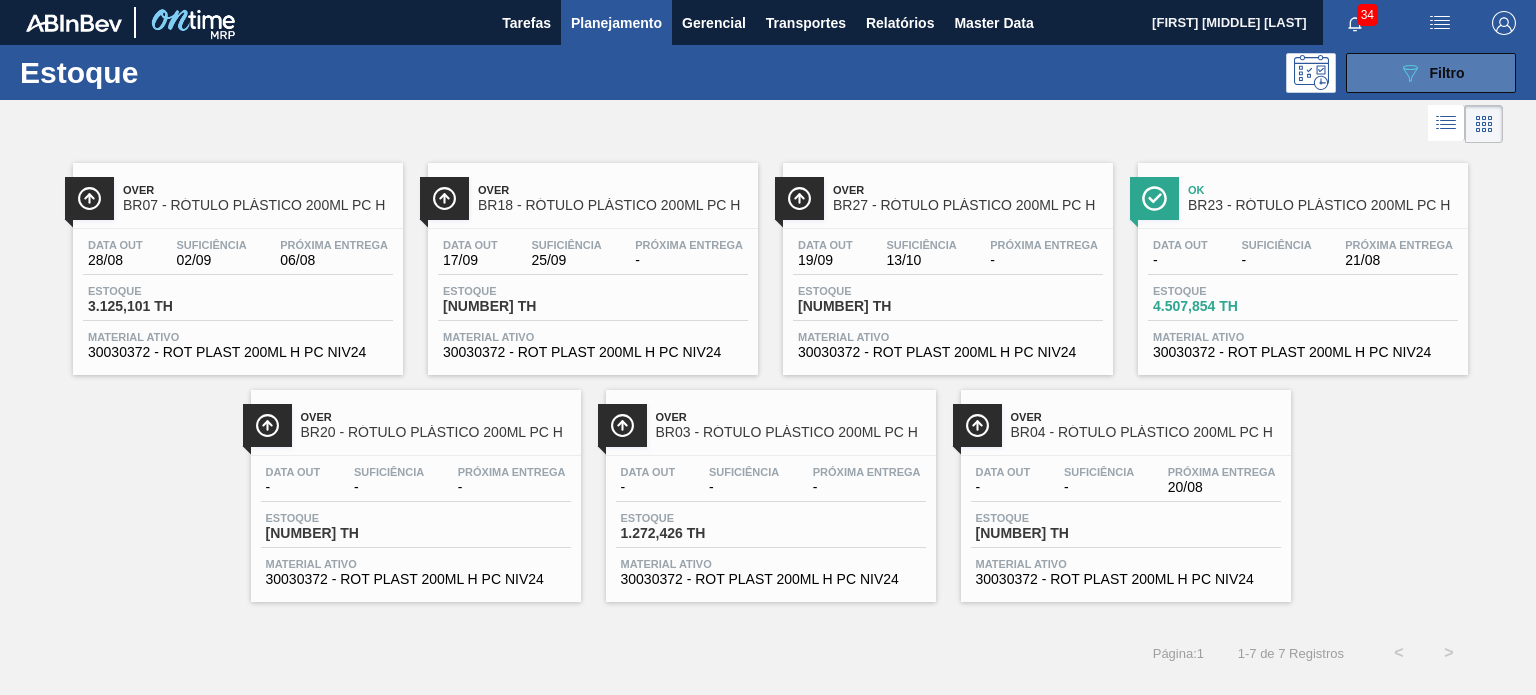 click on "089F7B8B-B2A5-4AFE-B5C0-19BA573D28AC" 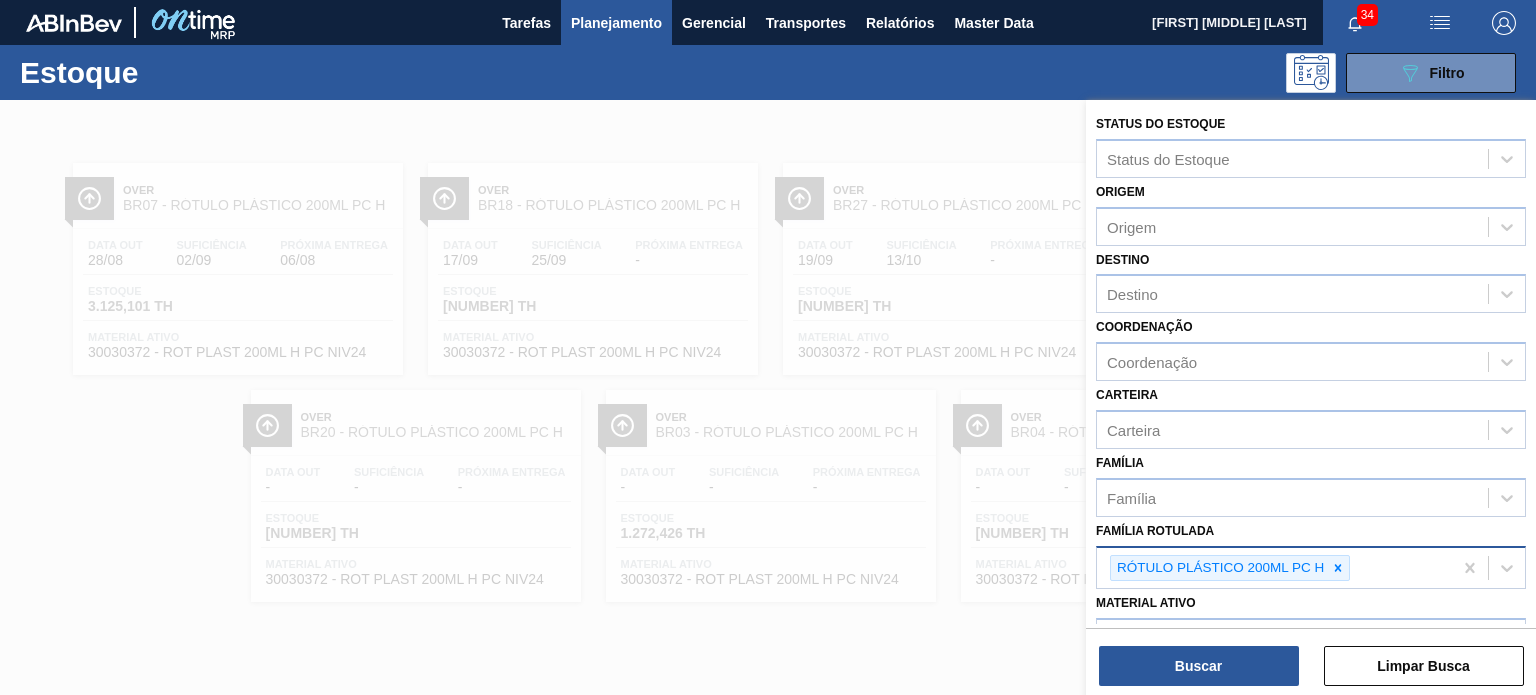 click at bounding box center [1338, 568] 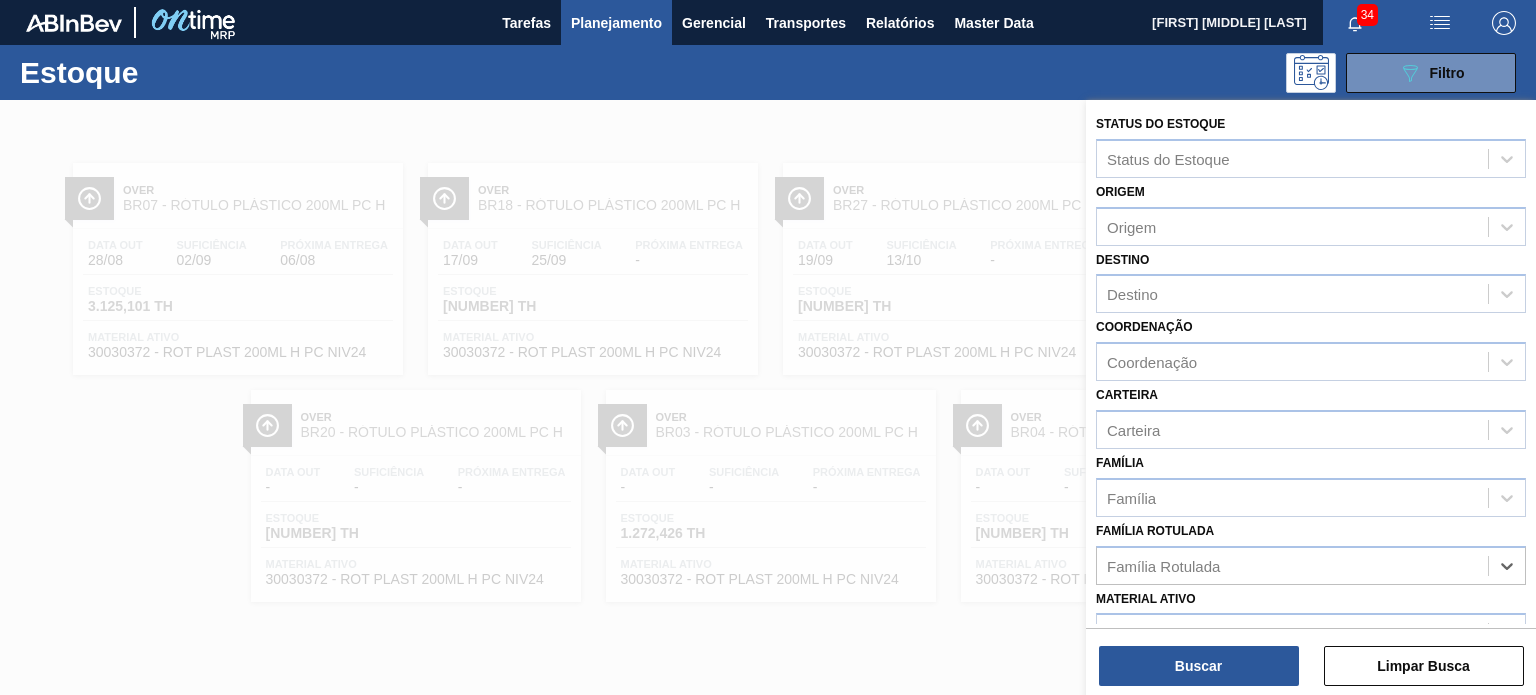 paste on "RÓTULO PLÁSTICO H2OH LIMONETO 500ML AH" 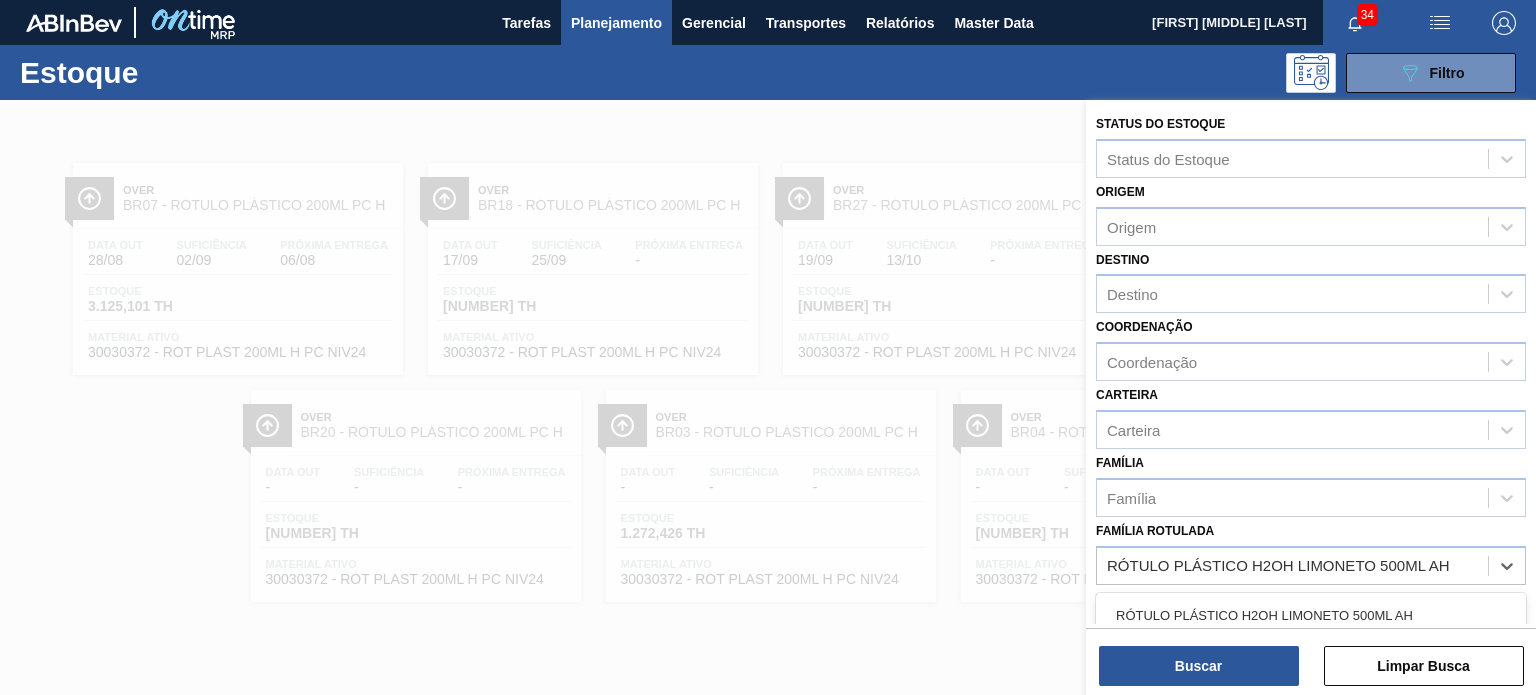drag, startPoint x: 1304, startPoint y: 608, endPoint x: 1292, endPoint y: 623, distance: 19.209373 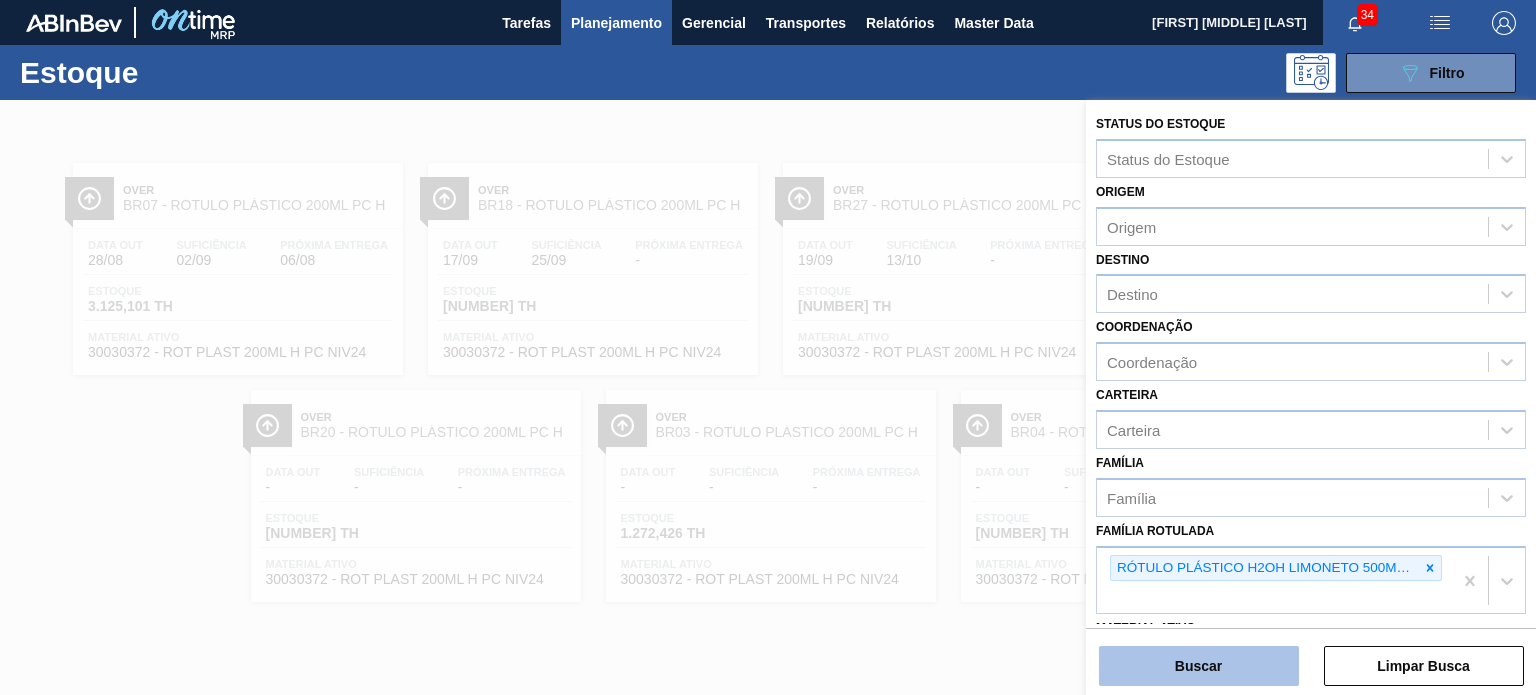 click on "Buscar" at bounding box center (1199, 666) 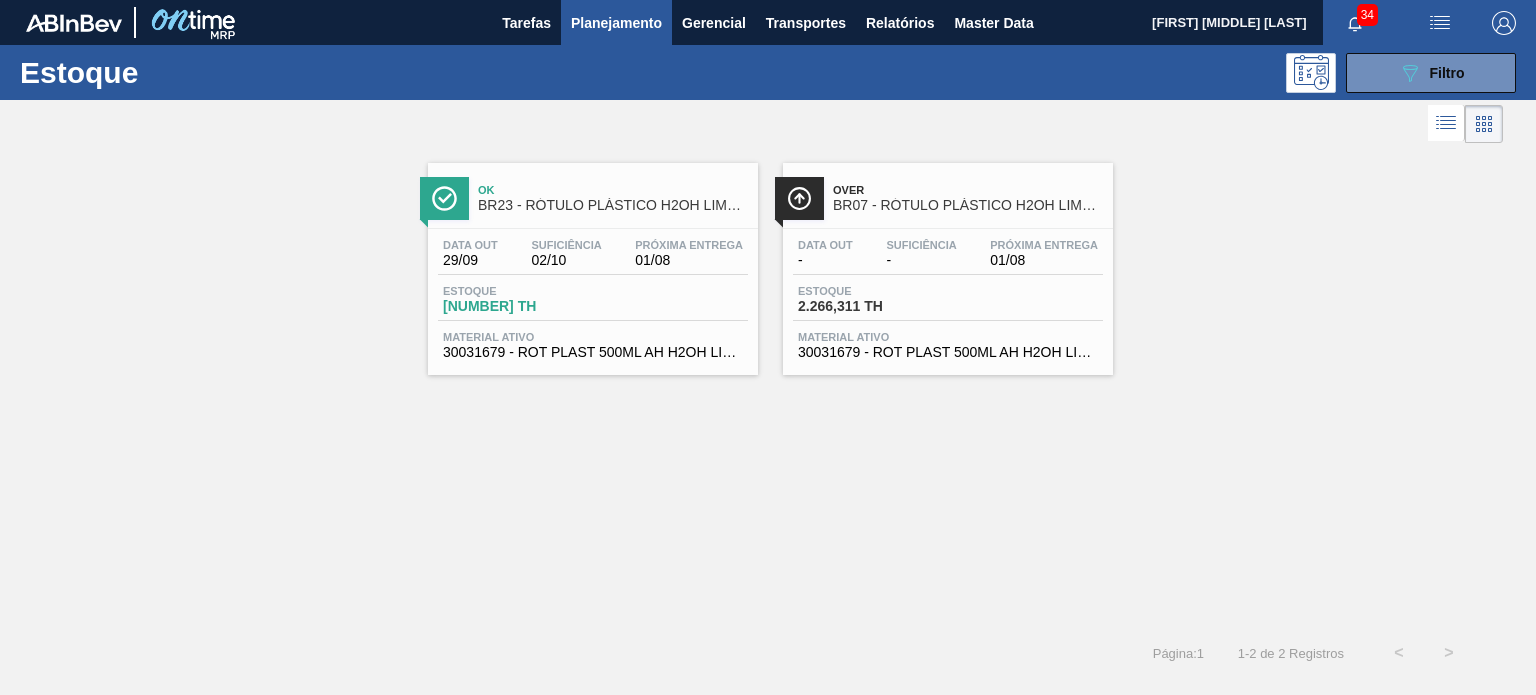 click on "Planejamento" at bounding box center [616, 23] 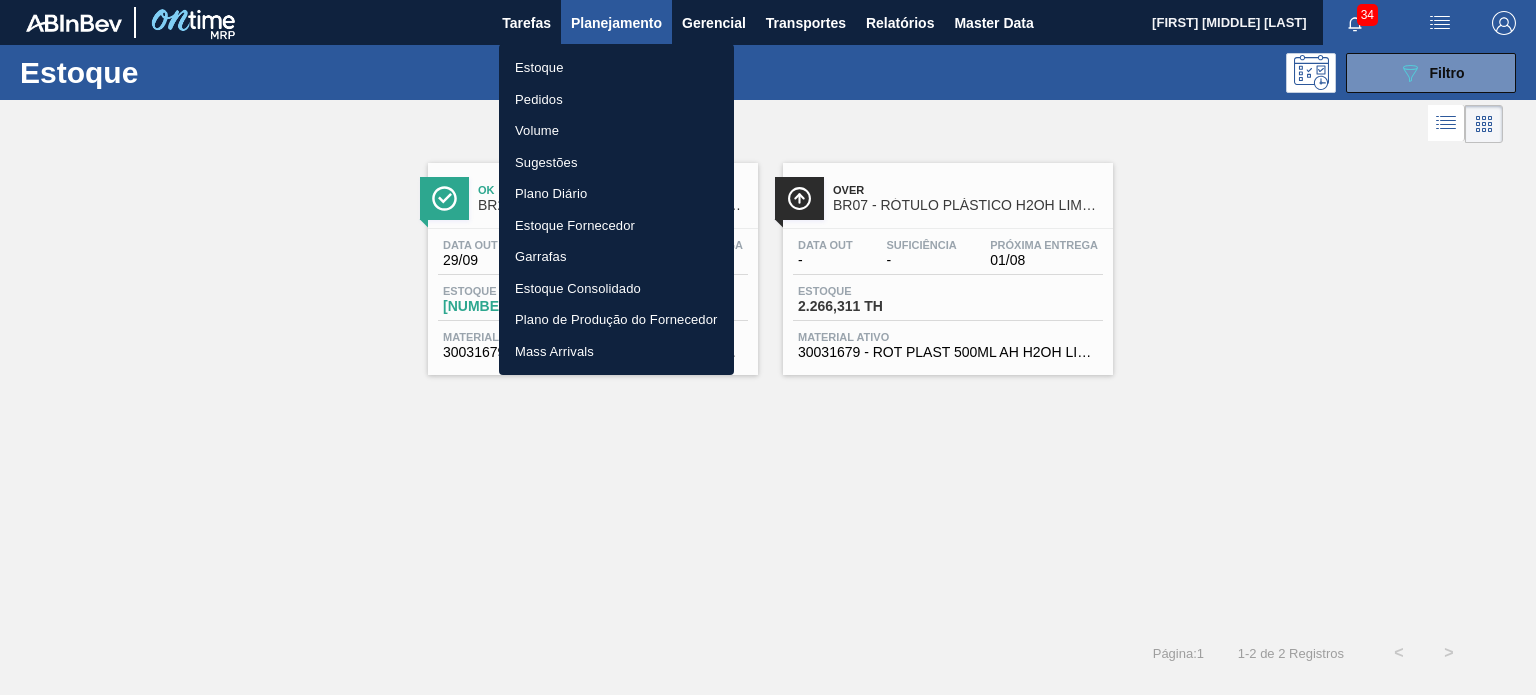 click on "Pedidos" at bounding box center (616, 100) 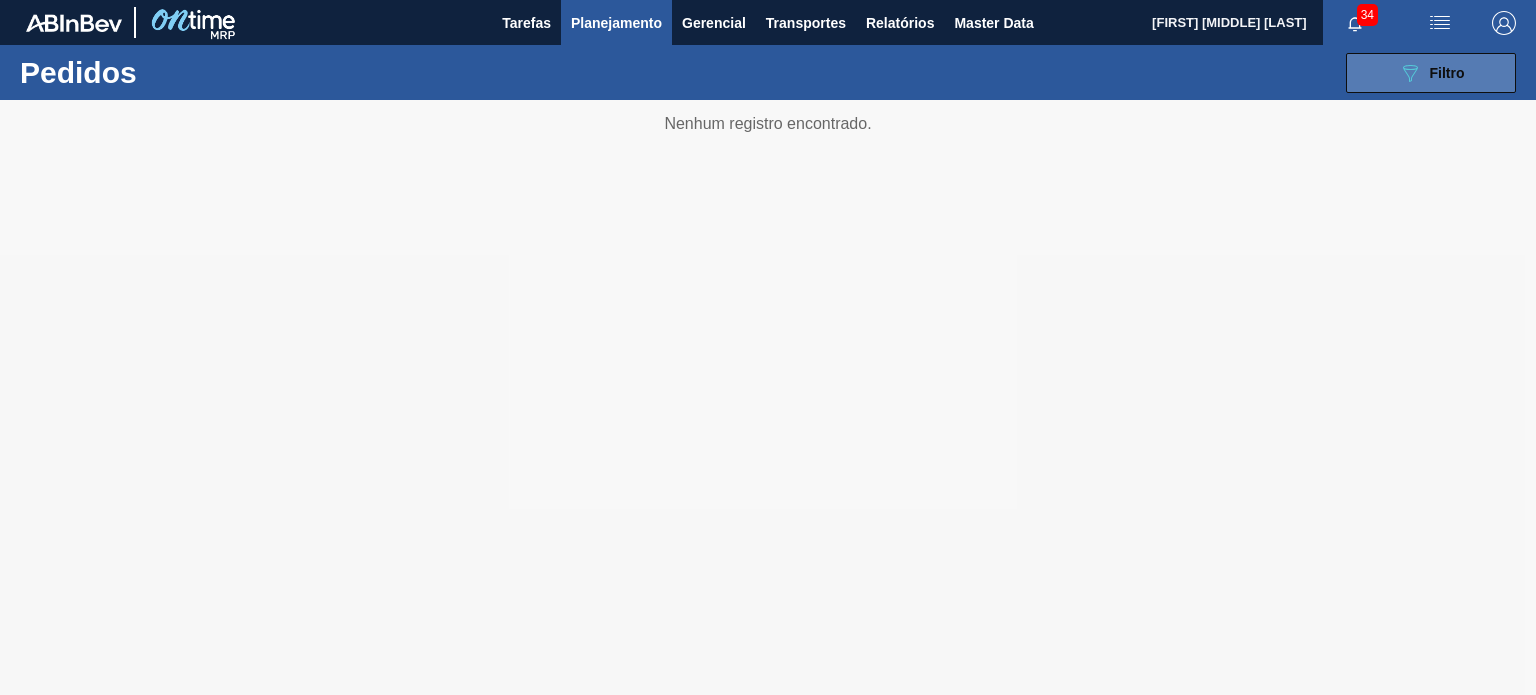 click on "089F7B8B-B2A5-4AFE-B5C0-19BA573D28AC Filtro" at bounding box center (1431, 73) 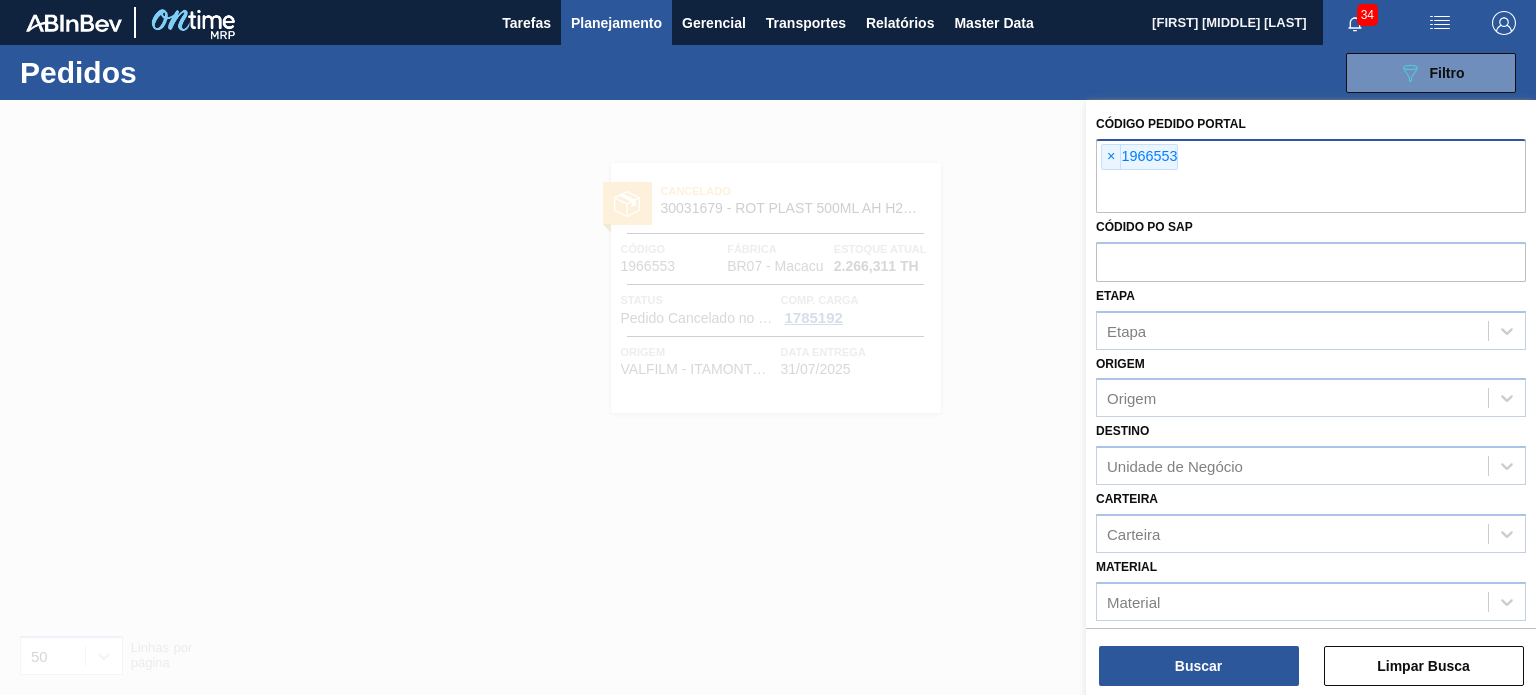 click on "×" at bounding box center [1111, 157] 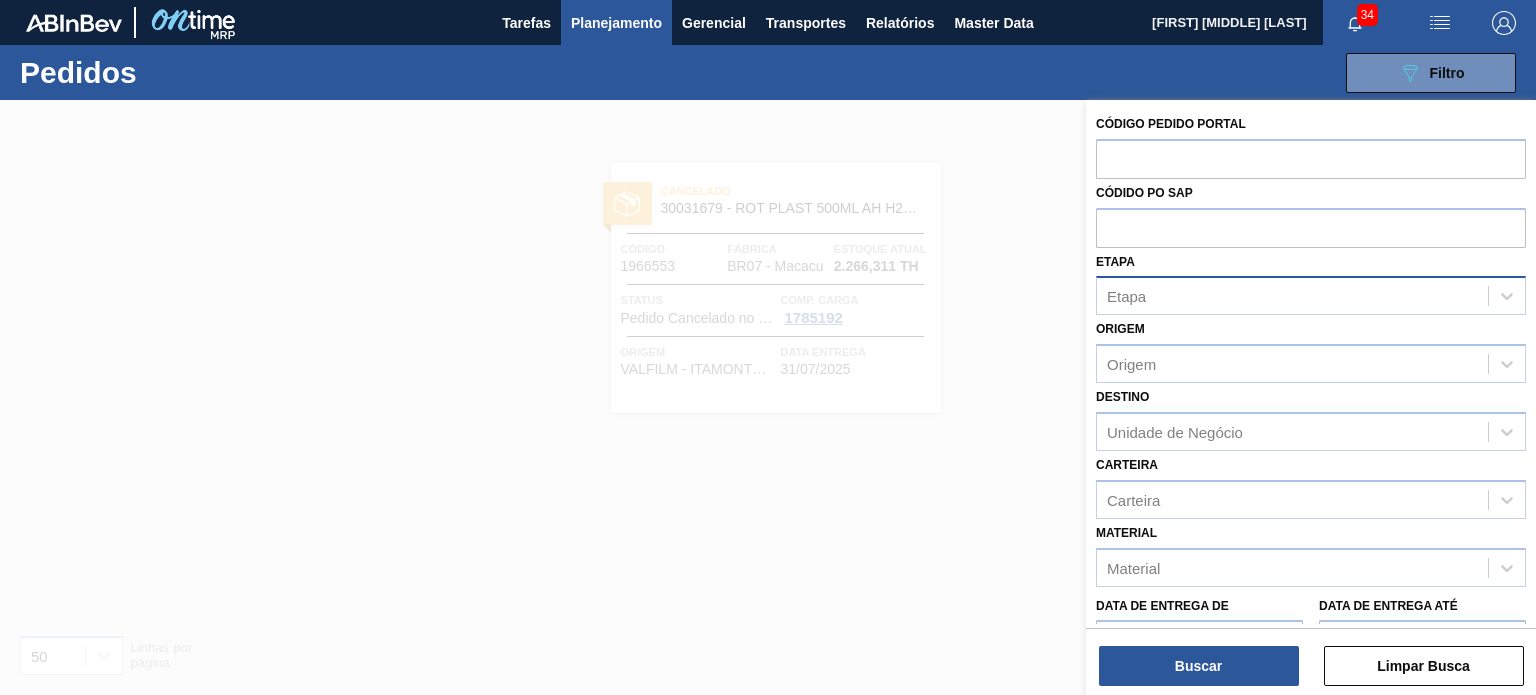 paste on "1978248" 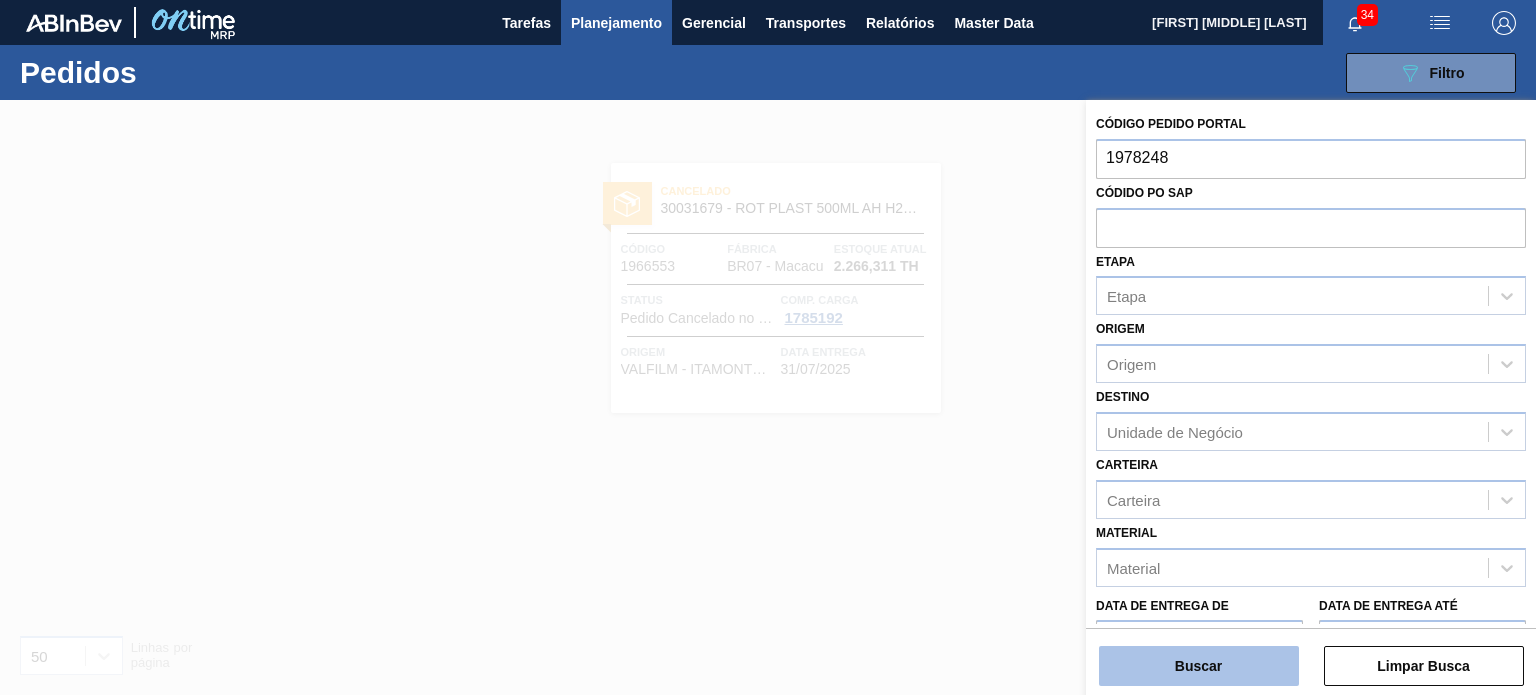 type on "1978248" 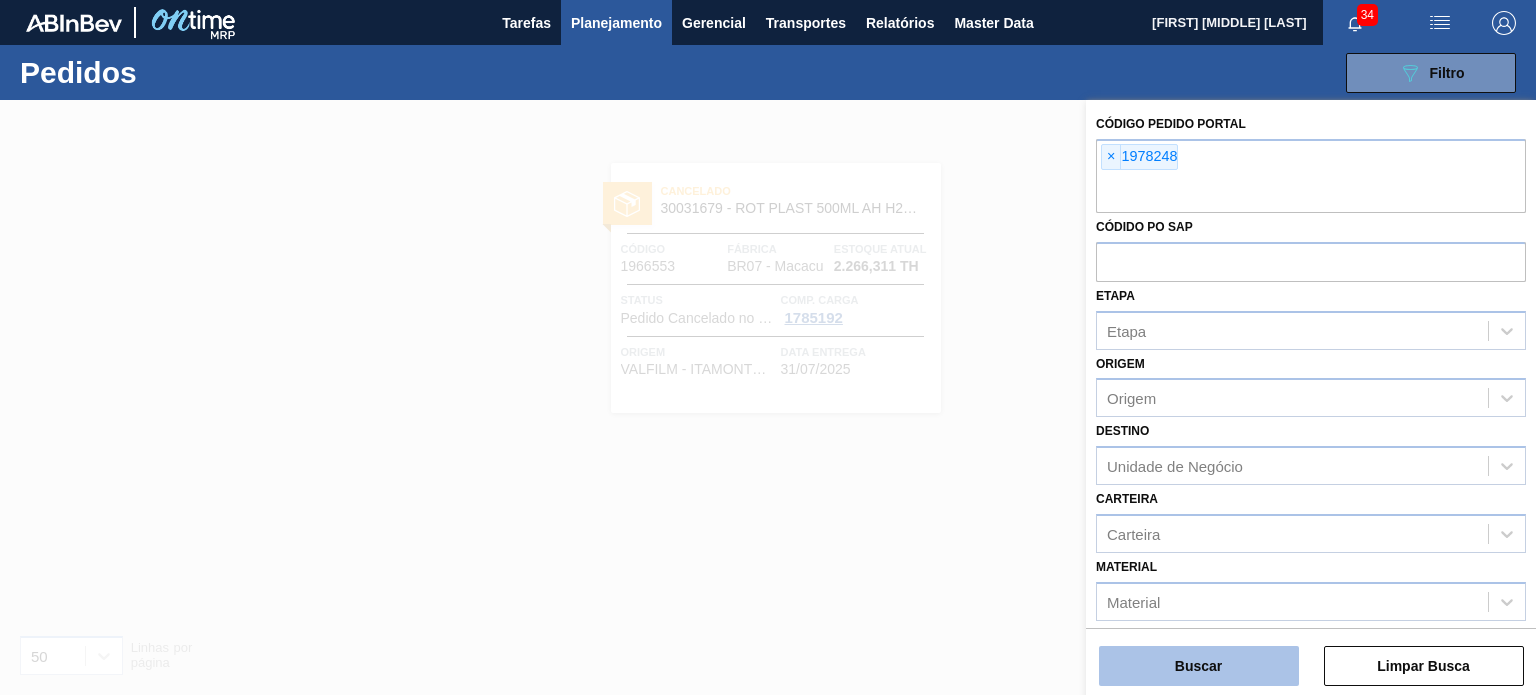 click on "Buscar" at bounding box center (1199, 666) 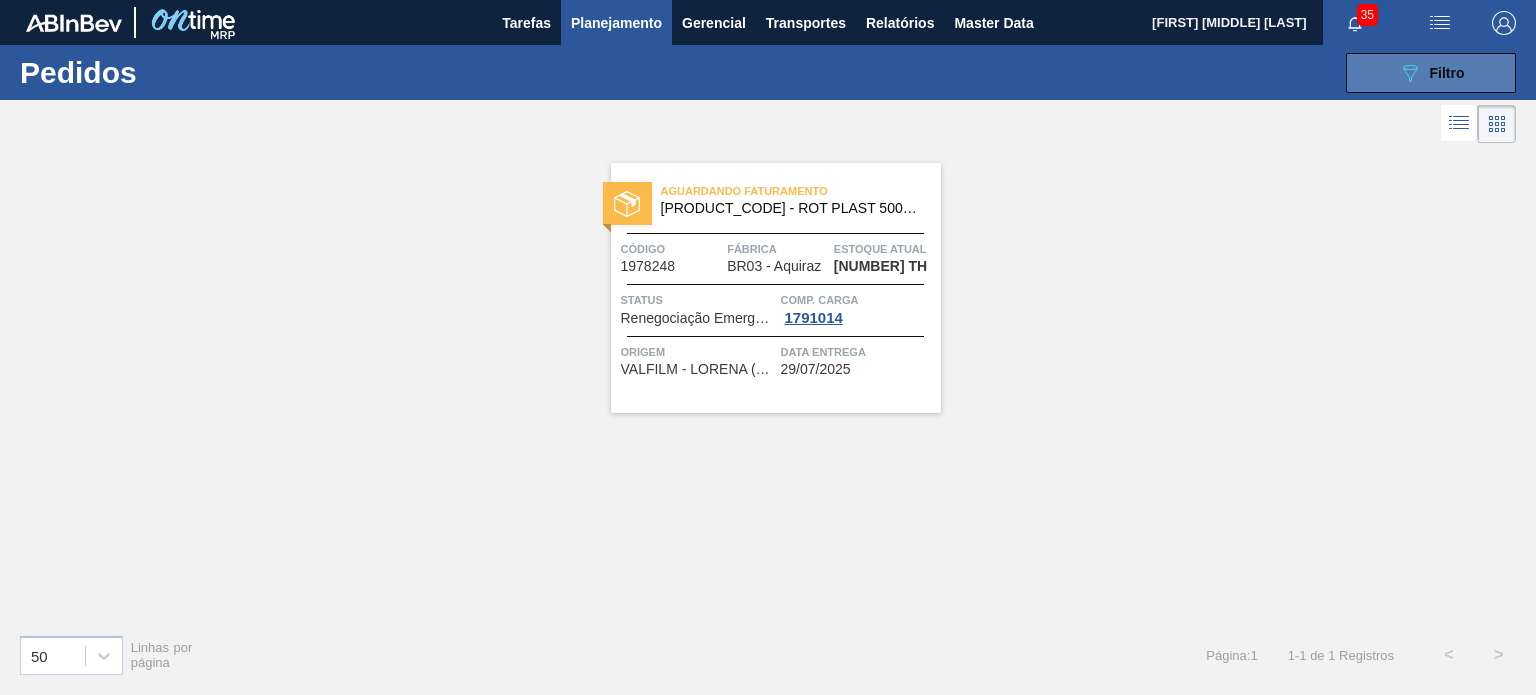 click on "089F7B8B-B2A5-4AFE-B5C0-19BA573D28AC Filtro" at bounding box center (1431, 73) 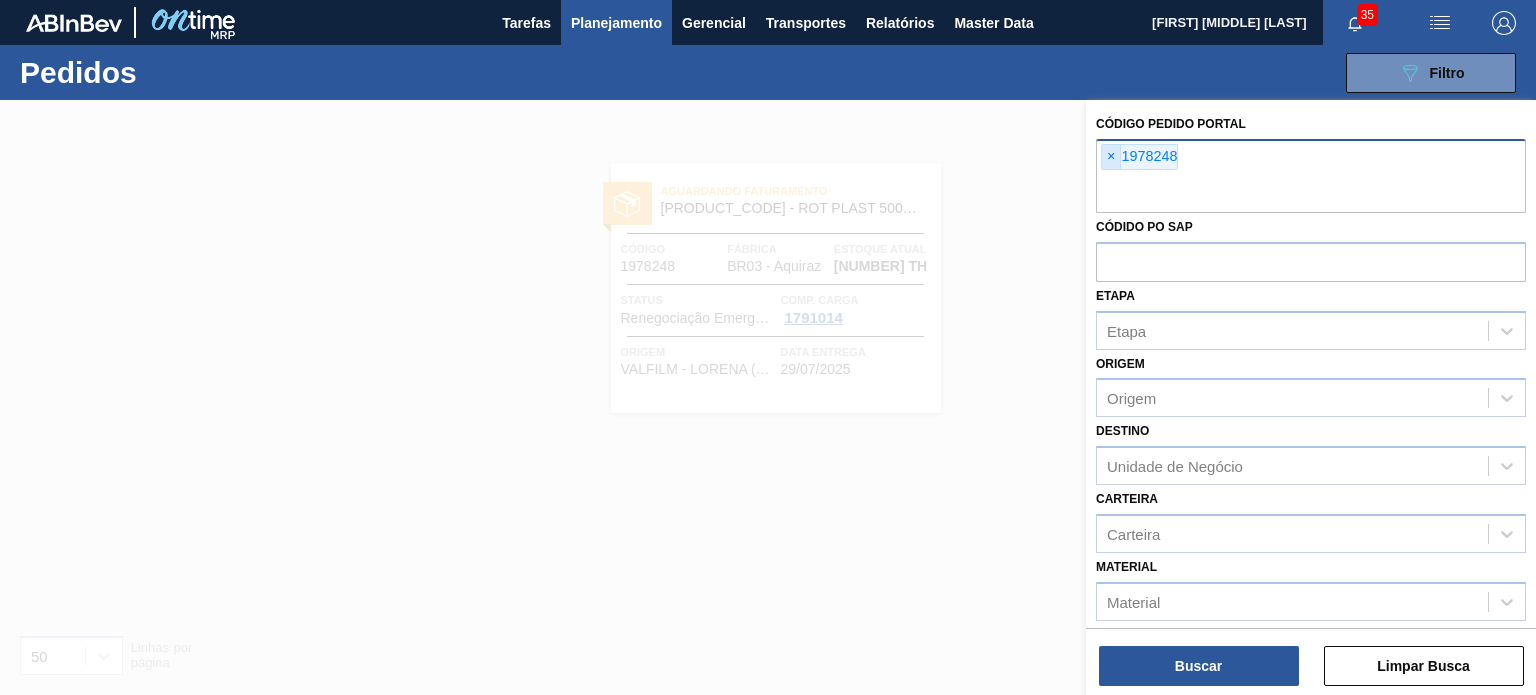 click on "×" at bounding box center (1111, 157) 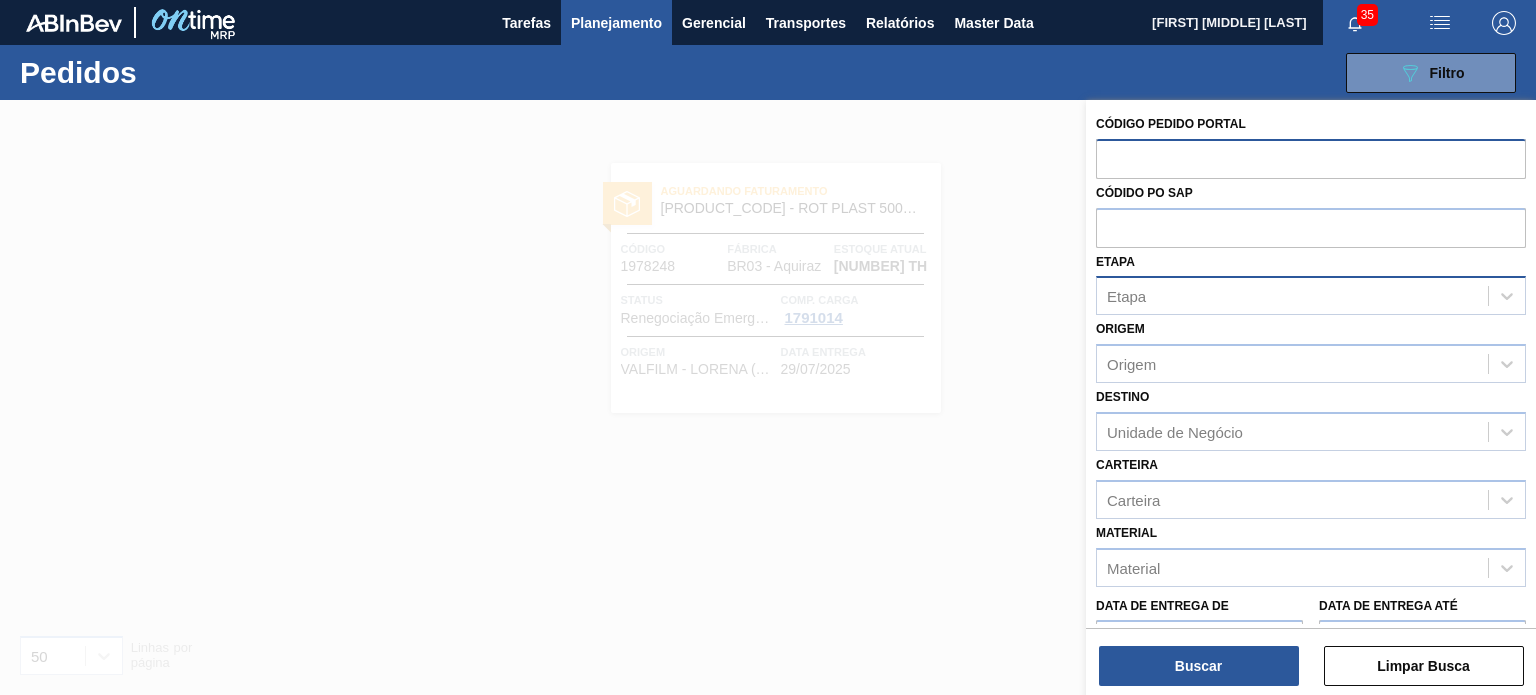 paste on "1969929" 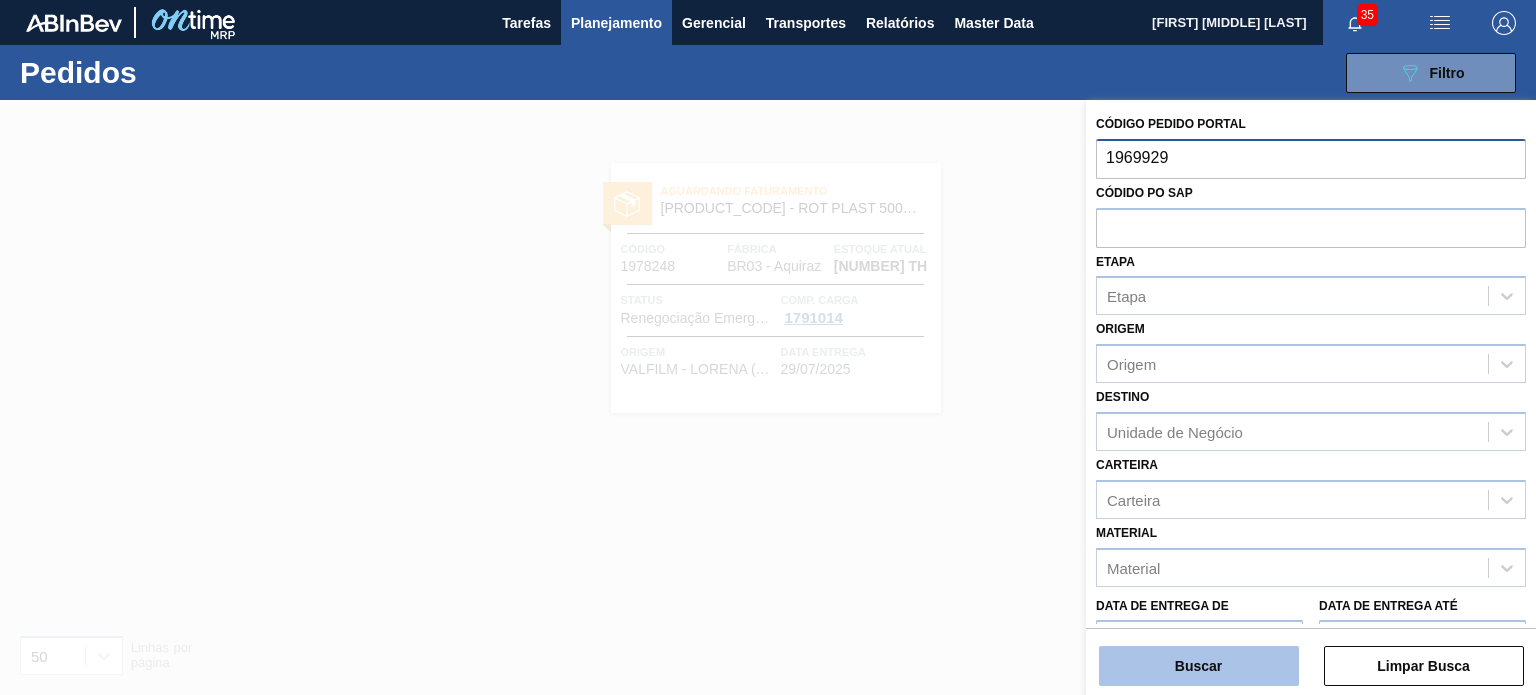 type on "1969929" 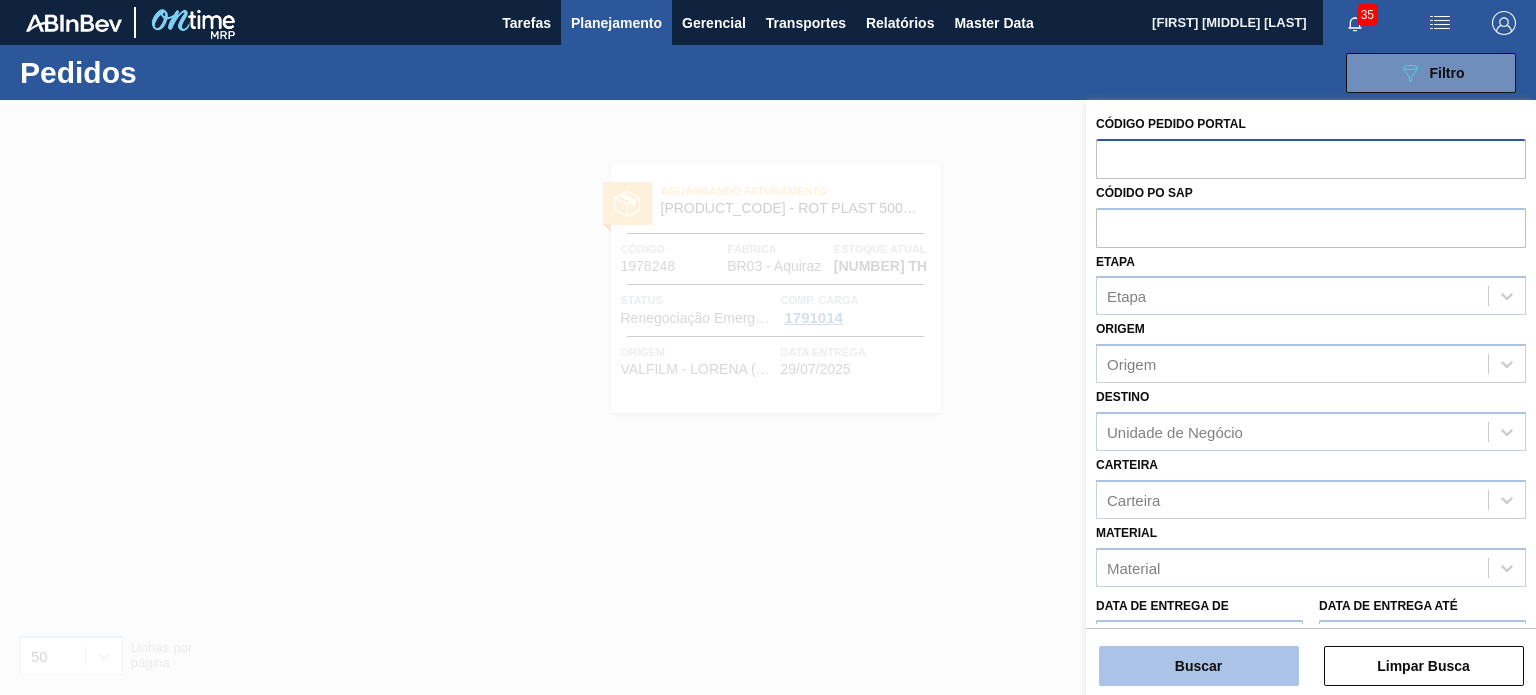click on "Buscar" at bounding box center [1199, 666] 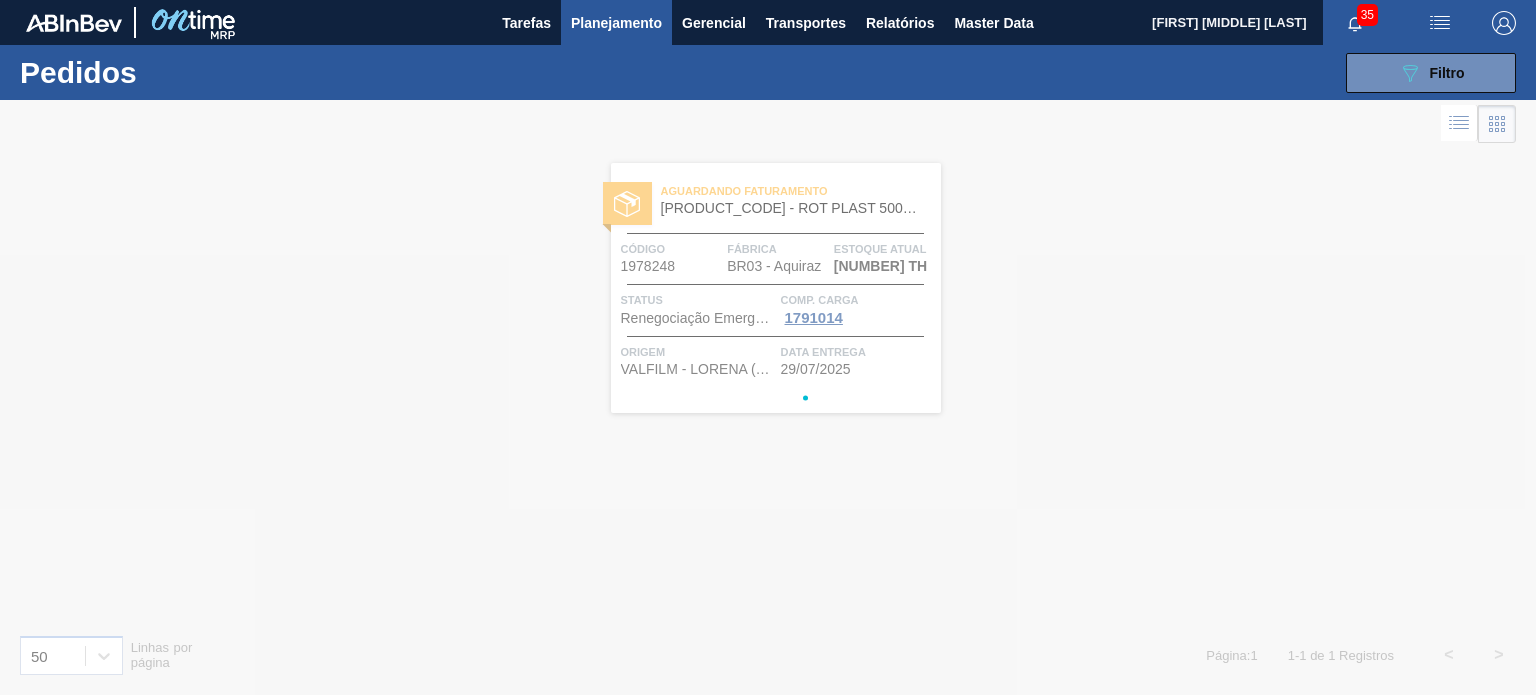 type 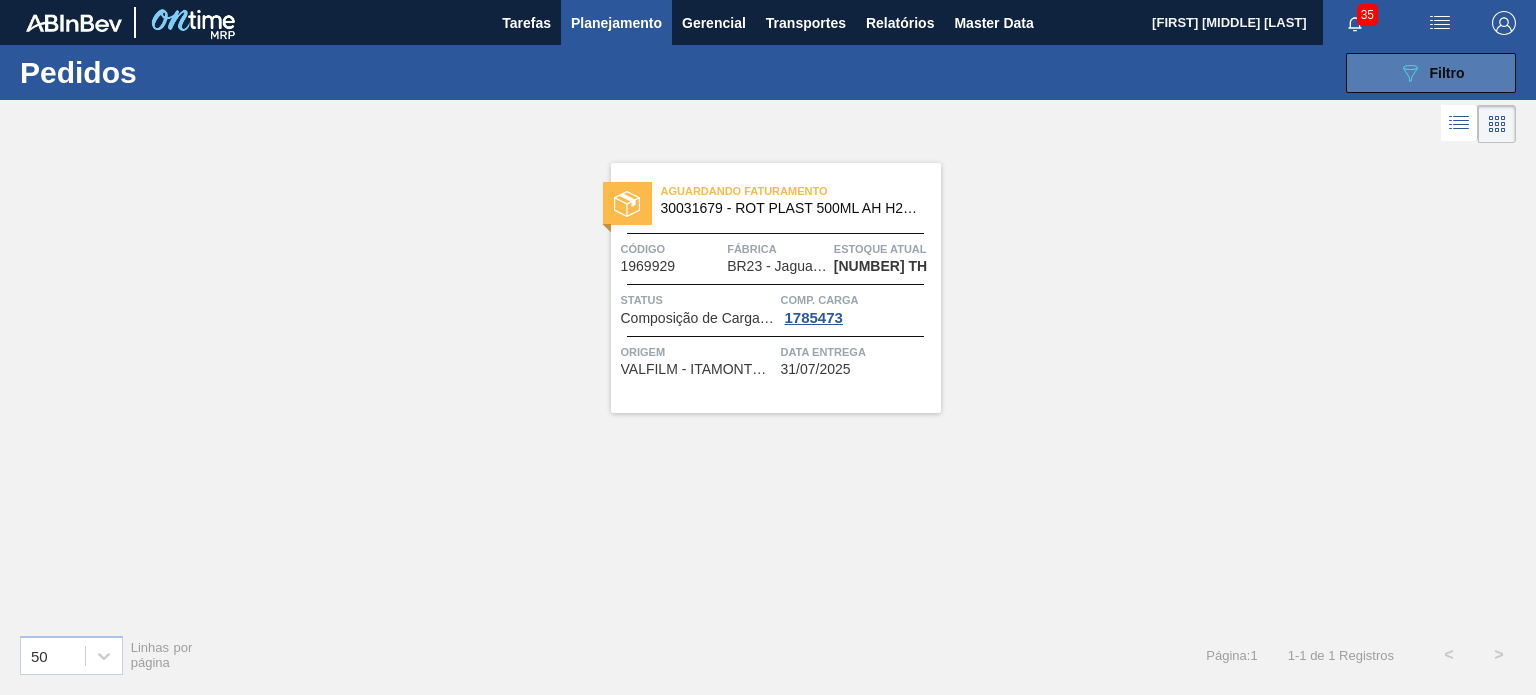 click on "089F7B8B-B2A5-4AFE-B5C0-19BA573D28AC Filtro" at bounding box center (1431, 73) 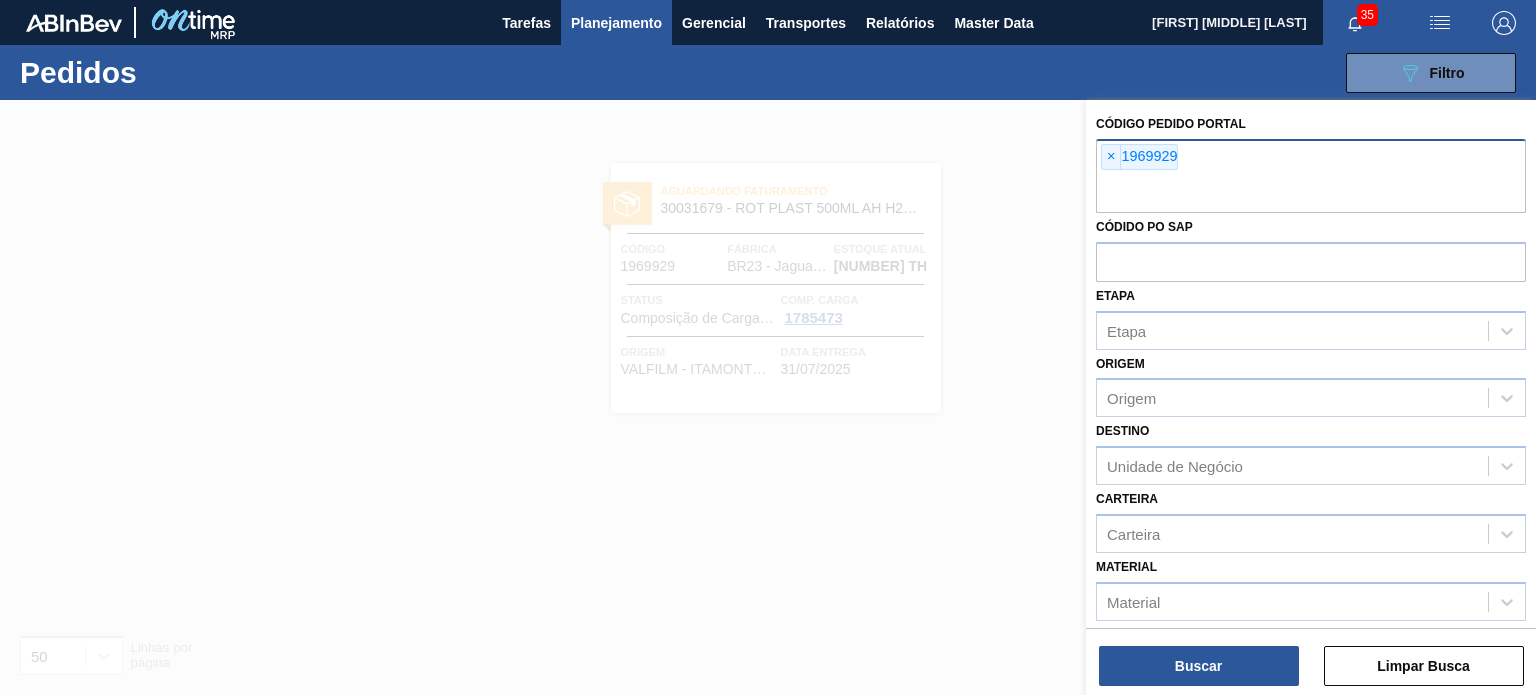 click on "×" at bounding box center [1111, 157] 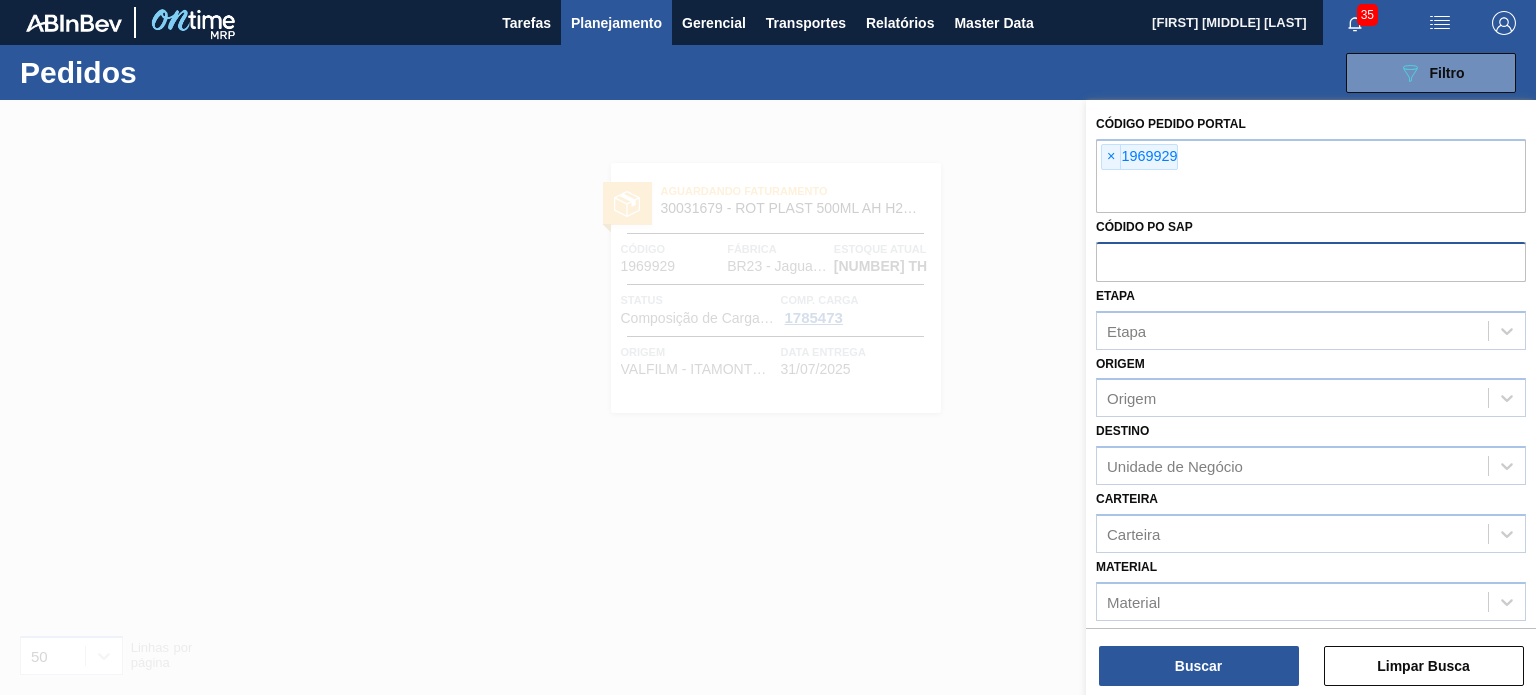 paste on "1966611" 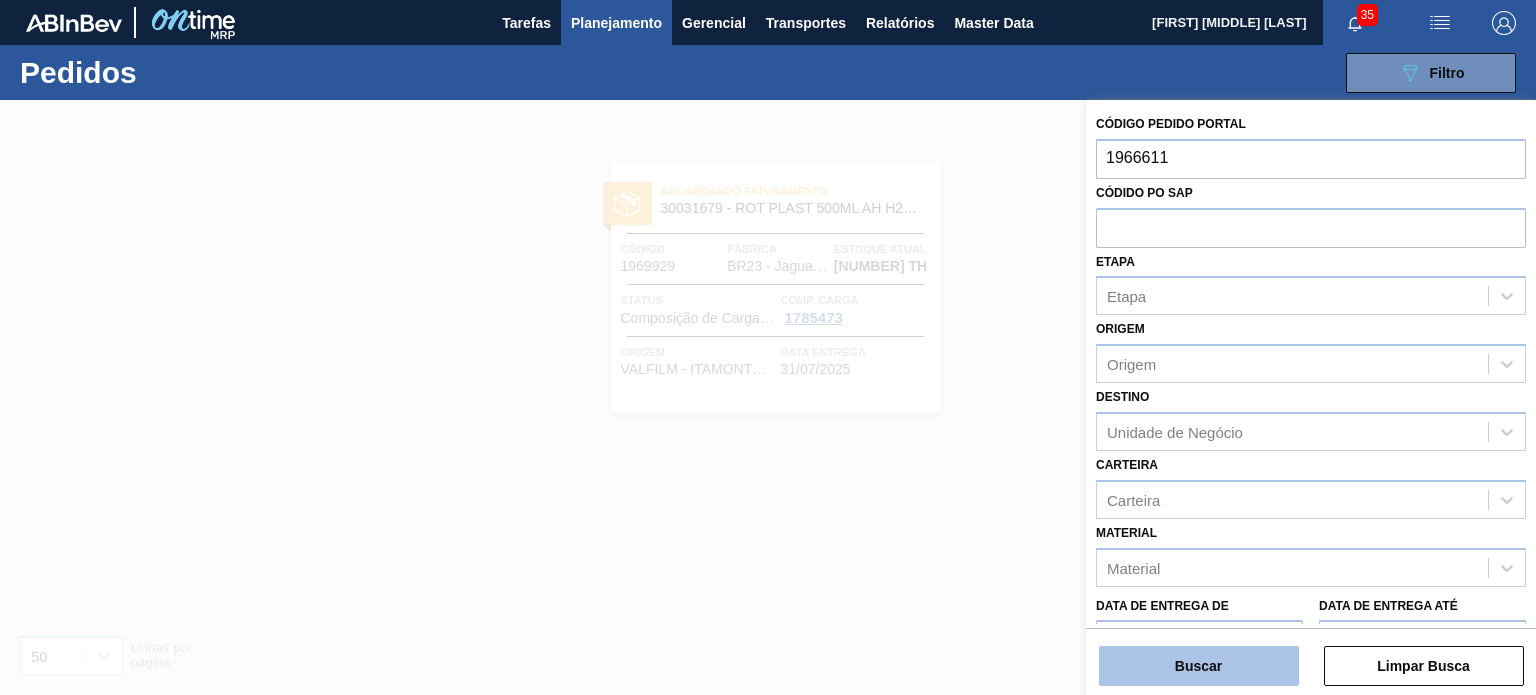 type on "1966611" 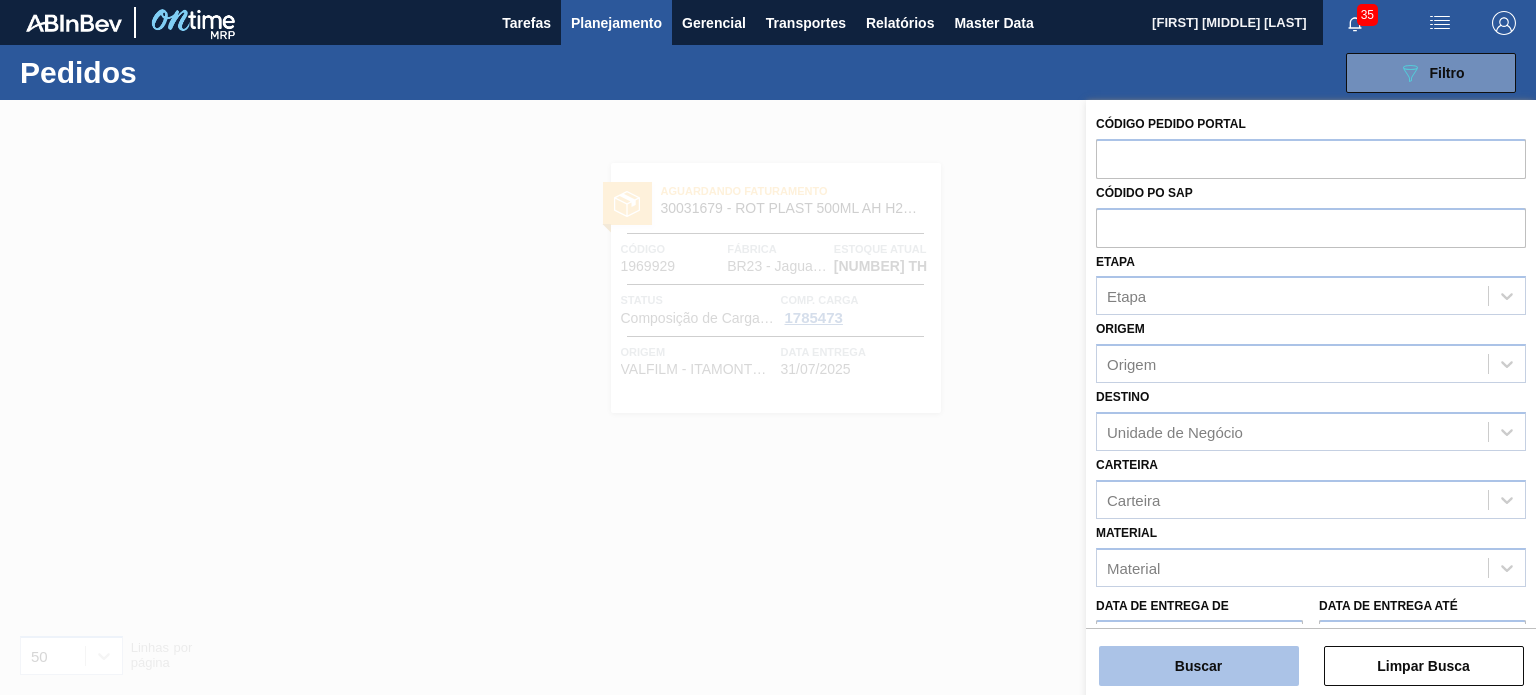 click on "Buscar" at bounding box center [1199, 666] 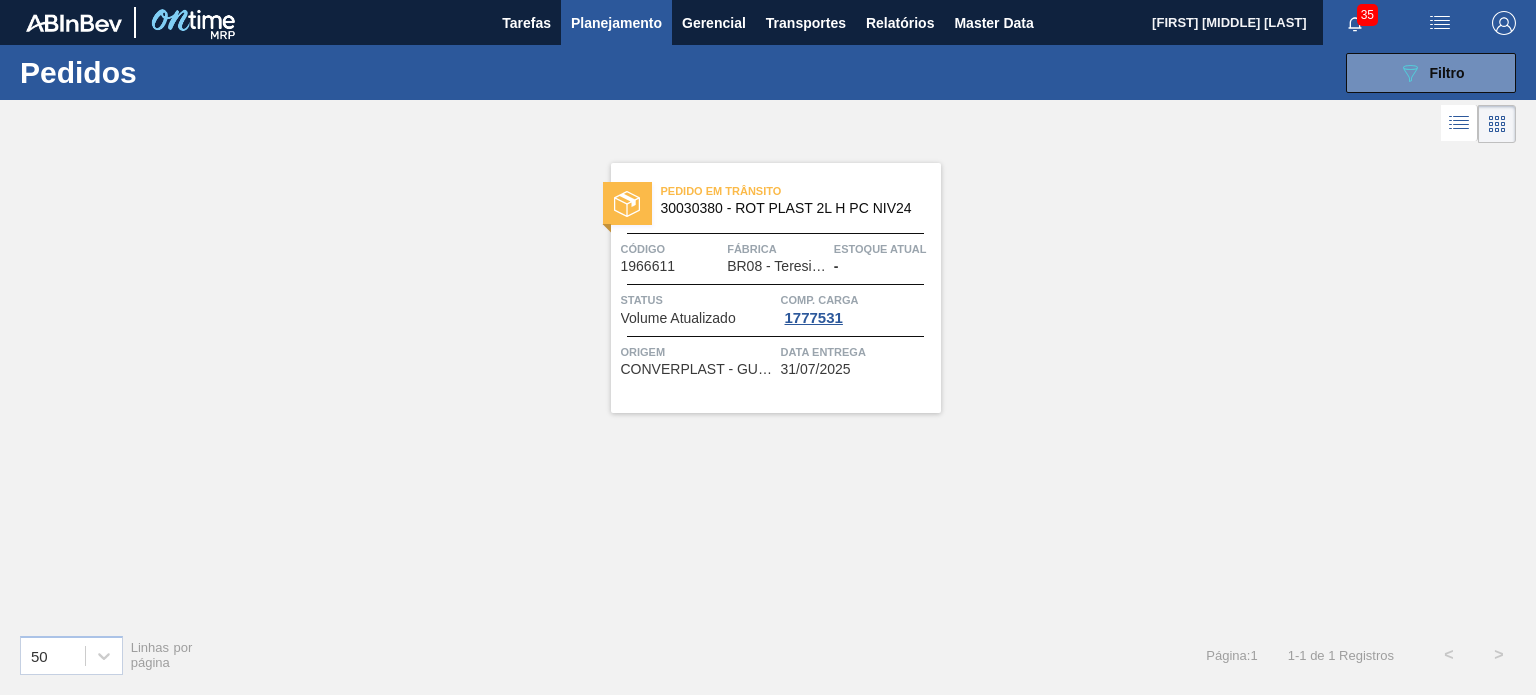 click on "Planejamento" at bounding box center (616, 23) 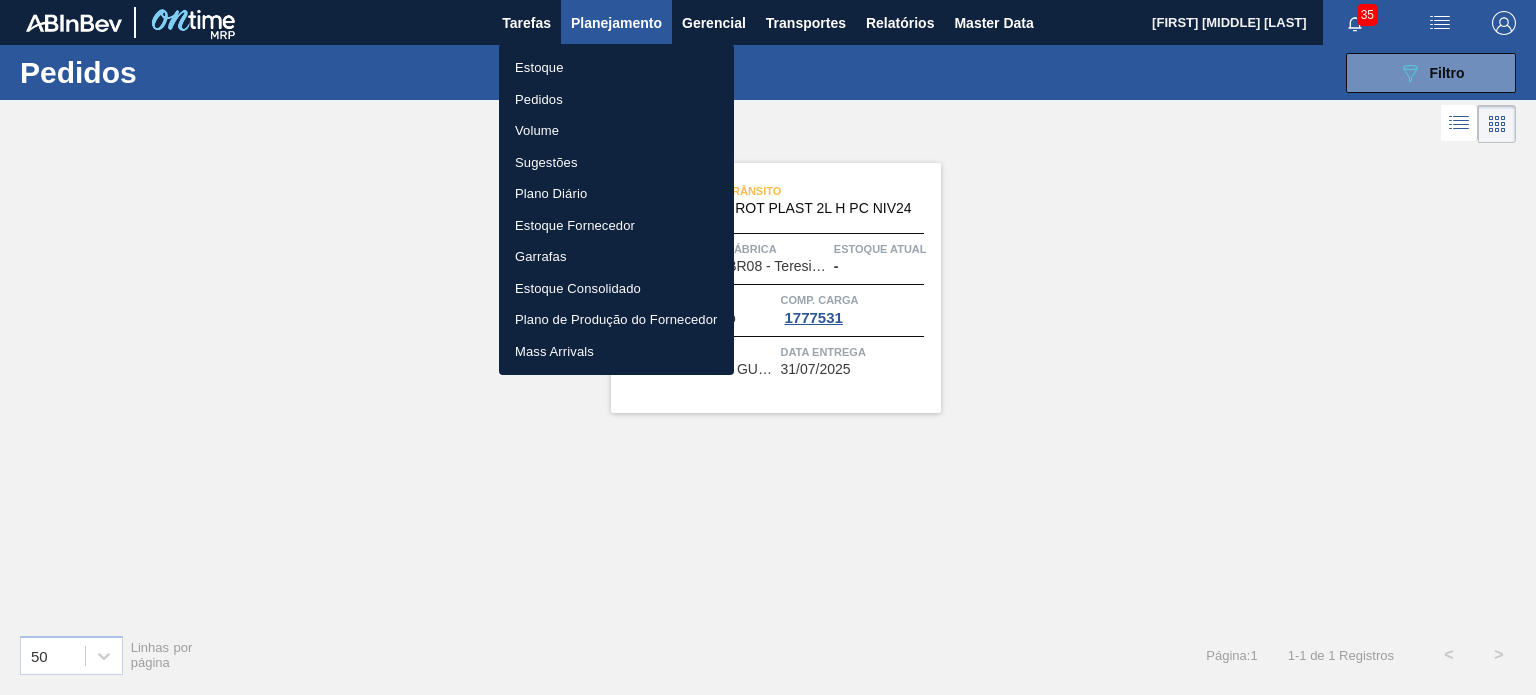 click on "Estoque" at bounding box center [616, 68] 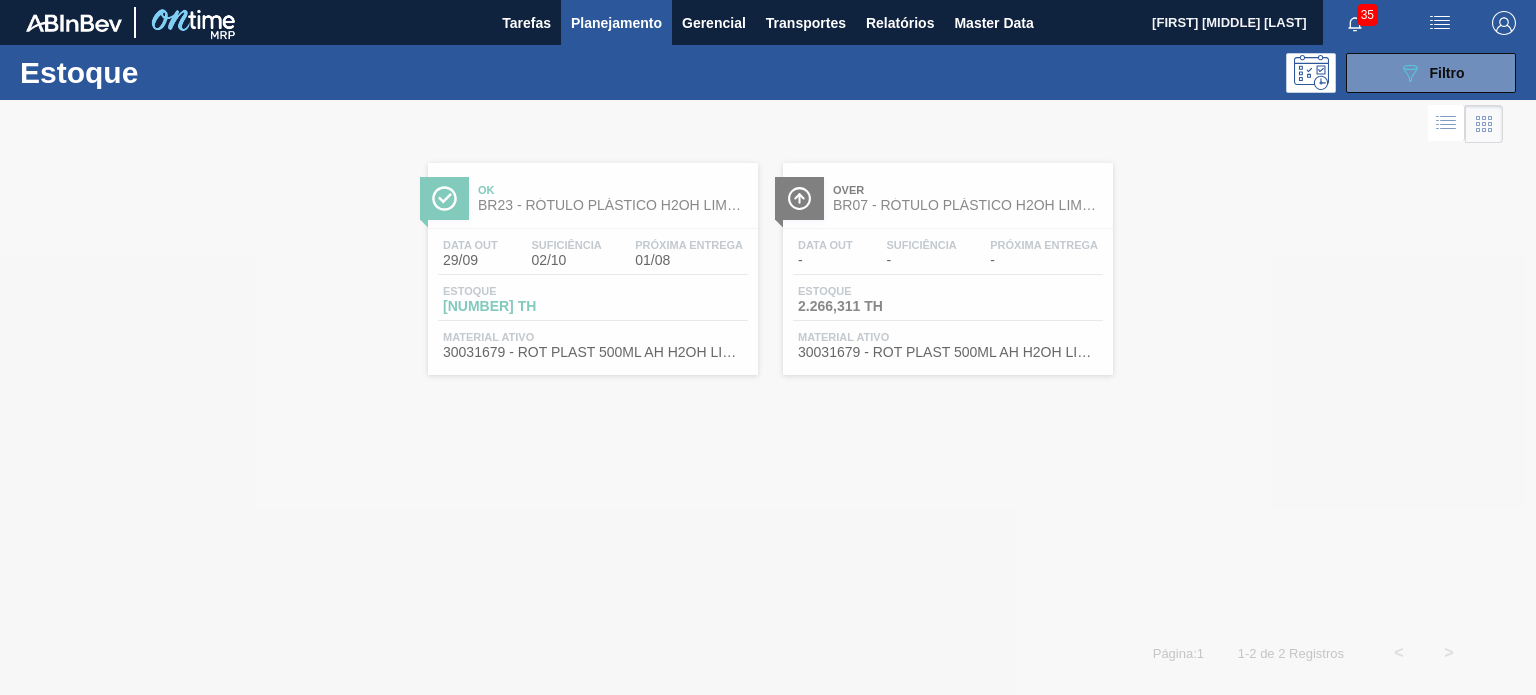 click at bounding box center [1504, 23] 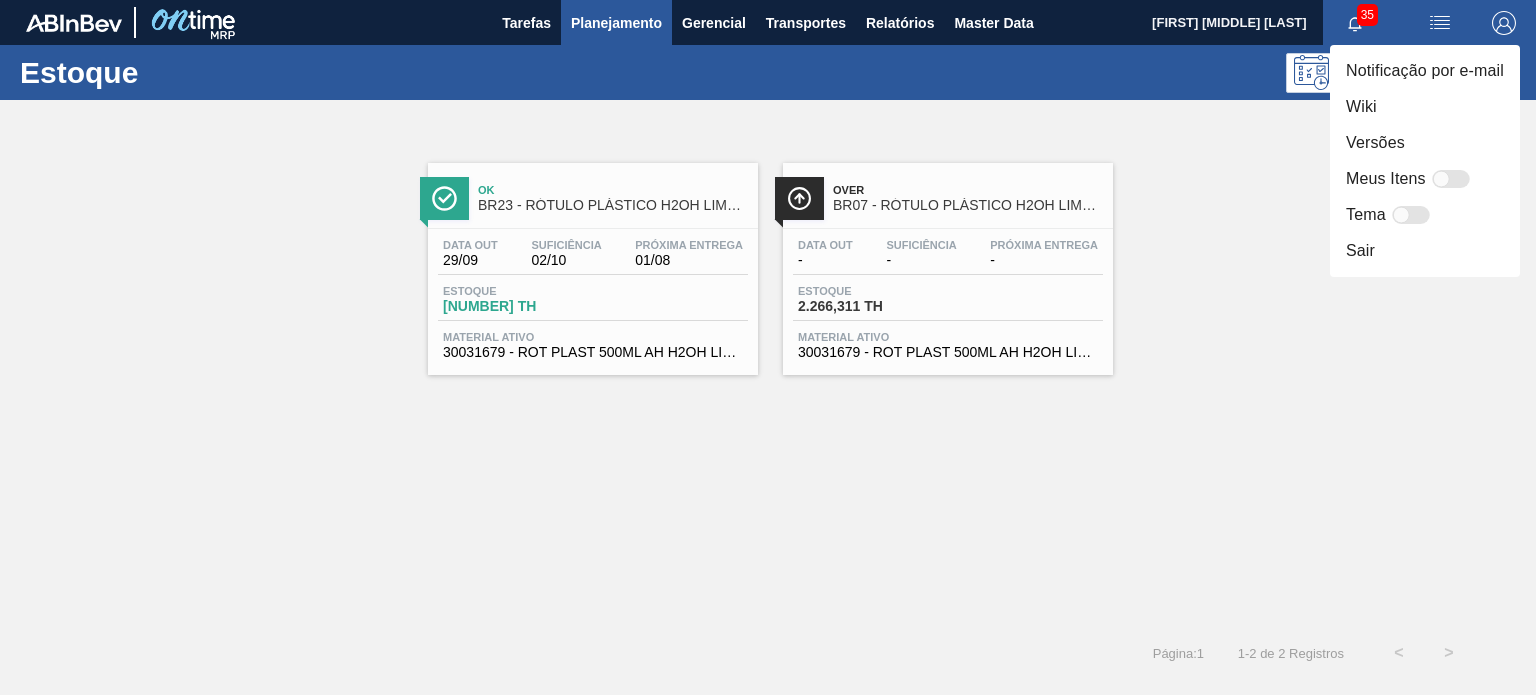 click at bounding box center (1451, 179) 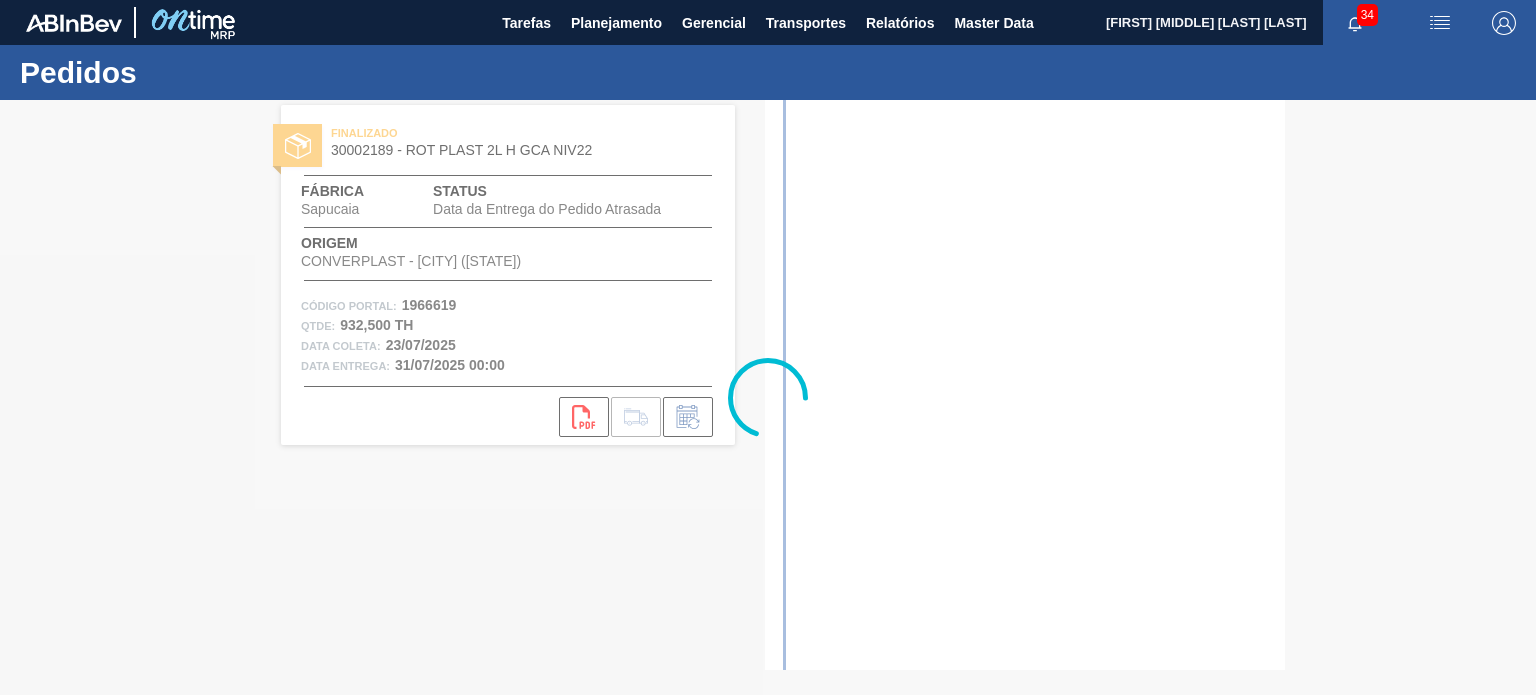scroll, scrollTop: 0, scrollLeft: 0, axis: both 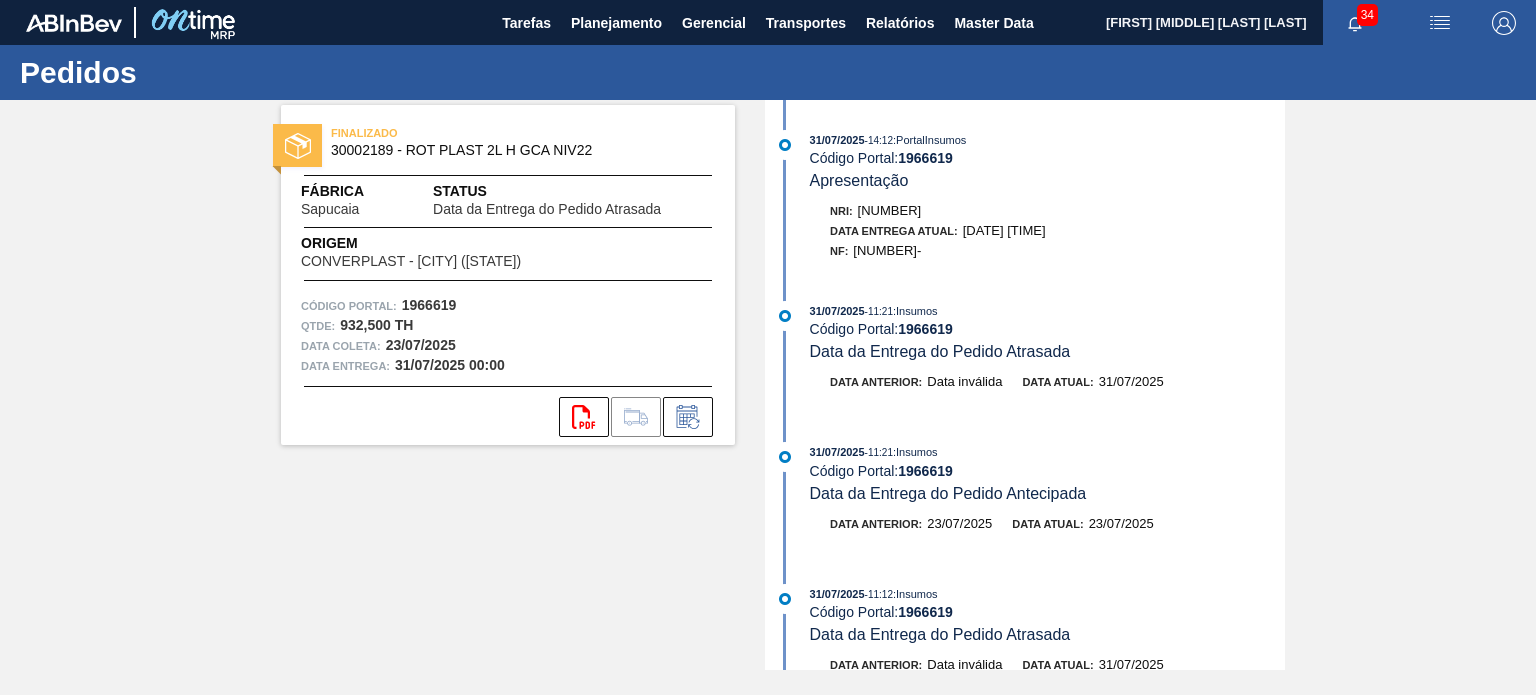 click on "FINALIZADO 30002189 - ROT PLAST 2L H GCA NIV22 Fábrica Sapucaia Status Data da Entrega do Pedido Atrasada Origem CONVERPLAST - GUARULHOS (SP)   Código Portal:  1966619 Qtde : 932,500 TH Data coleta: 23/07/2025 Data entrega: 31/07/2025 00:00 svg{fill:#ff0000}" at bounding box center [493, 385] 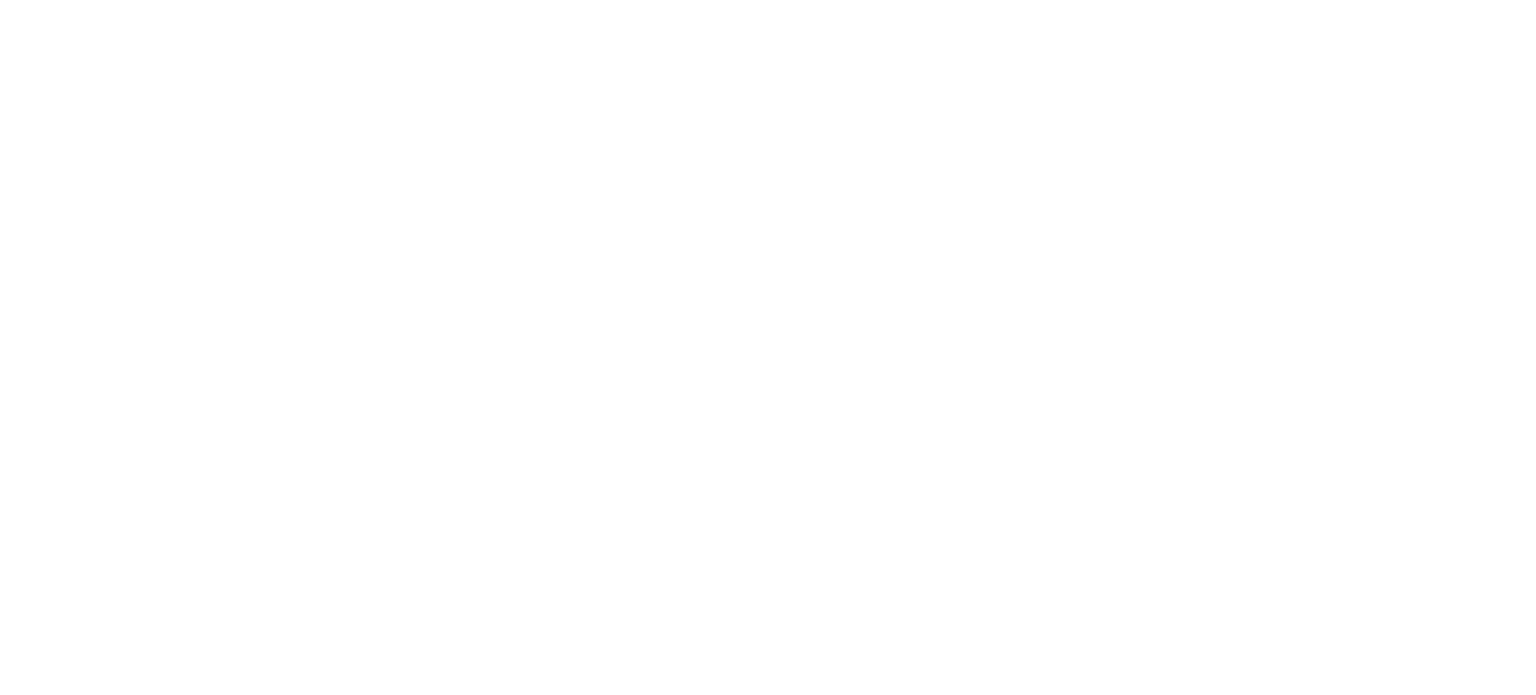scroll, scrollTop: 0, scrollLeft: 0, axis: both 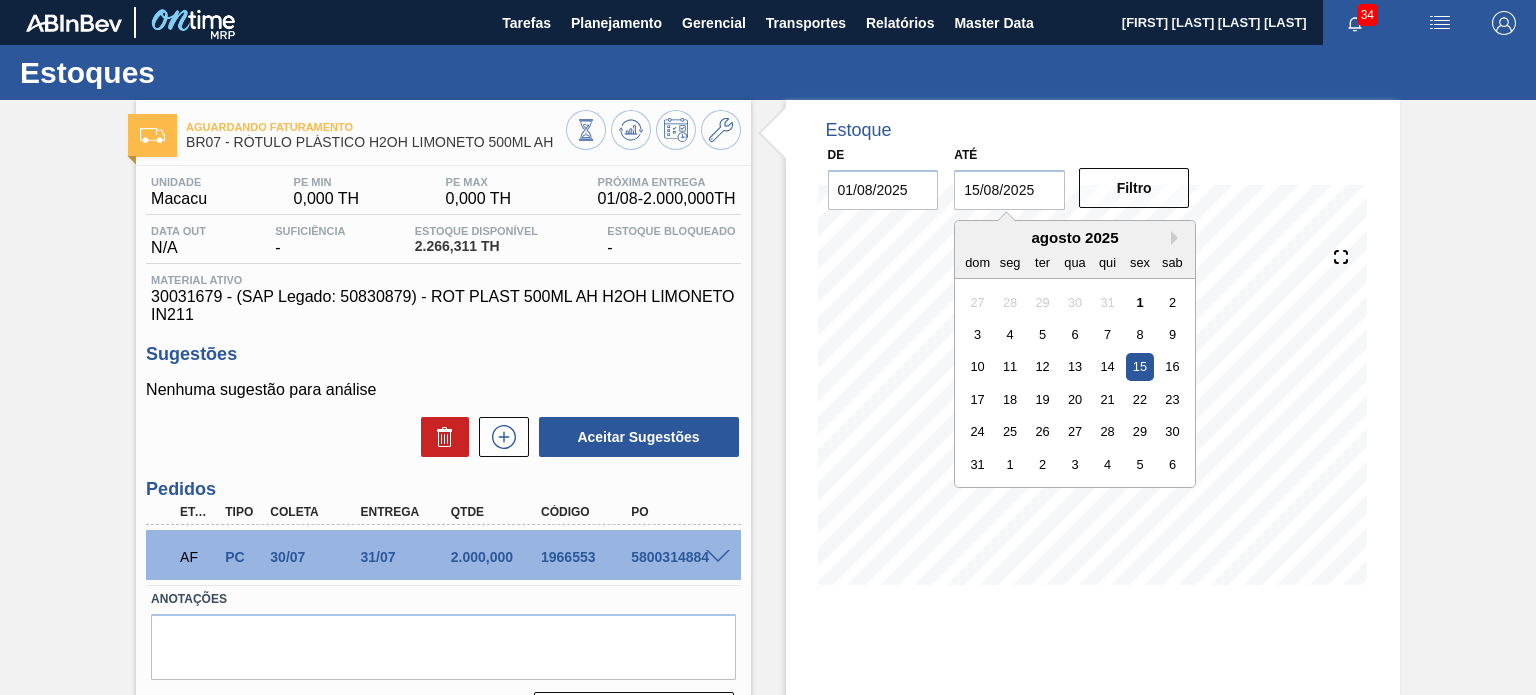click on "15/08/2025" at bounding box center (1009, 190) 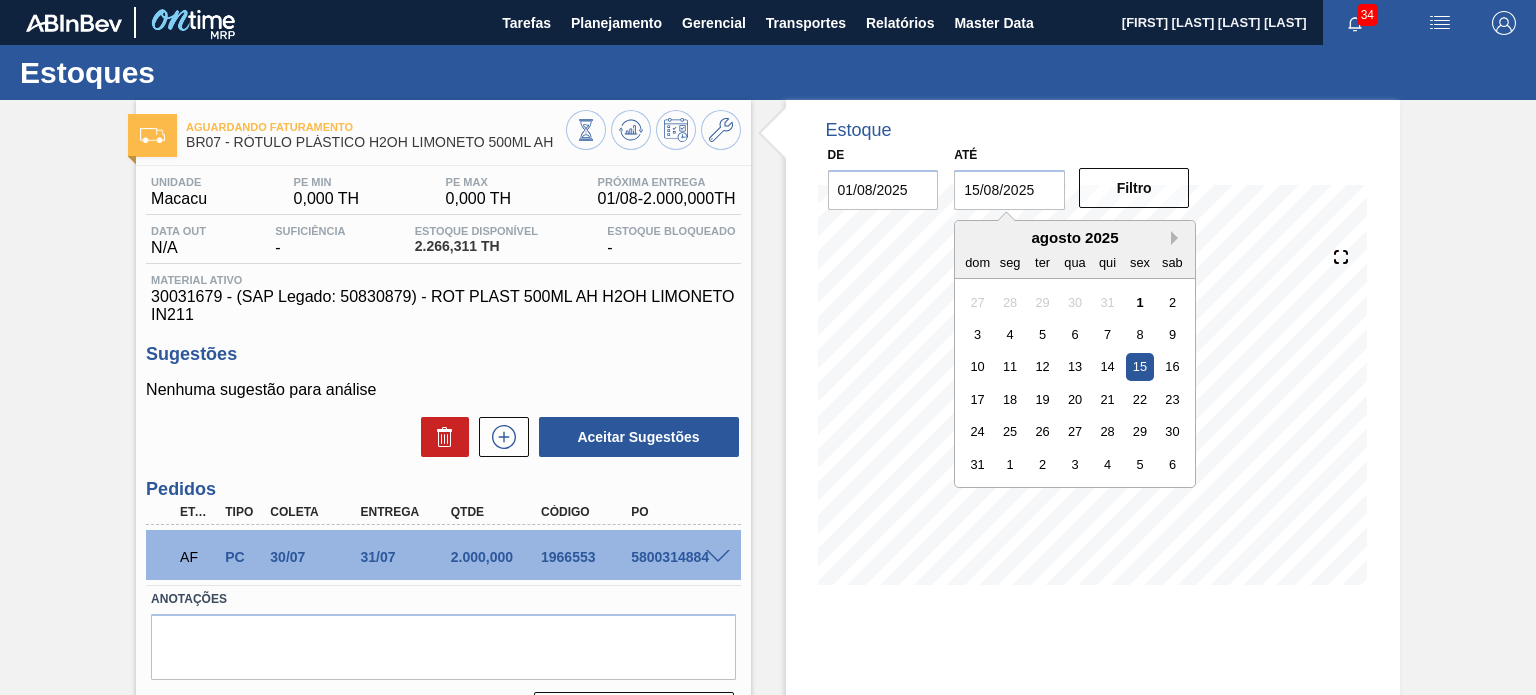 click on "Next Month" at bounding box center (1178, 238) 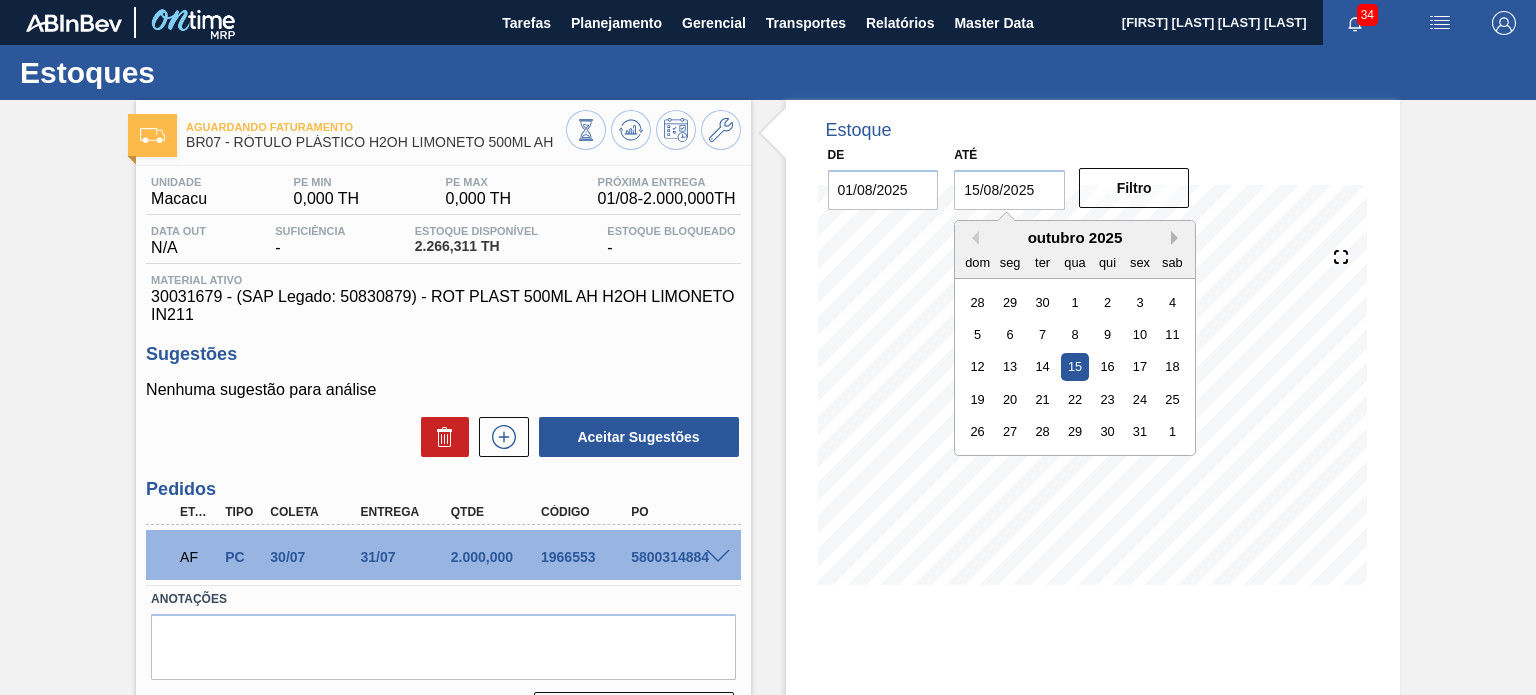 click on "Next Month" at bounding box center (1178, 238) 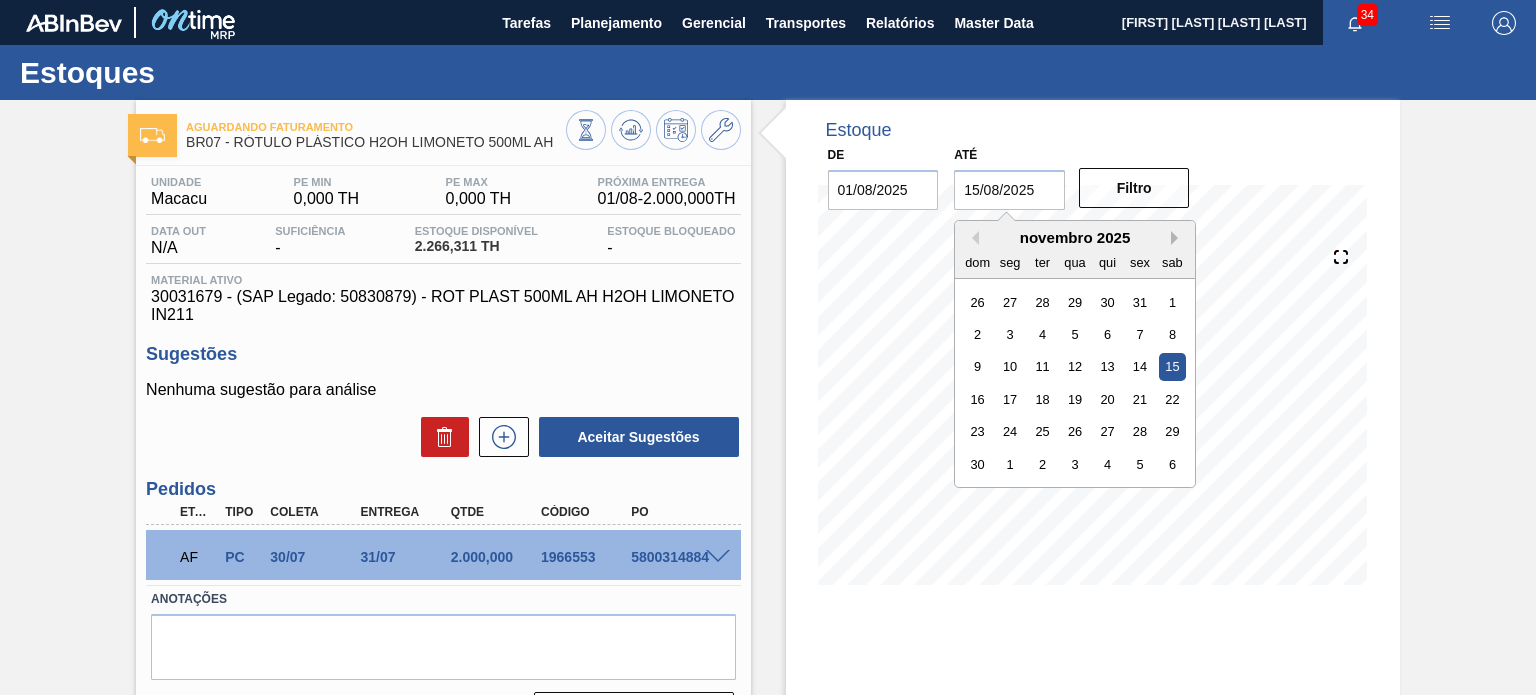 click on "Next Month" at bounding box center (1178, 238) 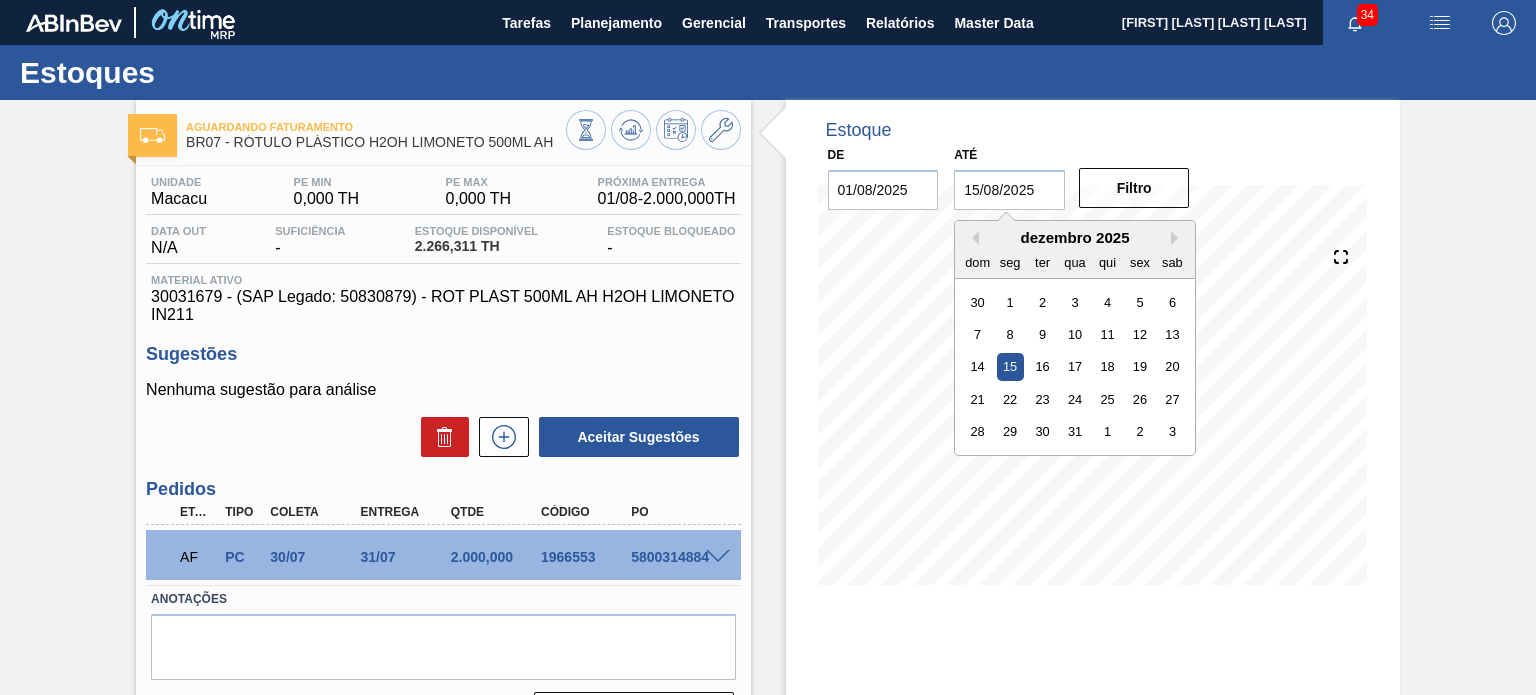 click on "sab" at bounding box center [1172, 261] 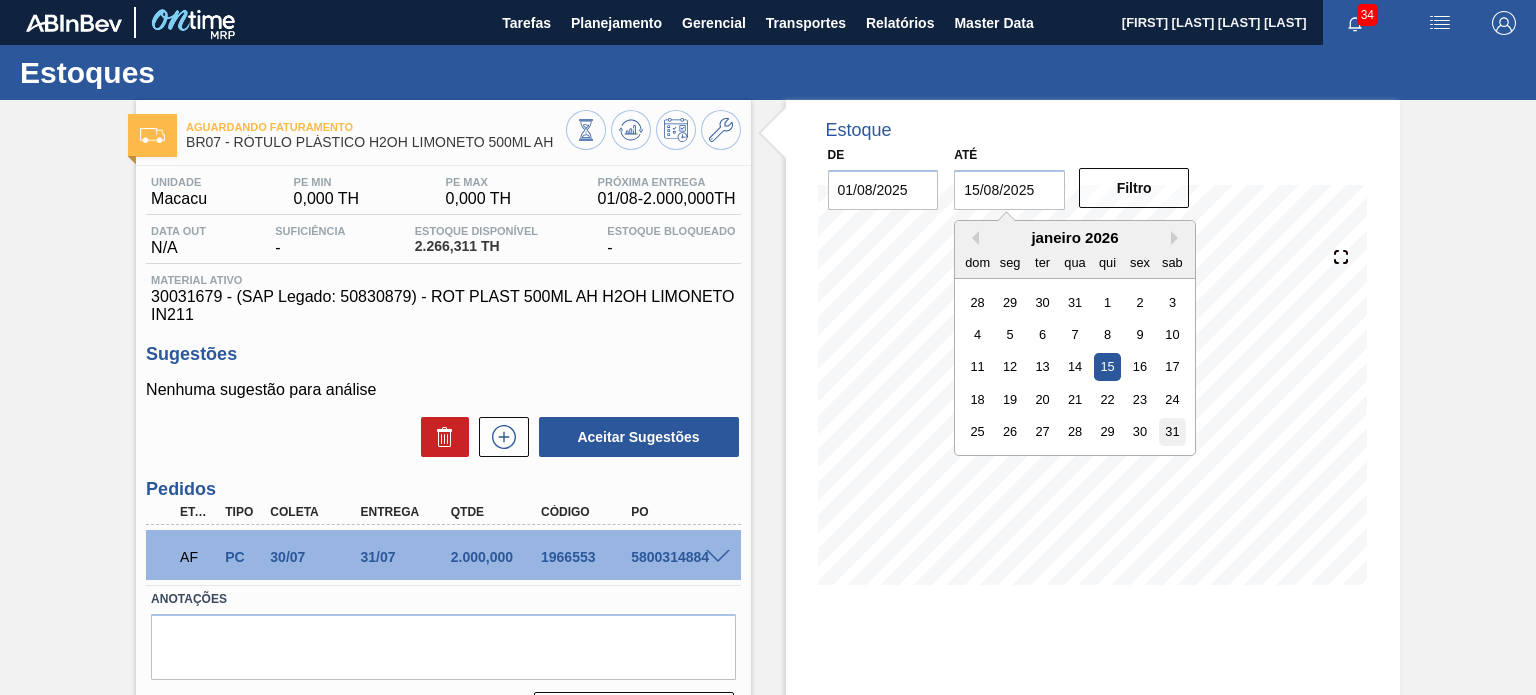 click on "31" at bounding box center [1172, 431] 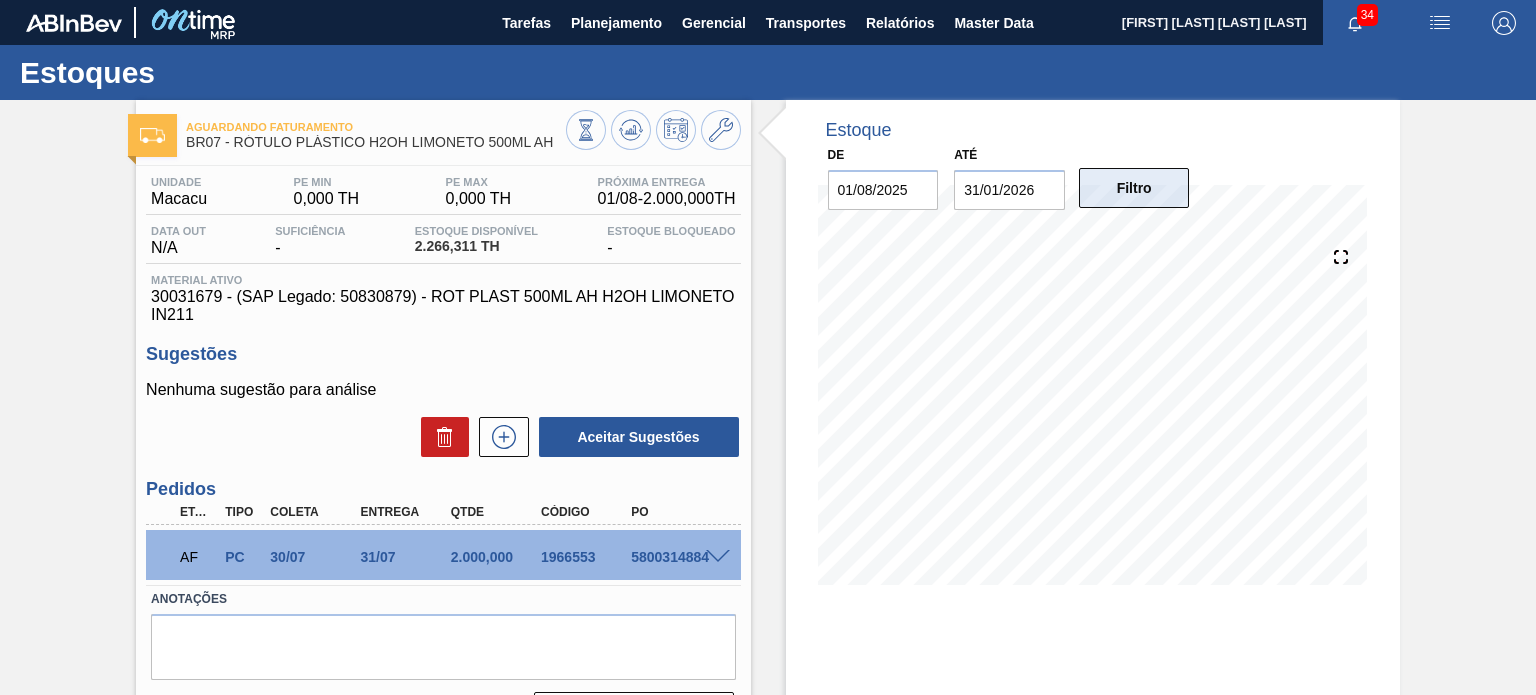 click on "Filtro" at bounding box center (1134, 188) 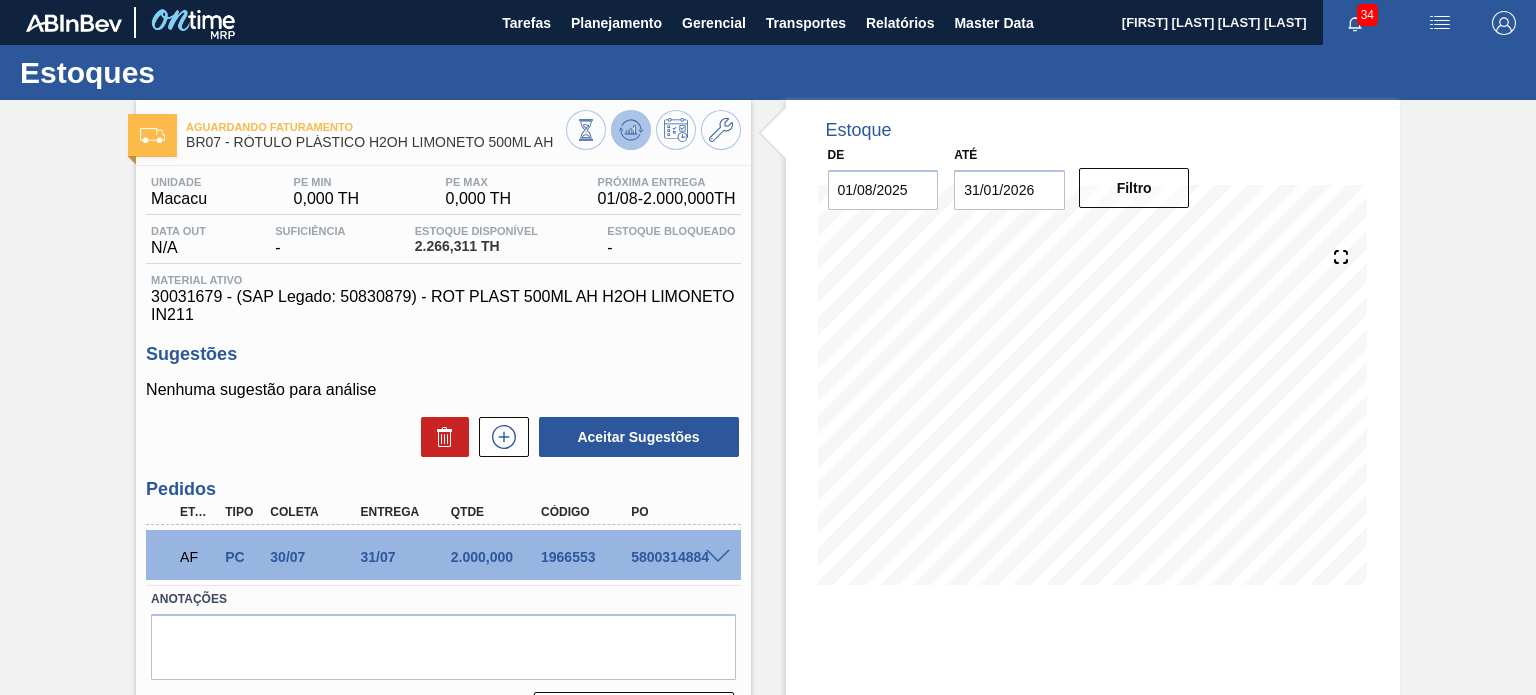 click 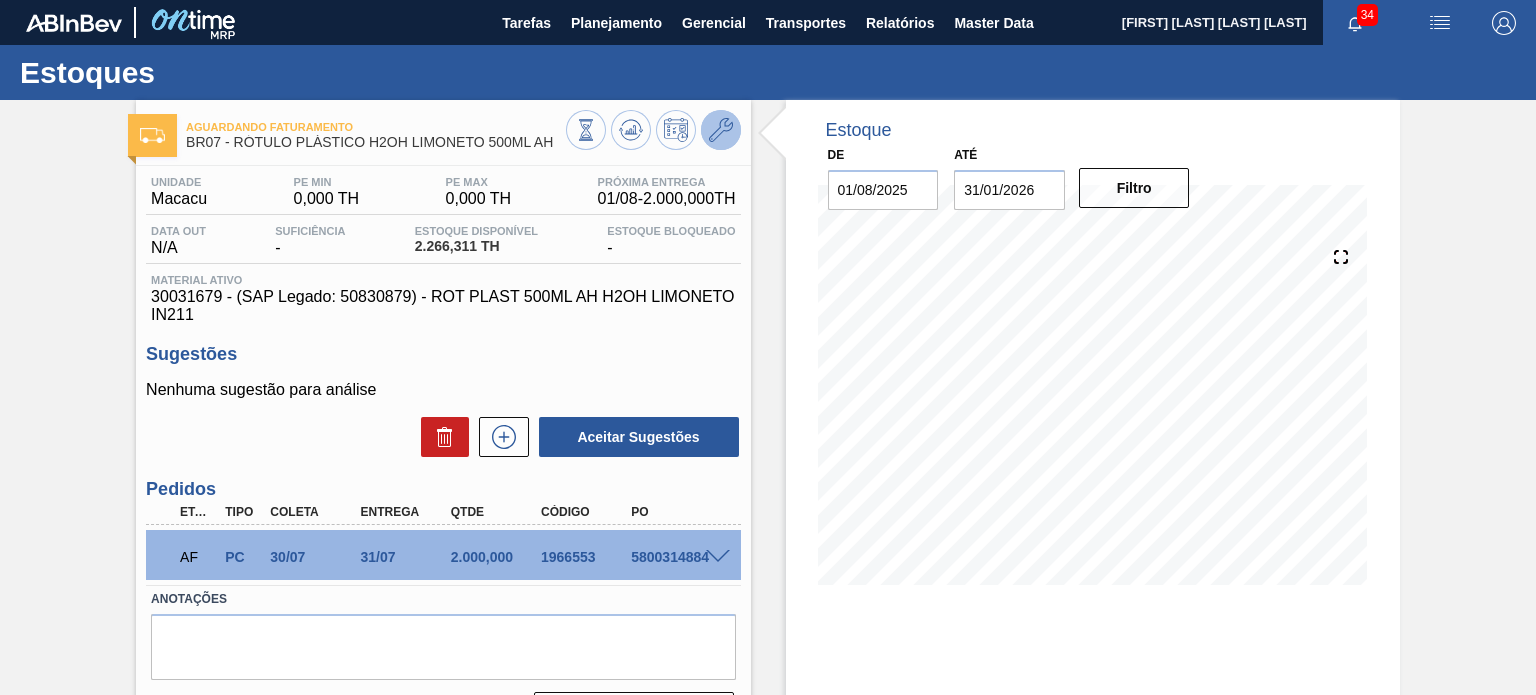 click 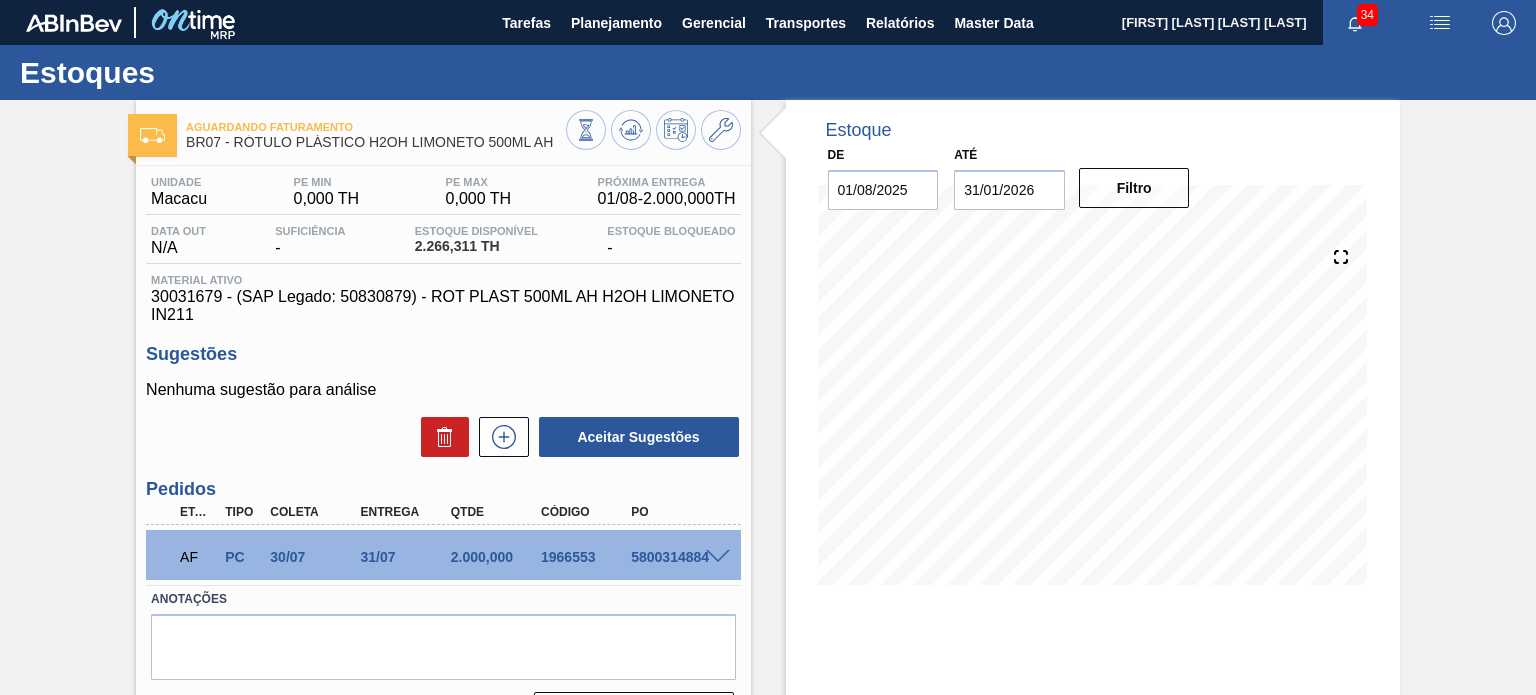 click 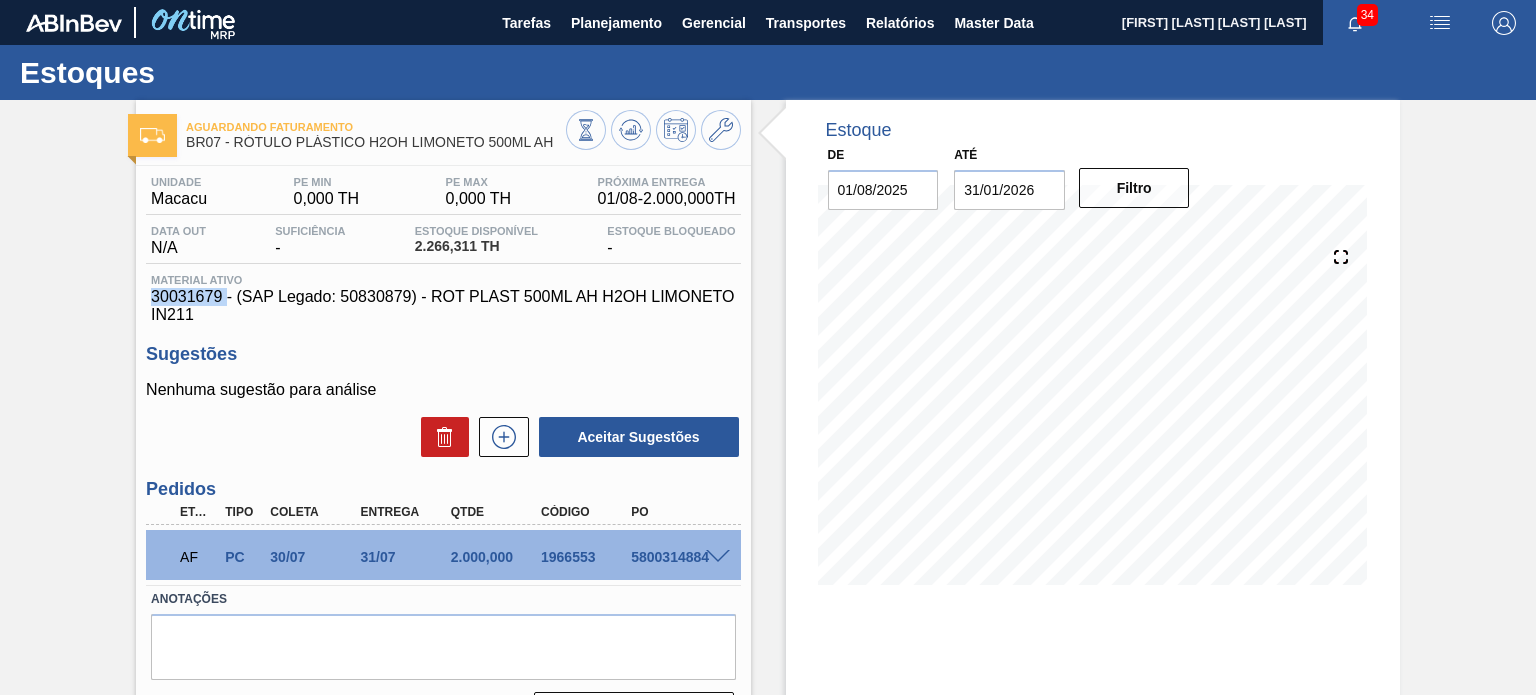 click on "30031679 - (SAP Legado: 50830879) - ROT PLAST 500ML AH H2OH LIMONETO IN211" at bounding box center [443, 306] 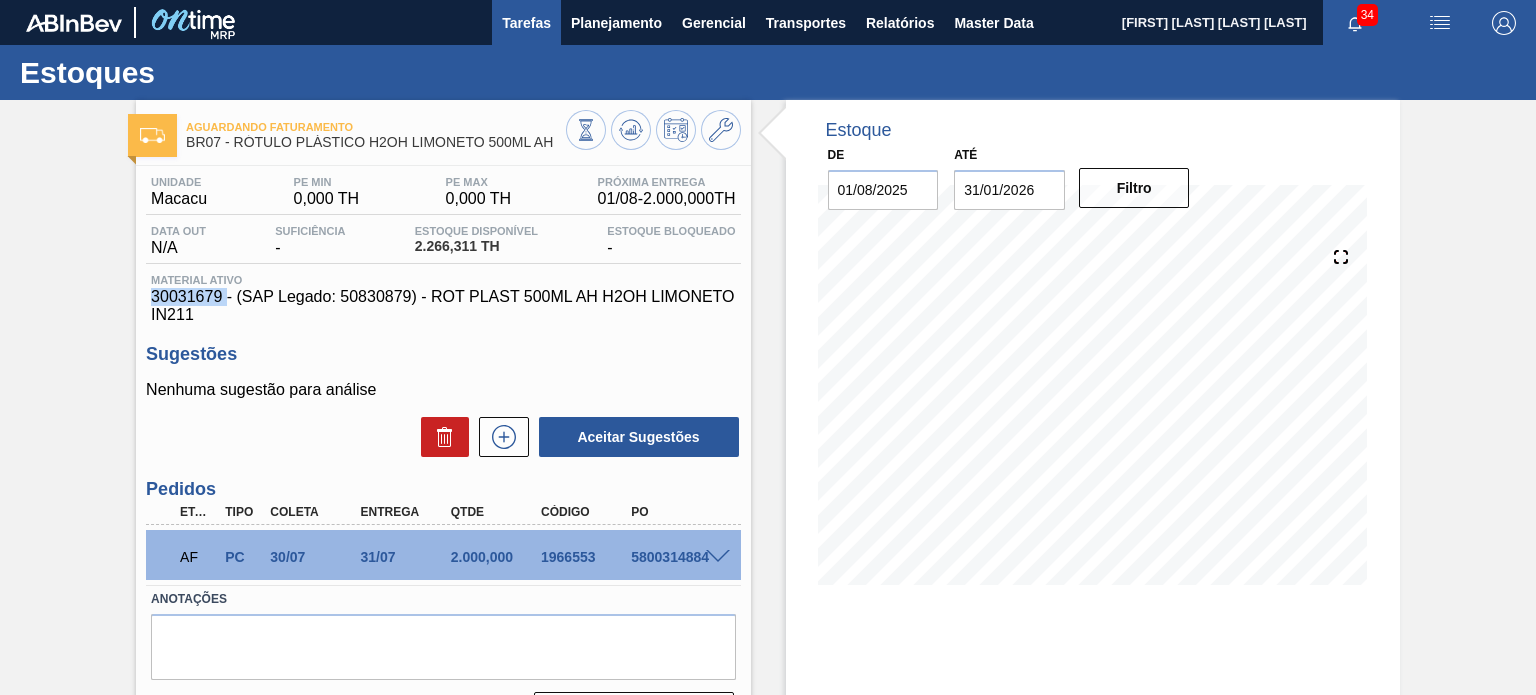 copy on "30031679" 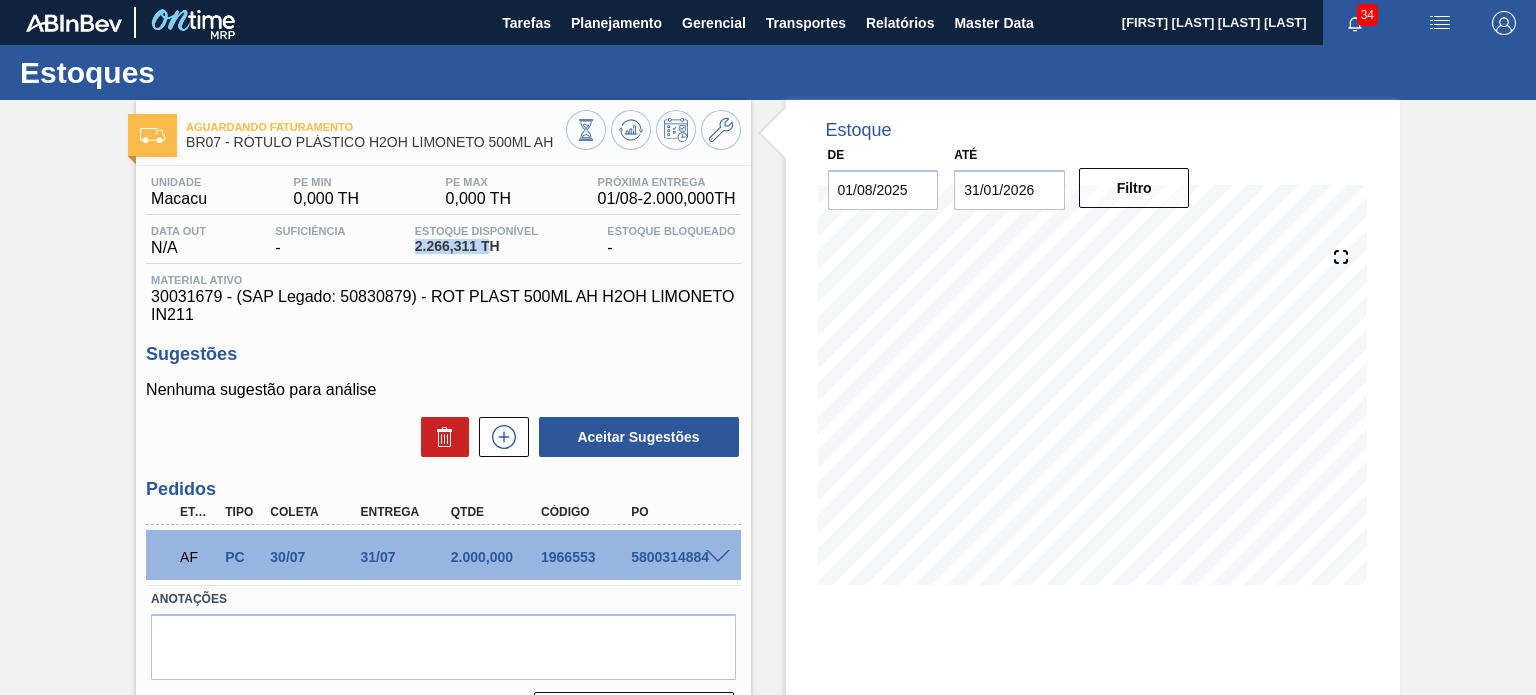 drag, startPoint x: 452, startPoint y: 251, endPoint x: 487, endPoint y: 247, distance: 35.22783 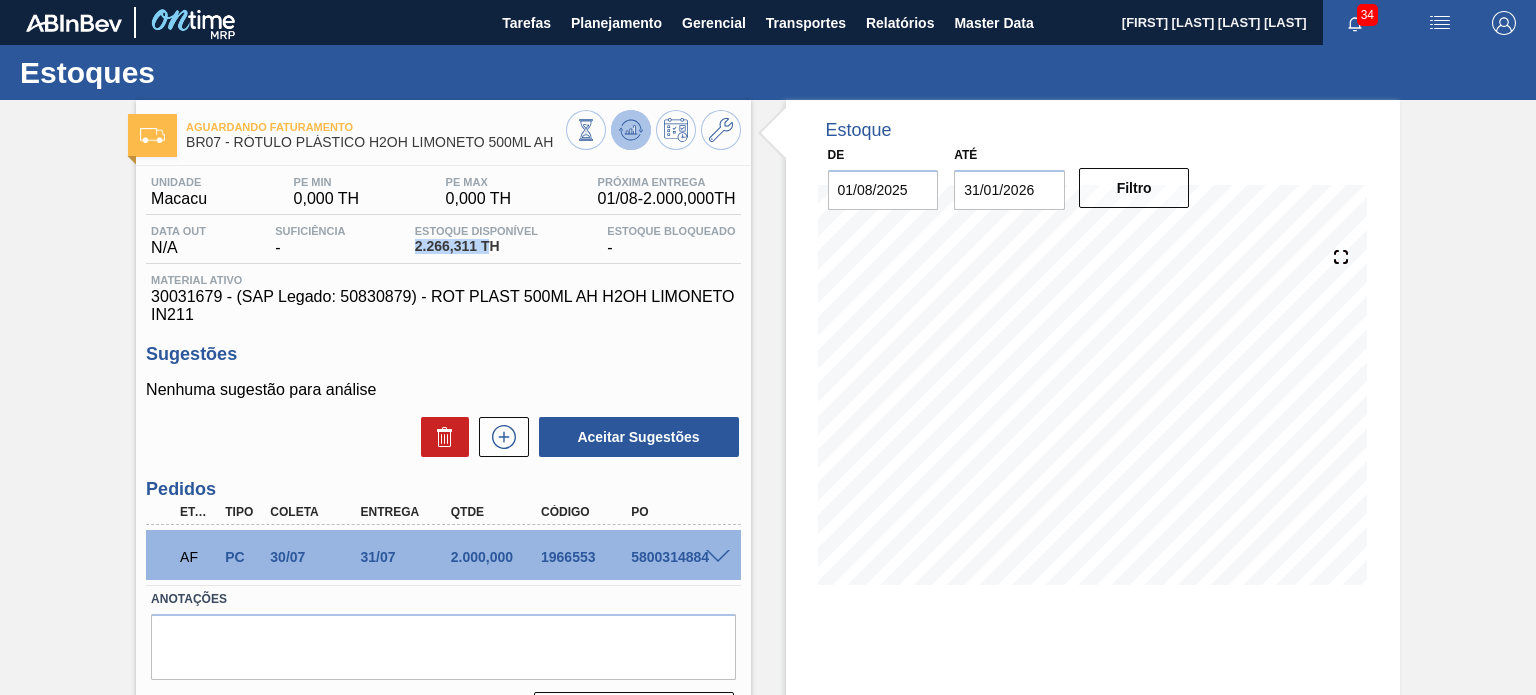 click at bounding box center (631, 130) 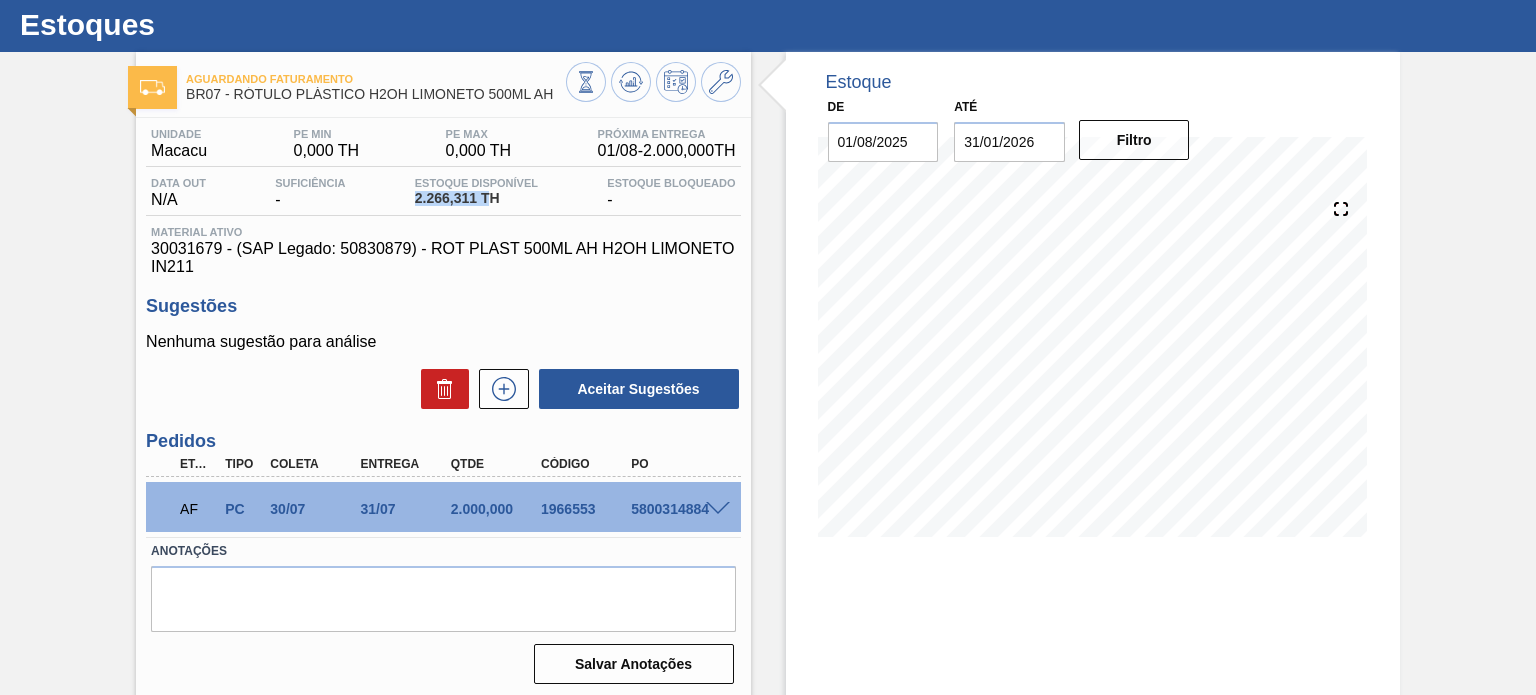 scroll, scrollTop: 164, scrollLeft: 0, axis: vertical 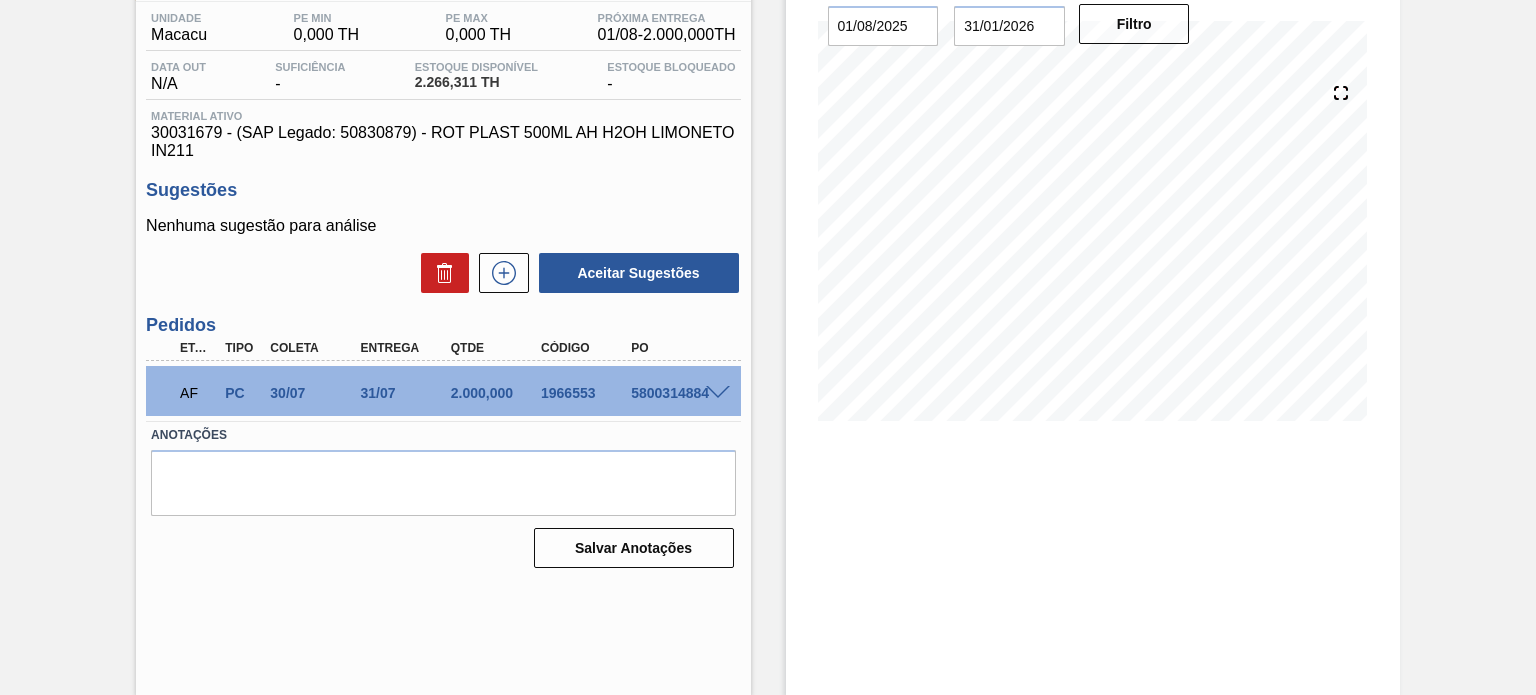 click on "AF   PC 30/07 31/07 2.000,000 1966553 5800314884" at bounding box center [443, 391] 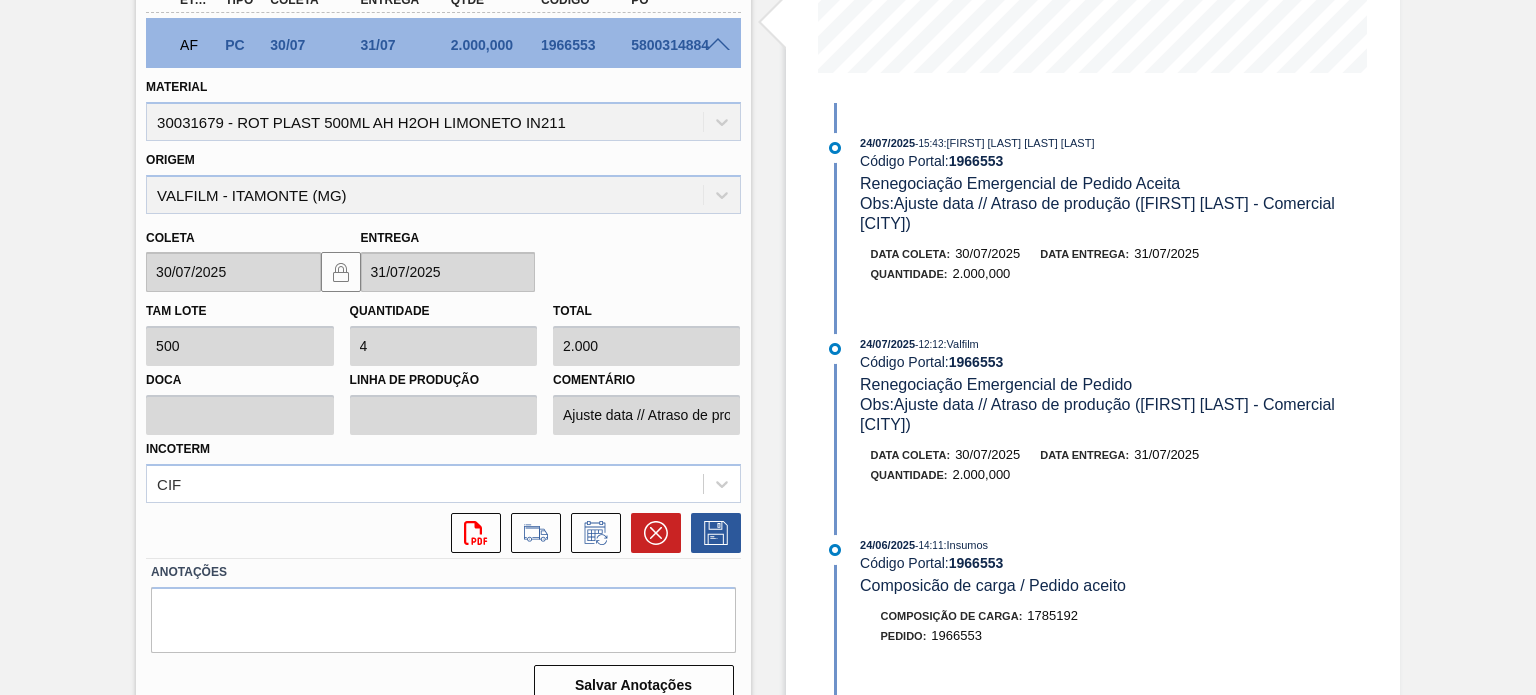 scroll, scrollTop: 537, scrollLeft: 0, axis: vertical 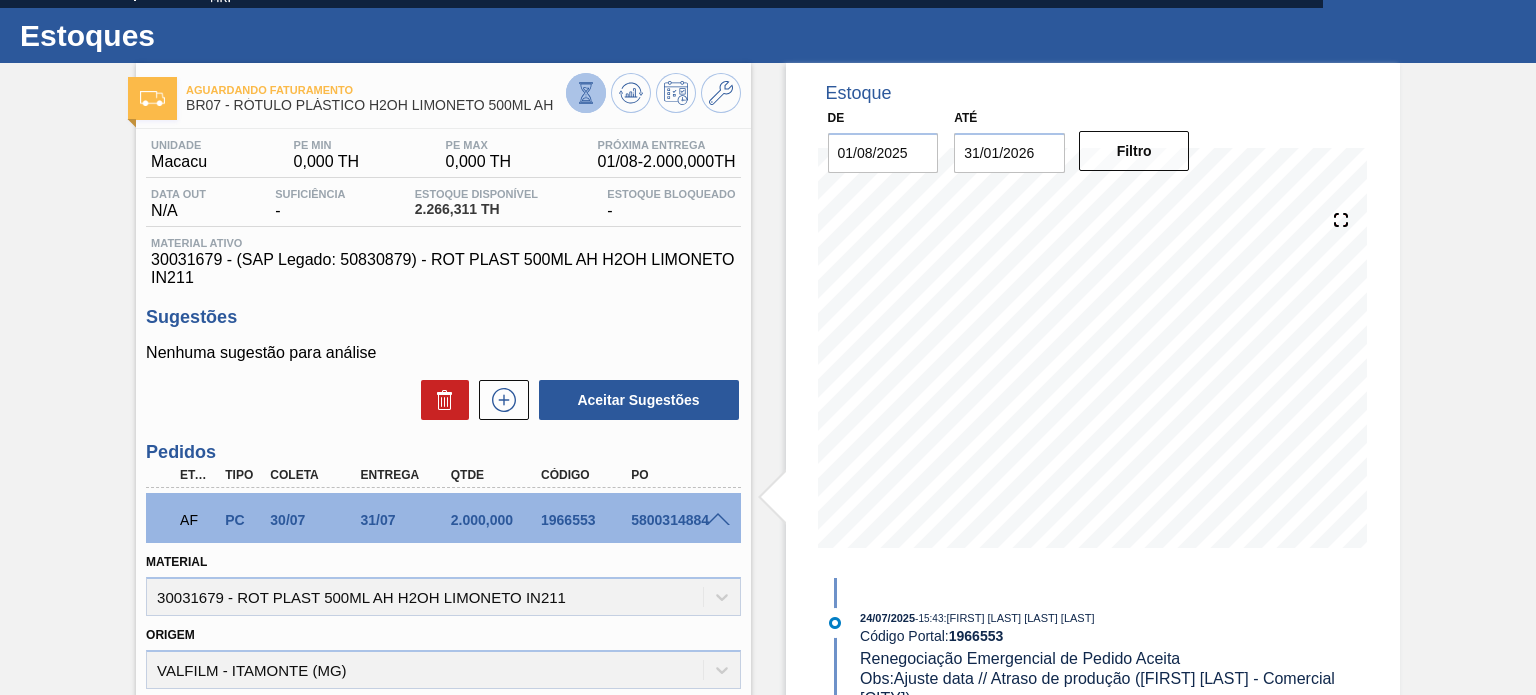 click at bounding box center (586, 93) 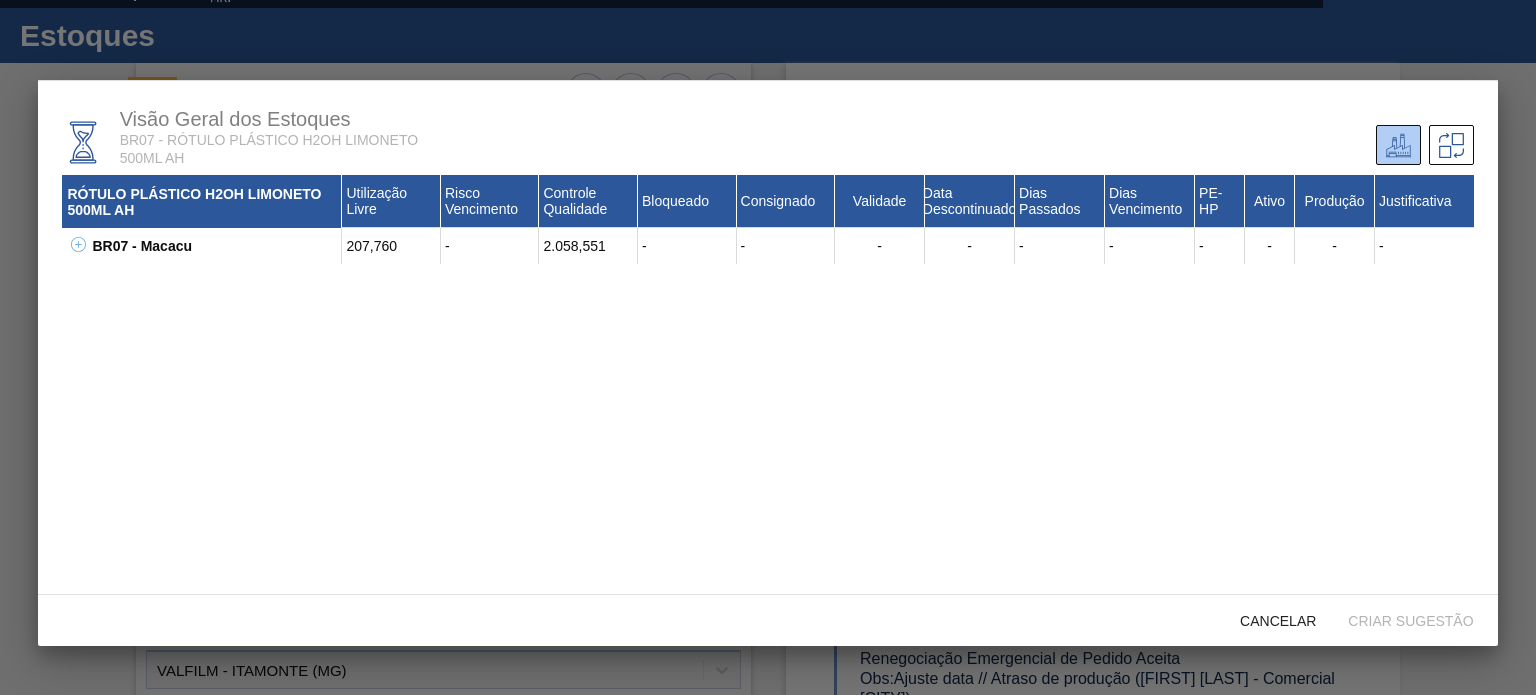 click 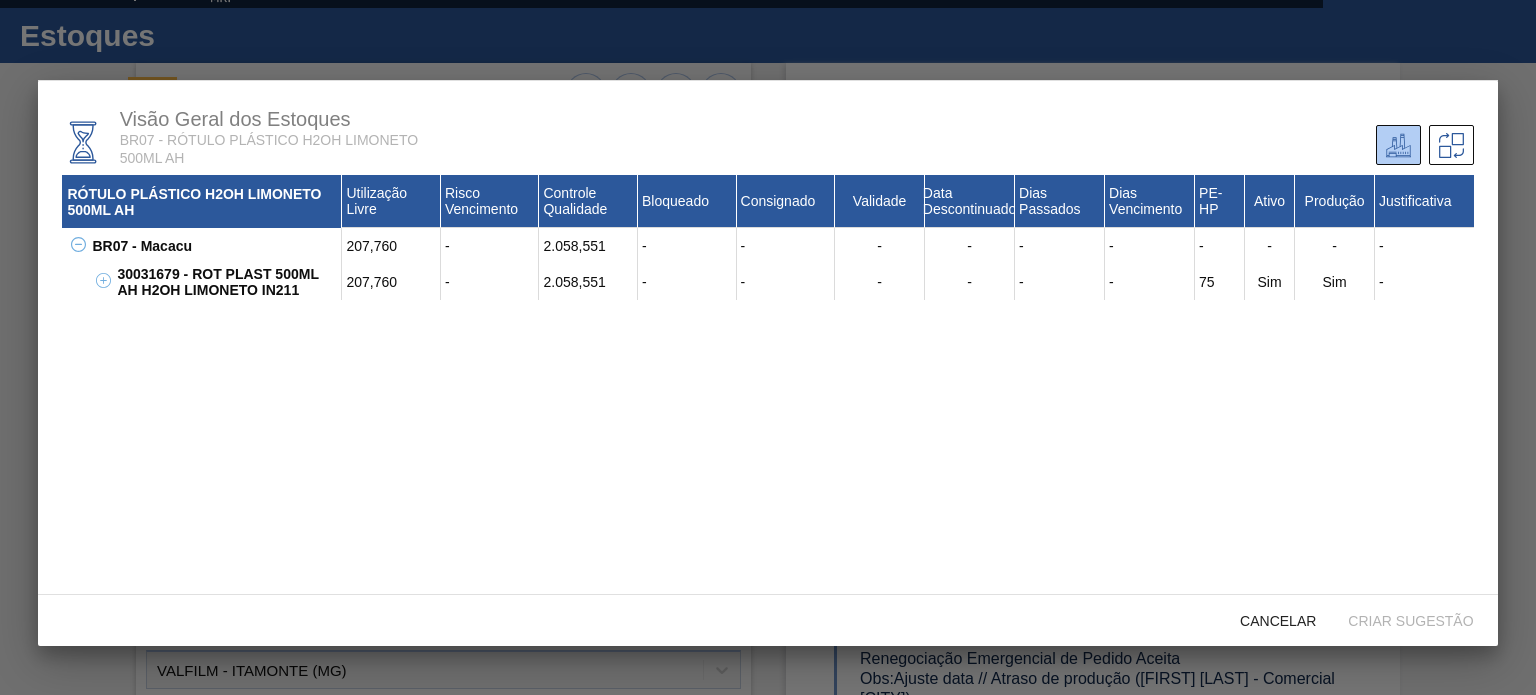 click on "2.058,551" at bounding box center [588, 282] 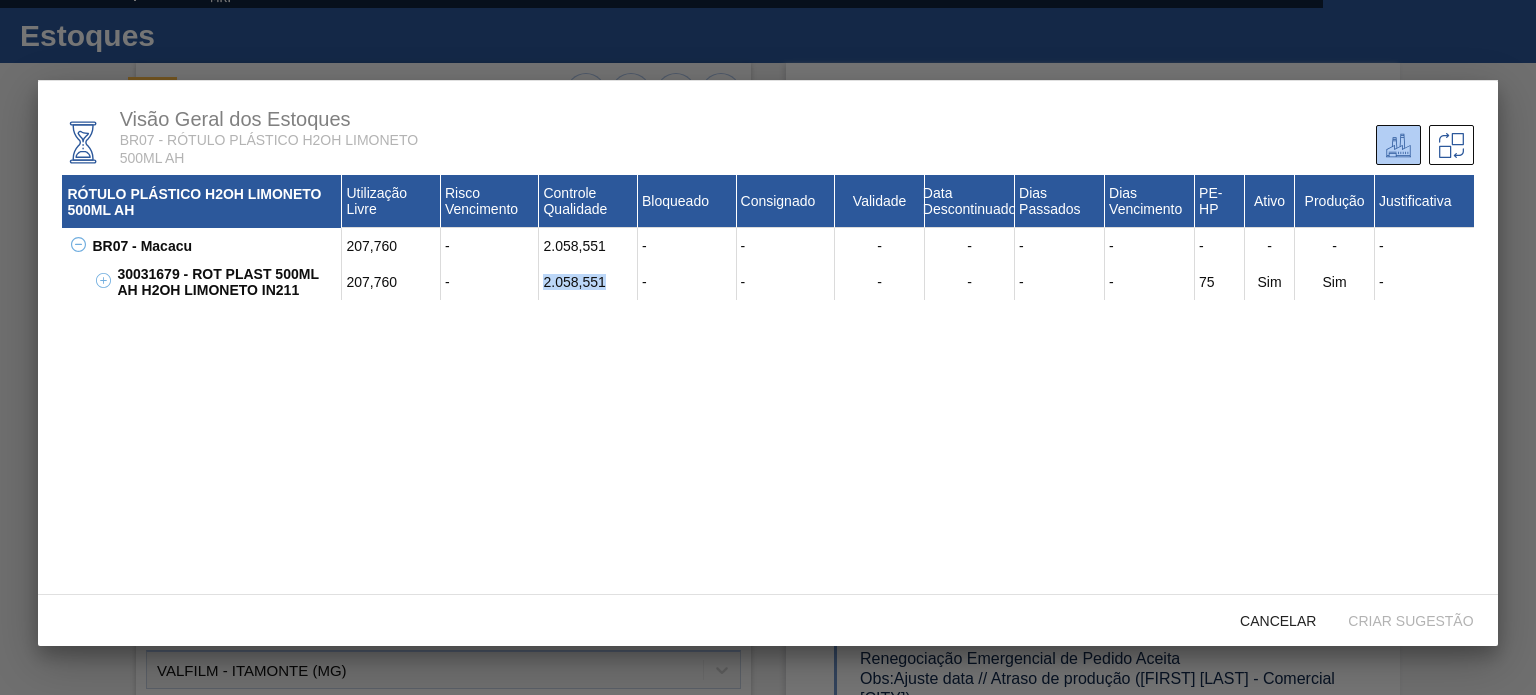 click on "2.058,551" at bounding box center (588, 282) 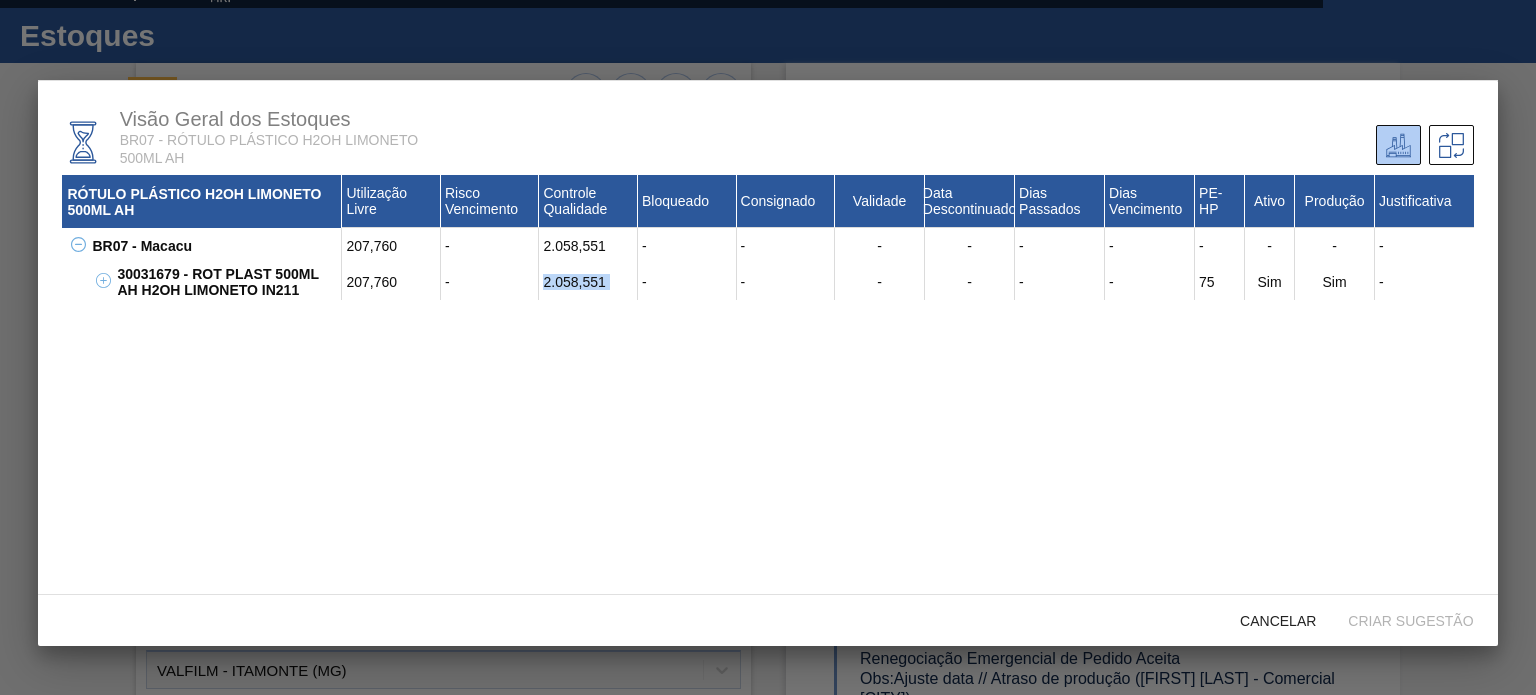 drag, startPoint x: 580, startPoint y: 285, endPoint x: 566, endPoint y: 277, distance: 16.124516 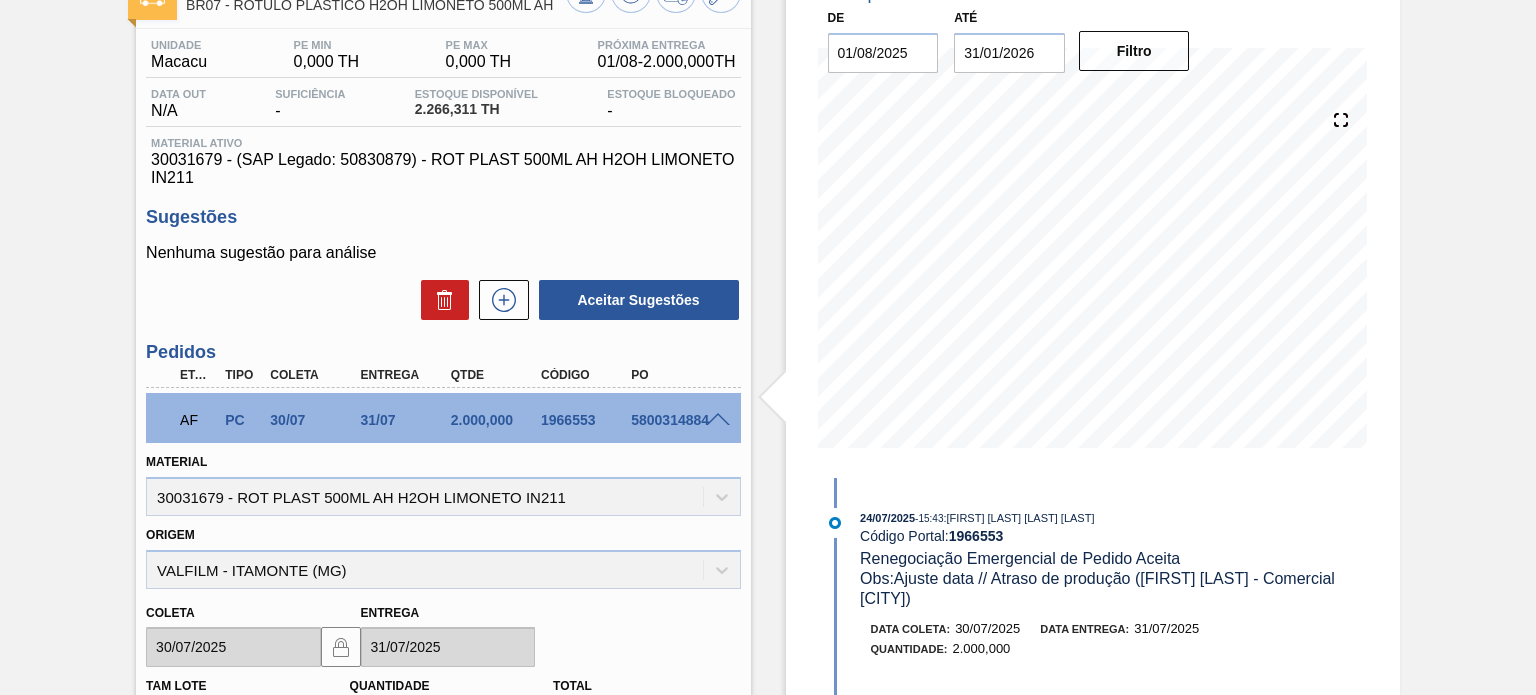 scroll, scrollTop: 337, scrollLeft: 0, axis: vertical 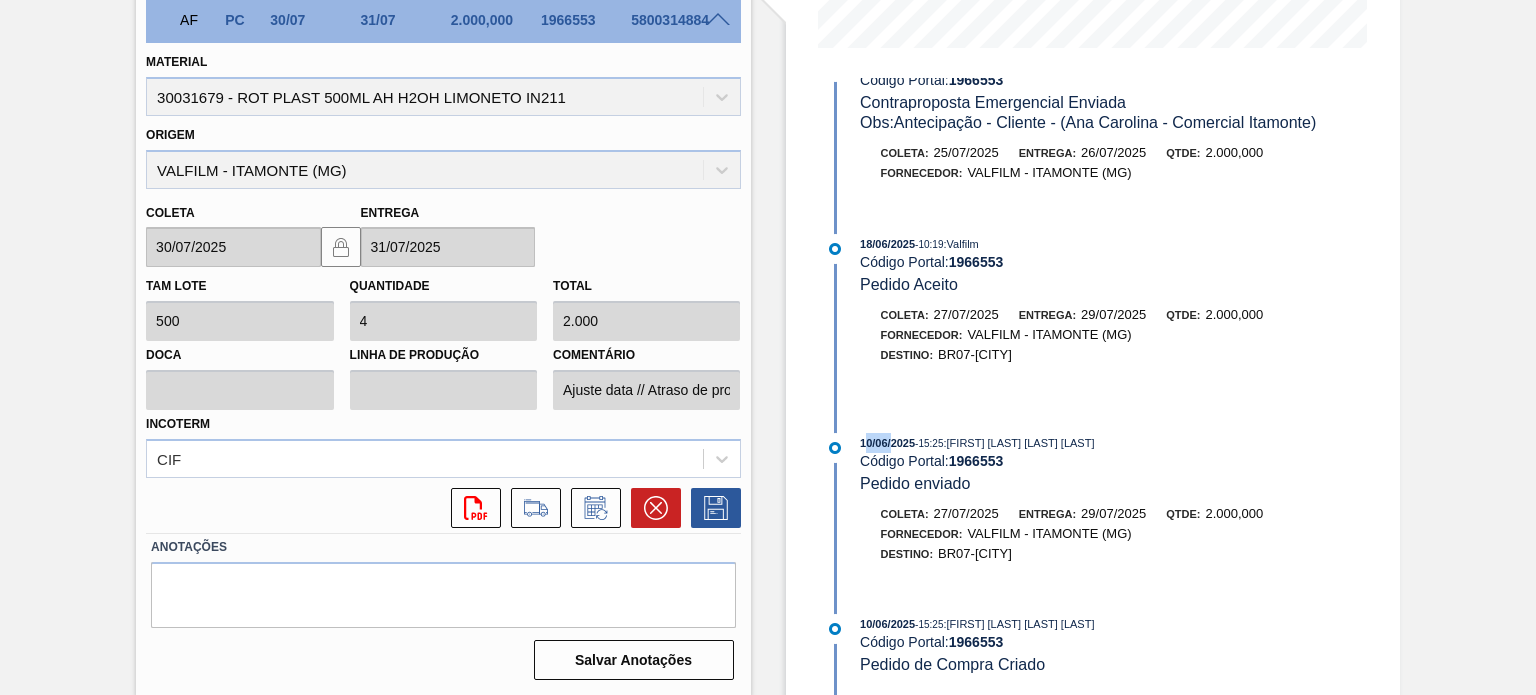 drag, startPoint x: 864, startPoint y: 443, endPoint x: 888, endPoint y: 442, distance: 24.020824 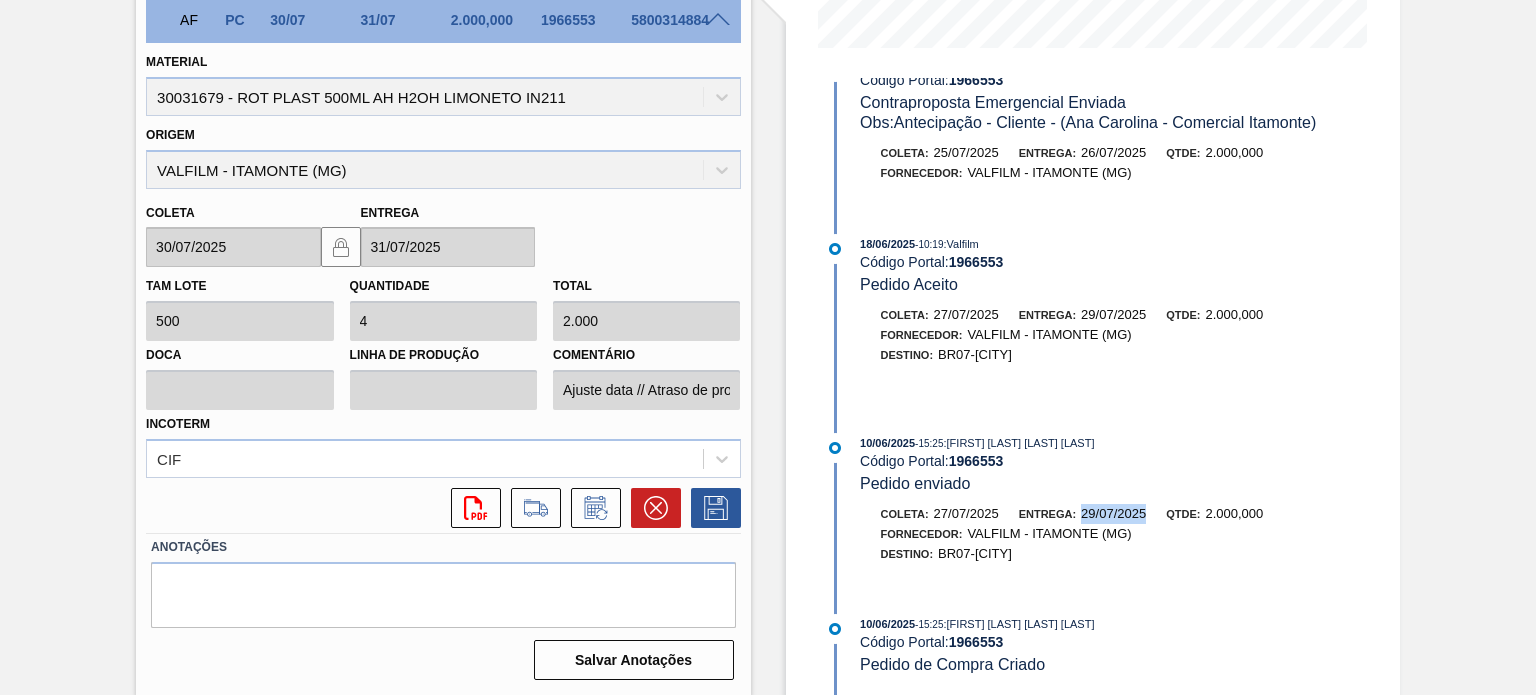 drag, startPoint x: 1112, startPoint y: 515, endPoint x: 1147, endPoint y: 514, distance: 35.014282 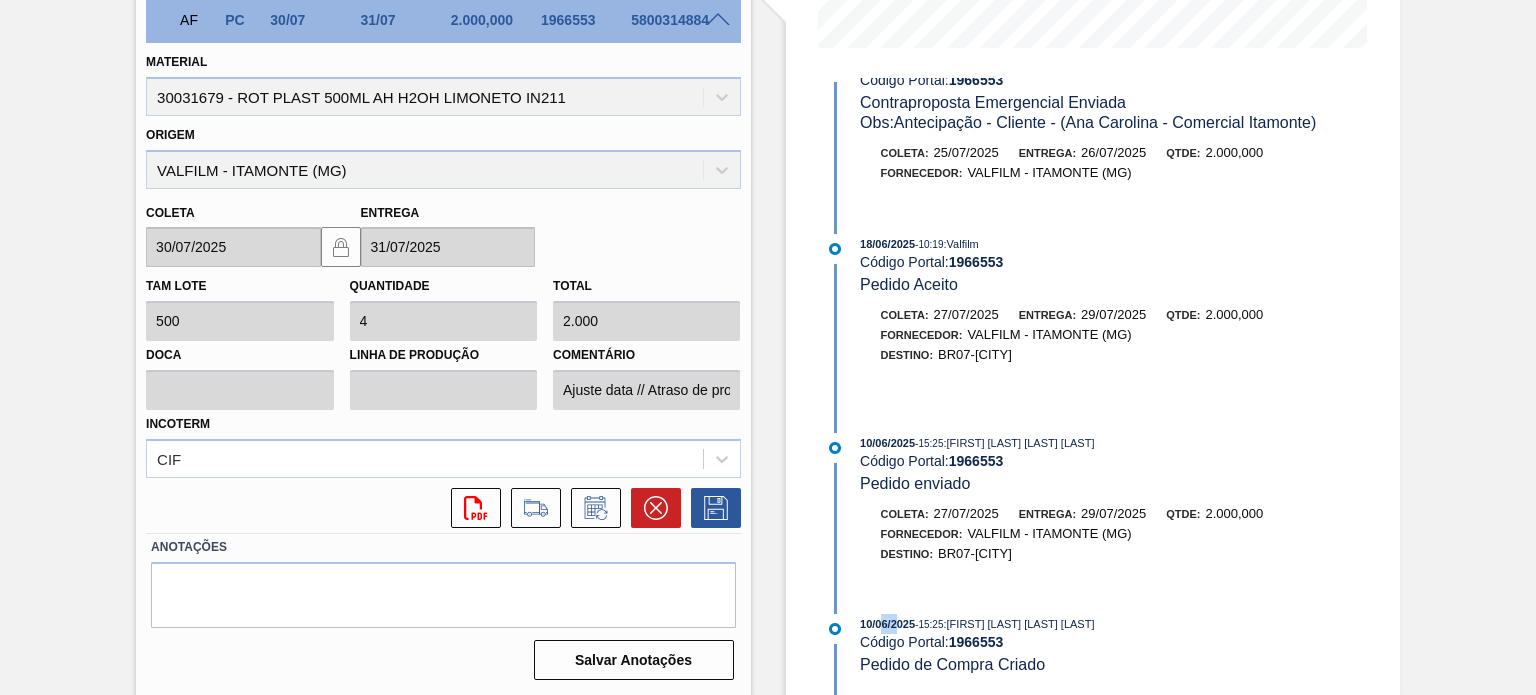drag, startPoint x: 889, startPoint y: 615, endPoint x: 901, endPoint y: 612, distance: 12.369317 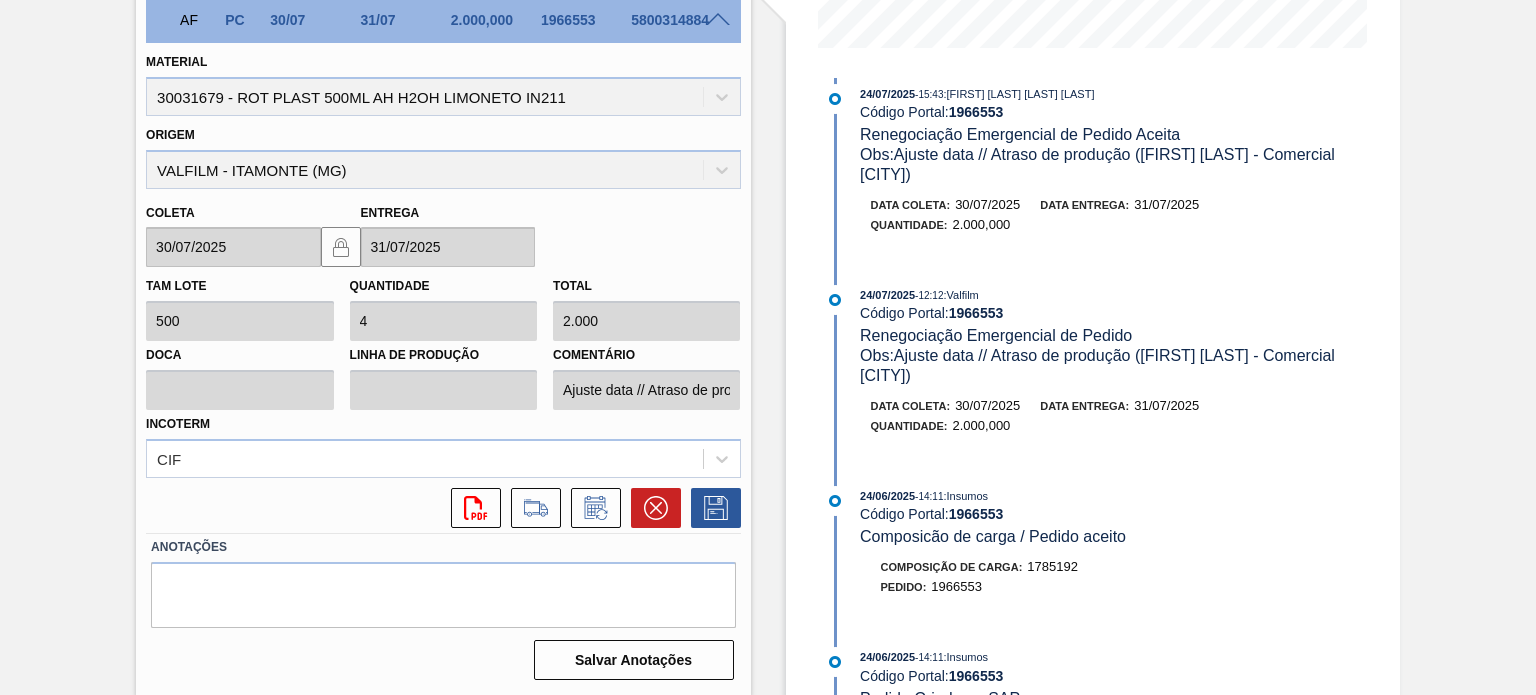 scroll, scrollTop: 0, scrollLeft: 0, axis: both 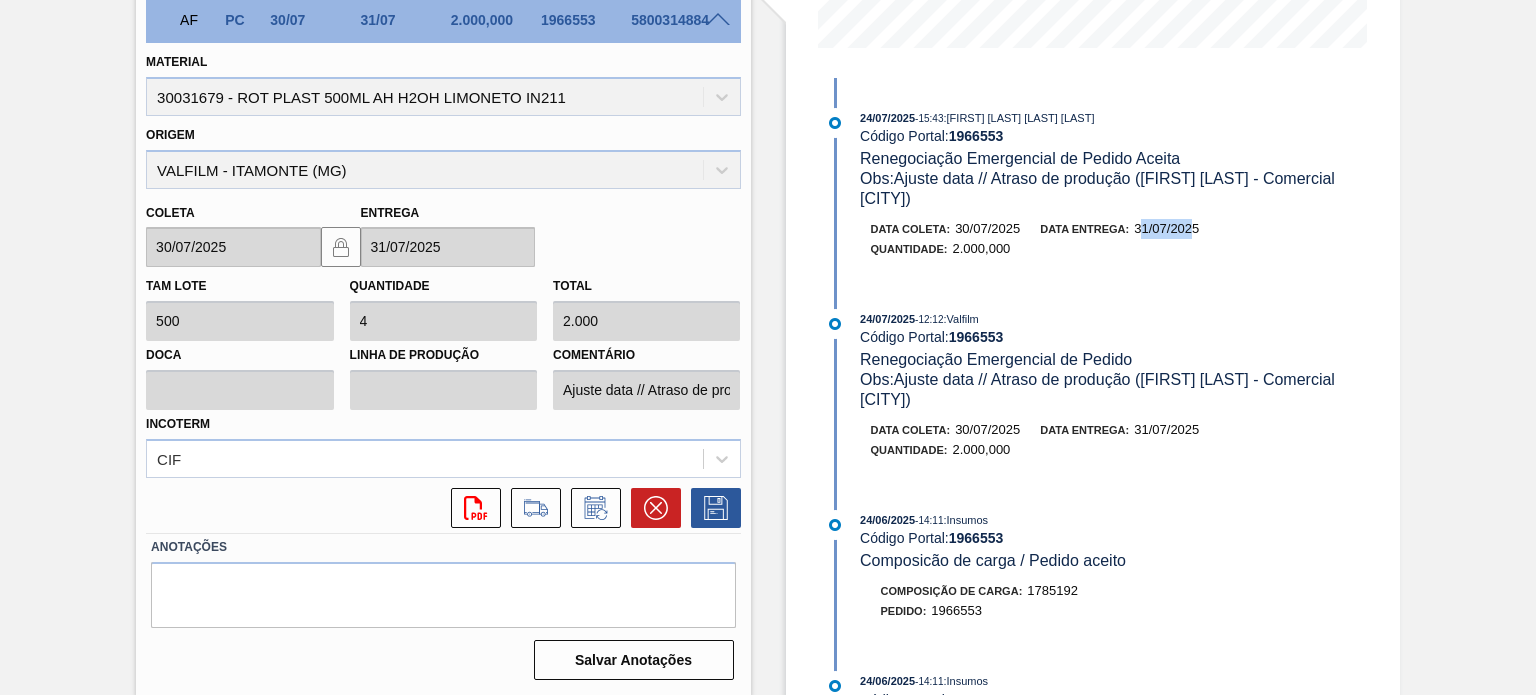 click on "31/07/2025" at bounding box center (1166, 228) 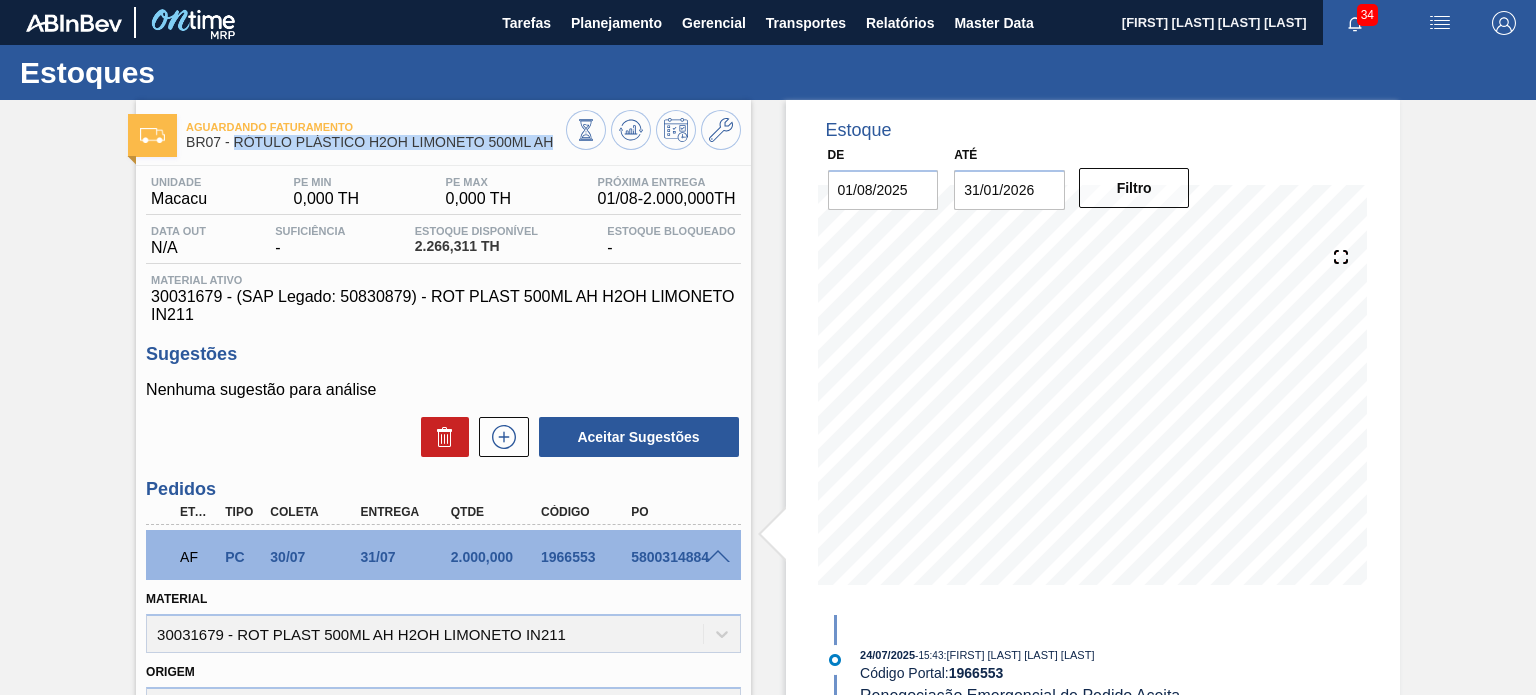 drag, startPoint x: 552, startPoint y: 146, endPoint x: 235, endPoint y: 145, distance: 317.0016 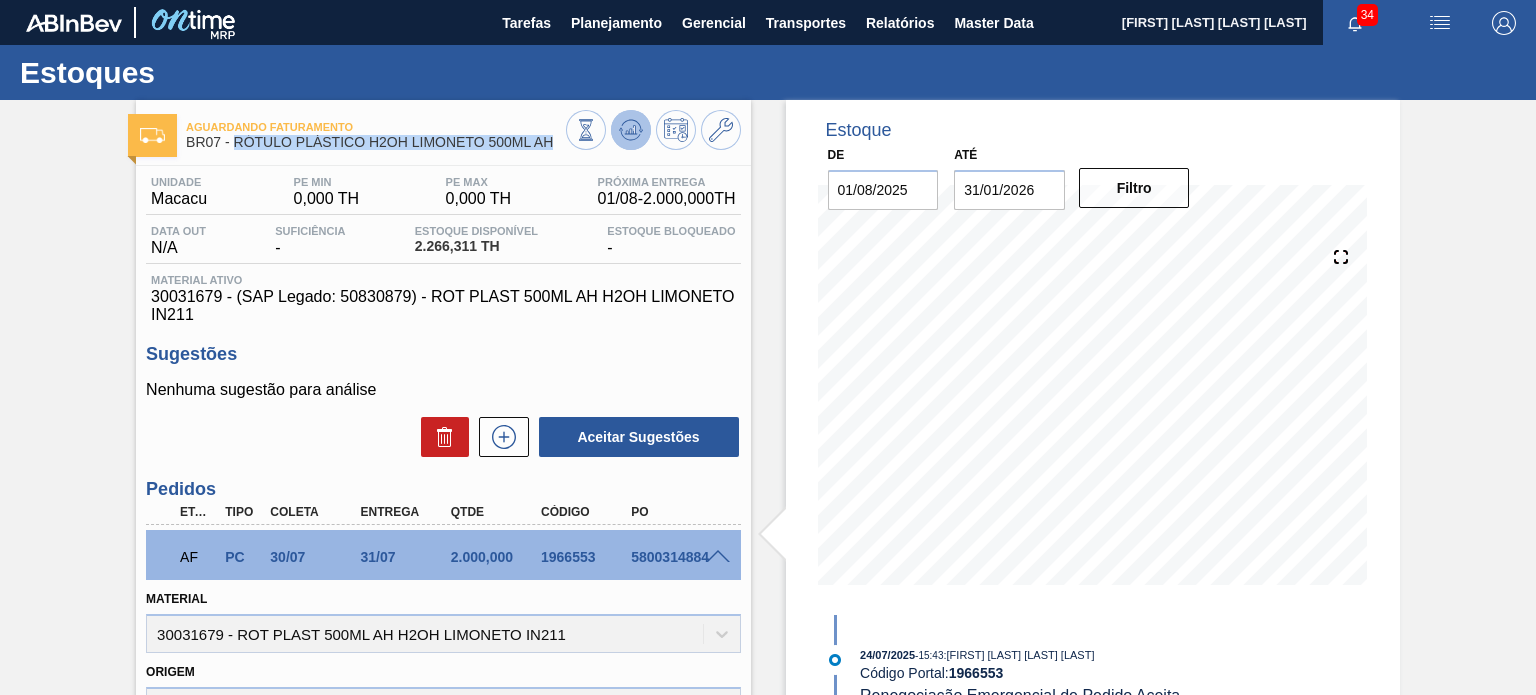 click 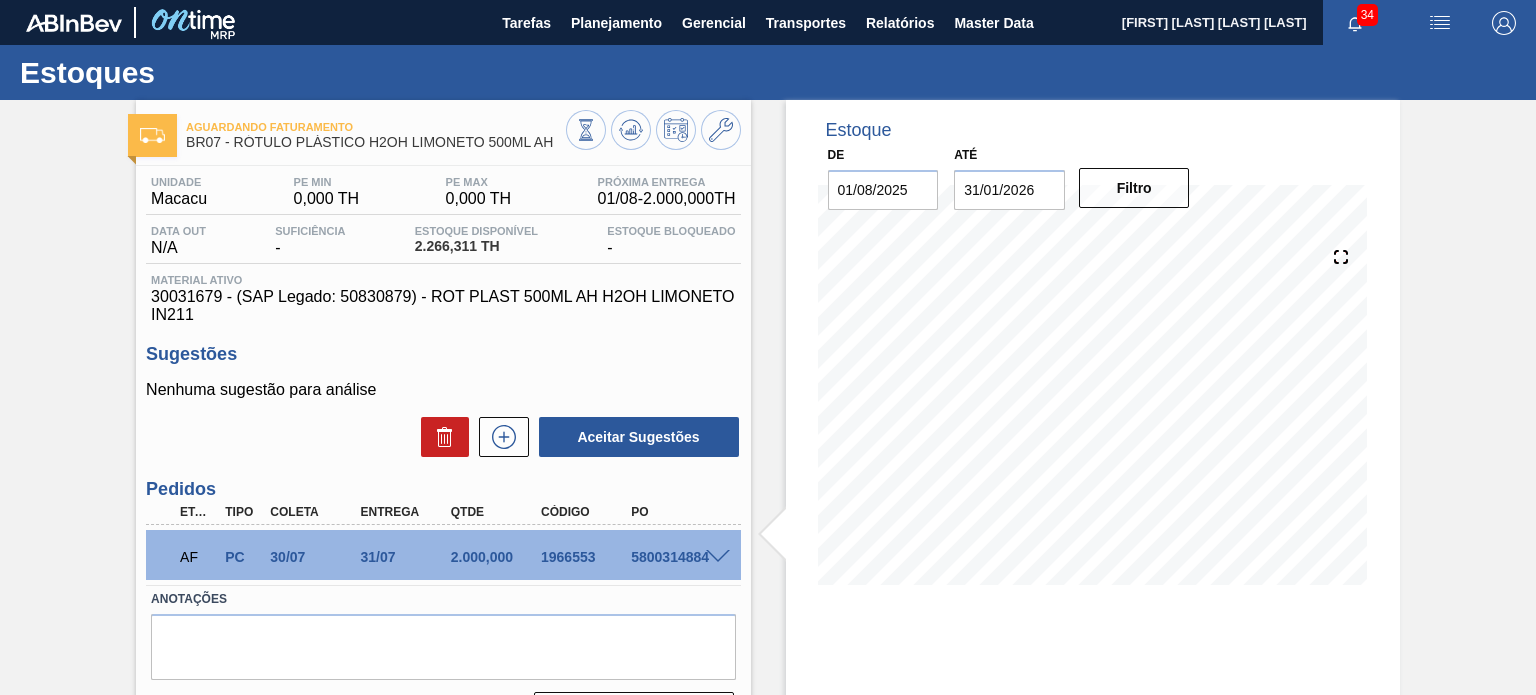 click at bounding box center (718, 557) 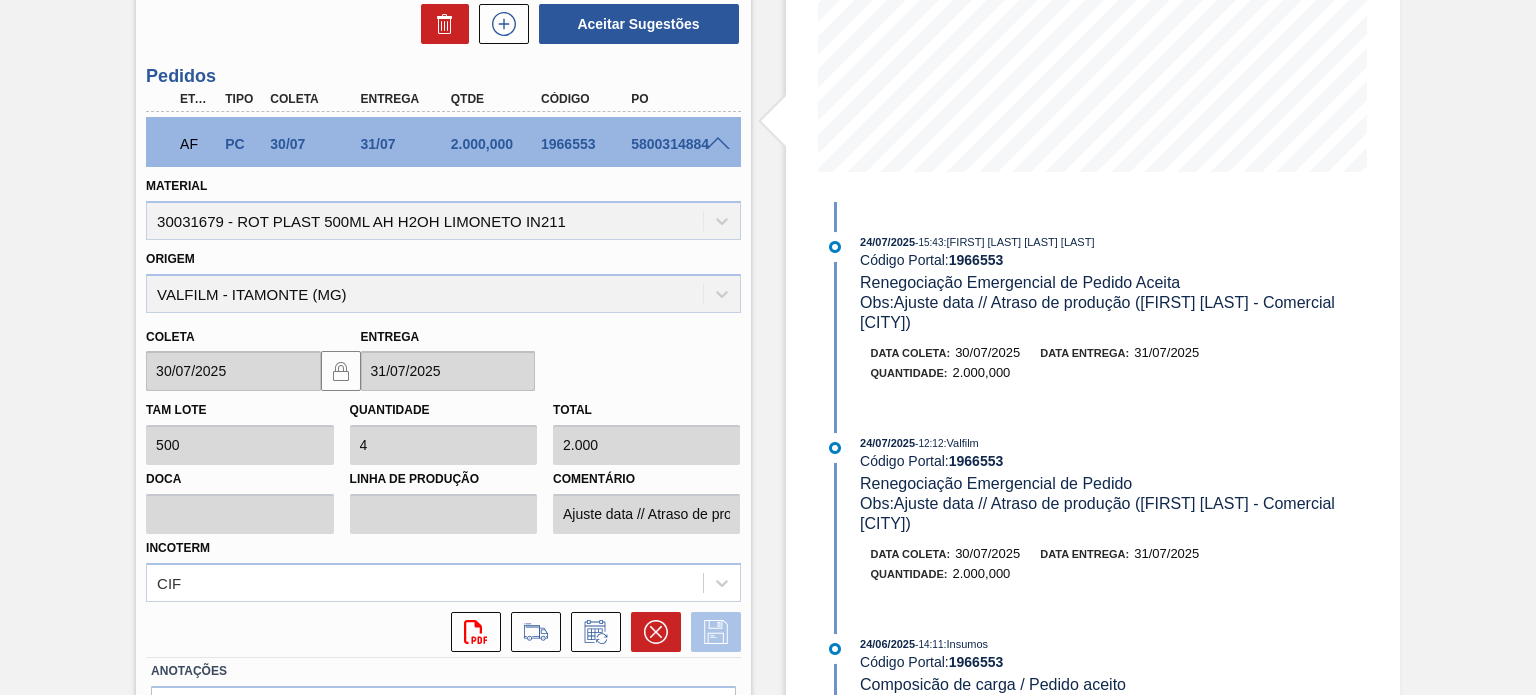 scroll, scrollTop: 537, scrollLeft: 0, axis: vertical 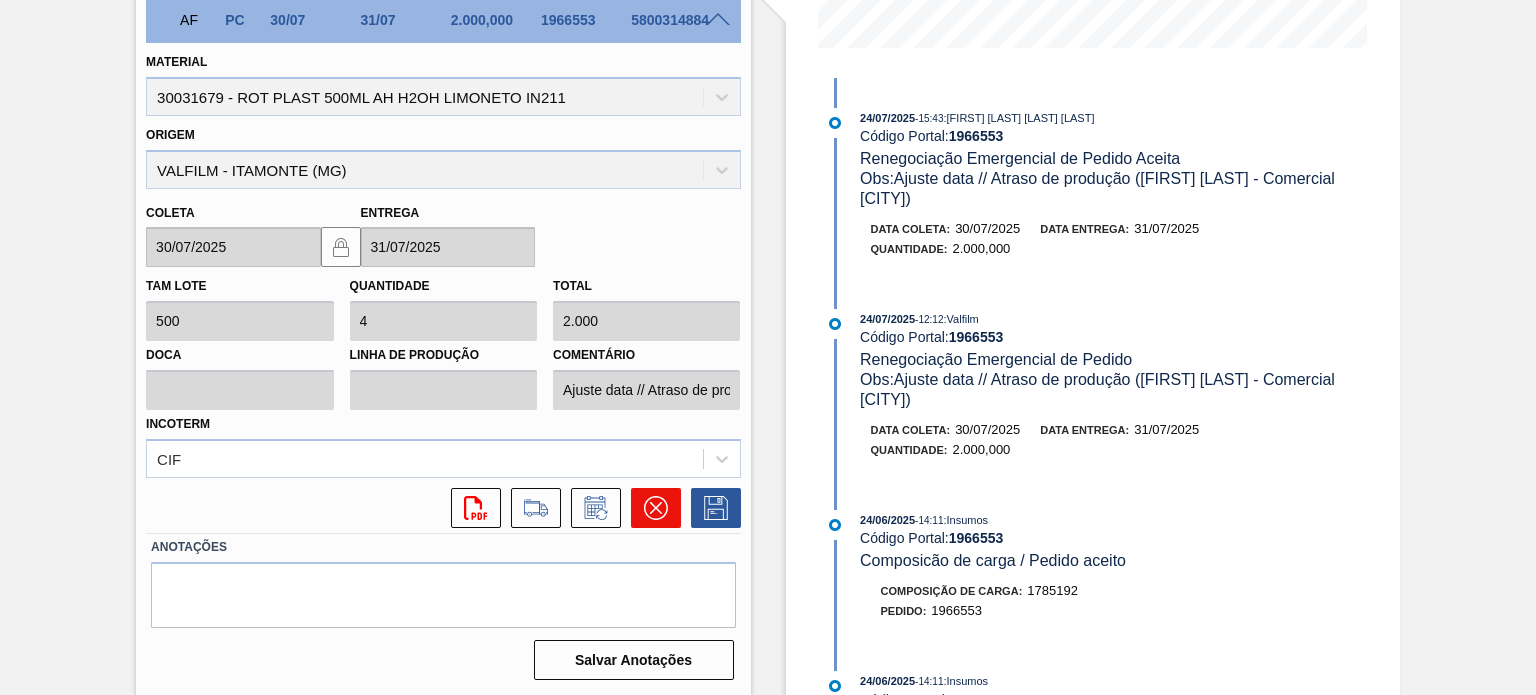 click 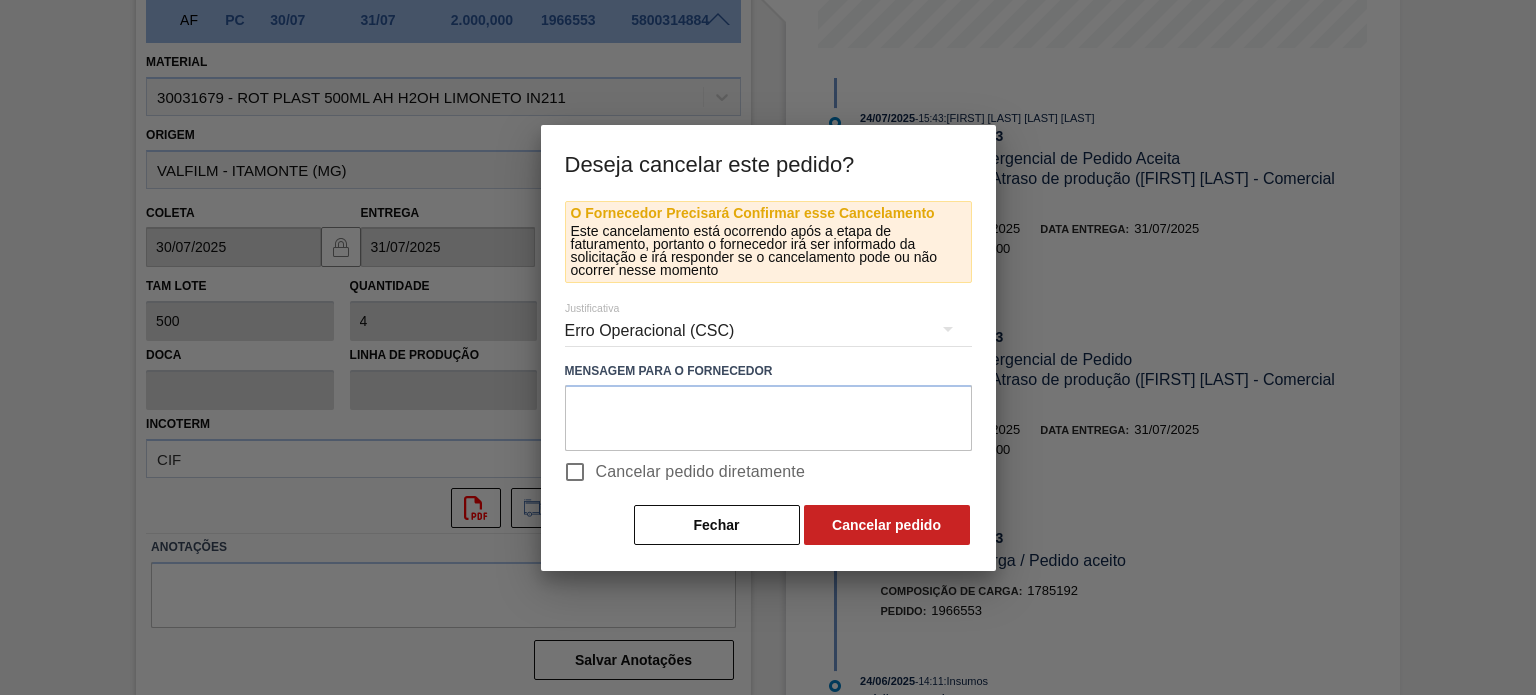 click on "Erro Operacional (CSC)" at bounding box center (768, 331) 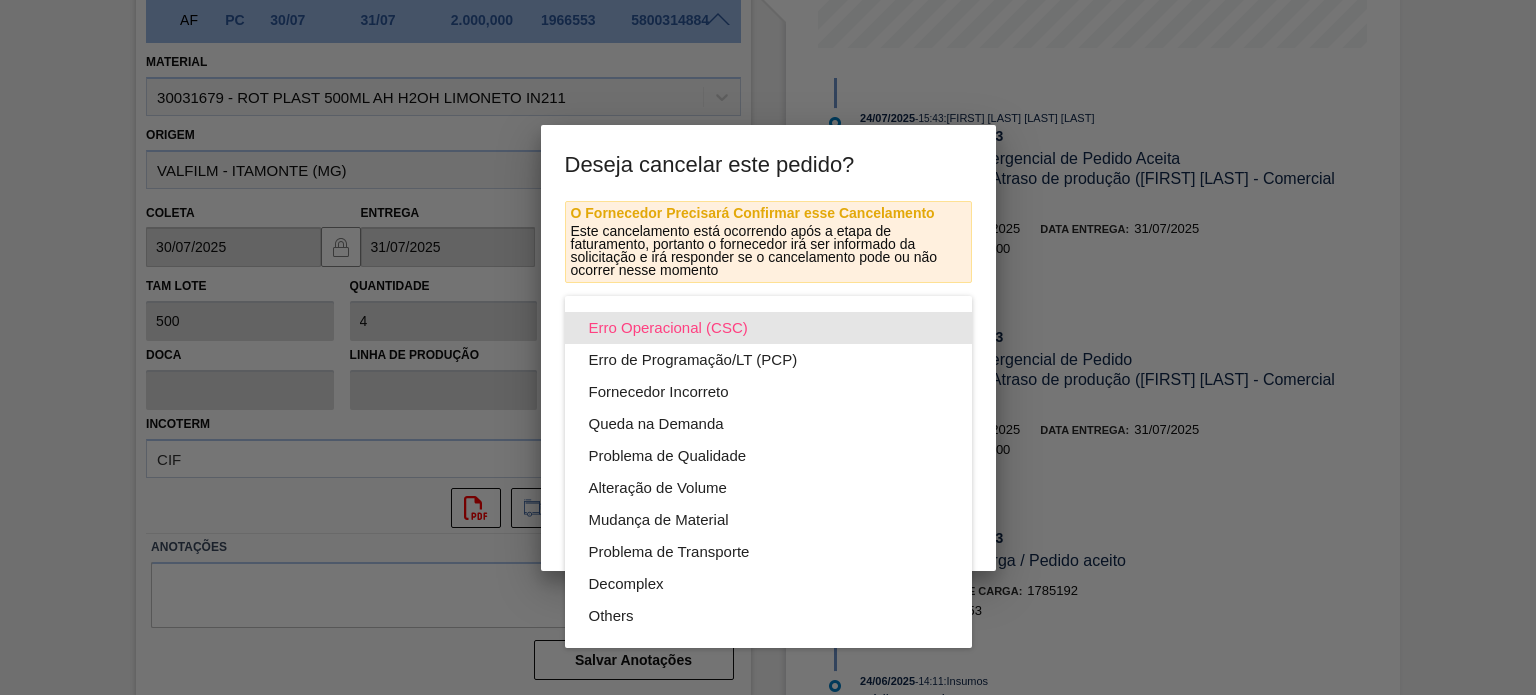 click on "Erro Operacional (CSC) Erro de Programação/LT (PCP) Fornecedor Incorreto Queda na Demanda Problema de Qualidade Alteração de Volume Mudança de Material Problema de Transporte Decomplex Others" at bounding box center (768, 472) 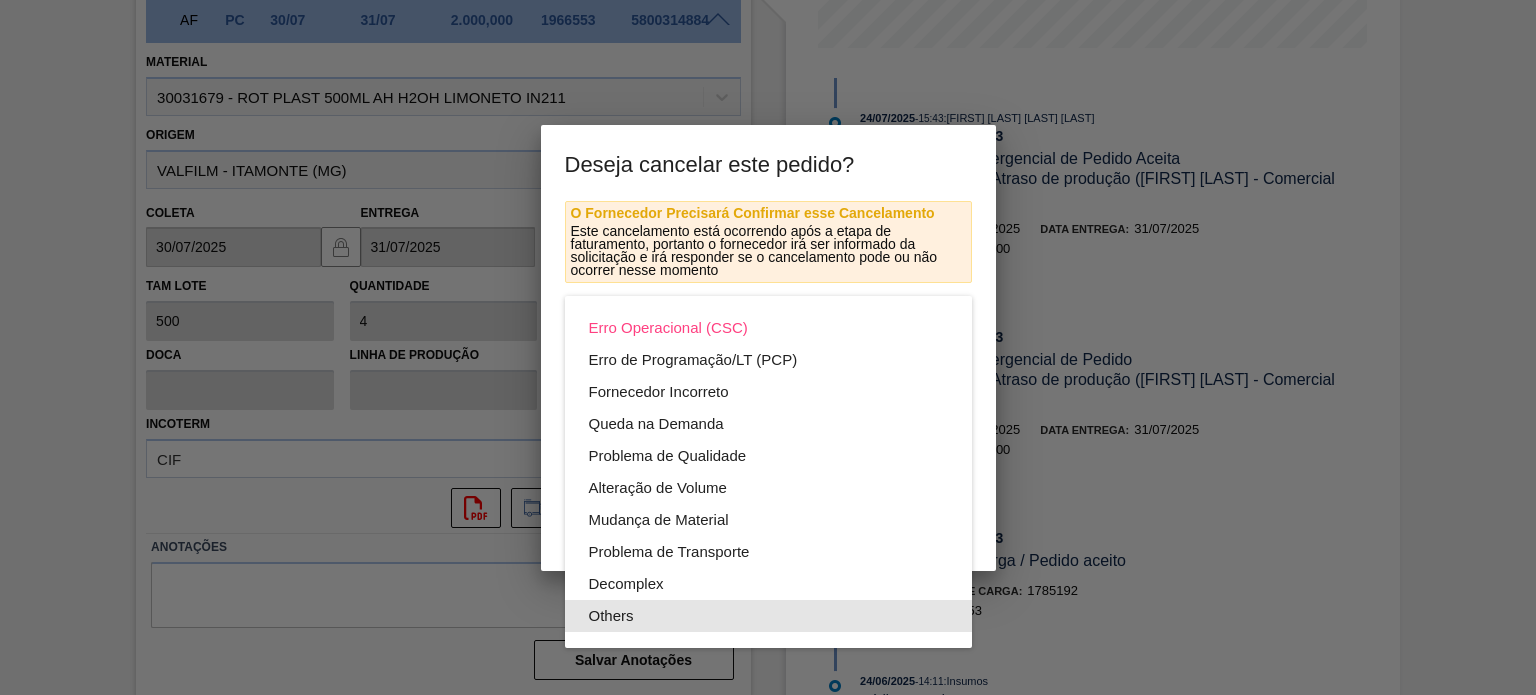 click on "Others" at bounding box center (768, 616) 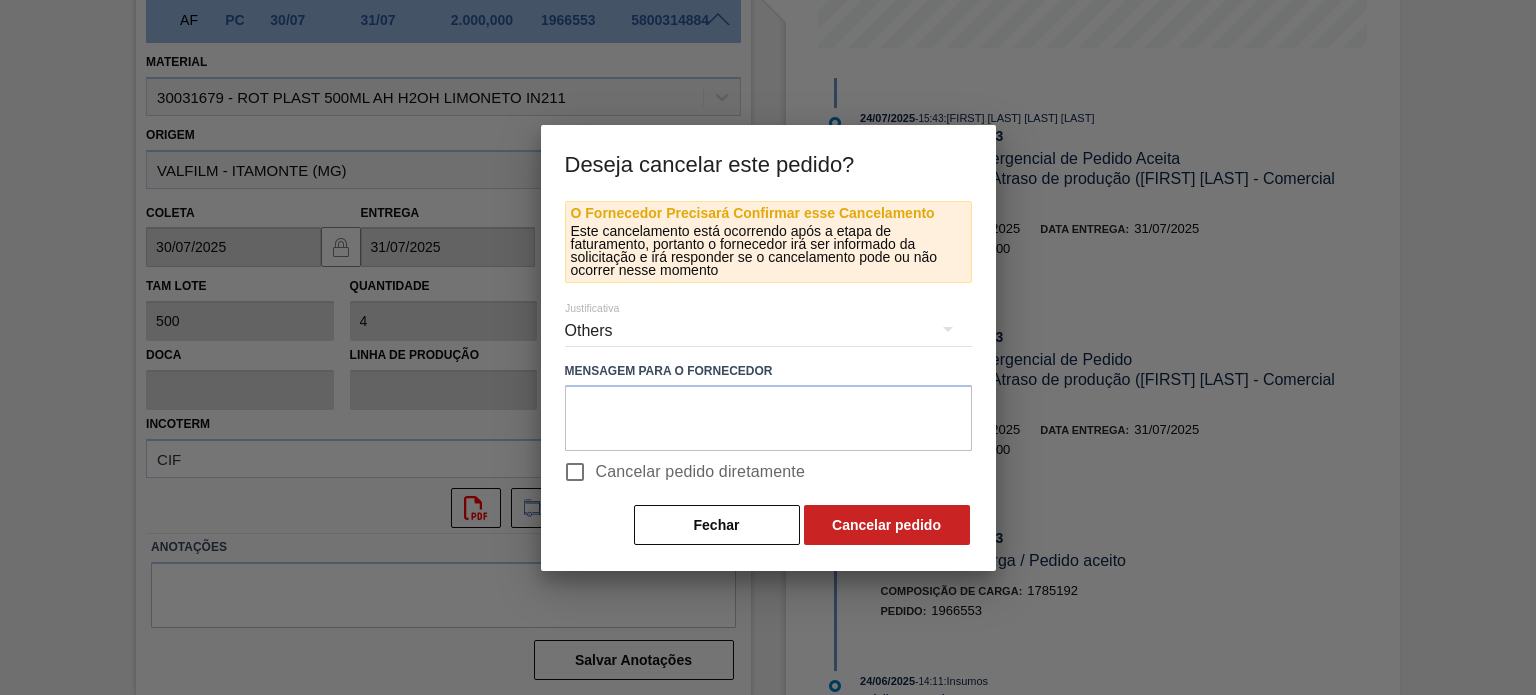 click on "Erro Operacional (CSC) Erro de Programação/LT (PCP) Fornecedor Incorreto Queda na Demanda Problema de Qualidade Alteração de Volume Mudança de Material Problema de Transporte Decomplex Others" at bounding box center [768, 347] 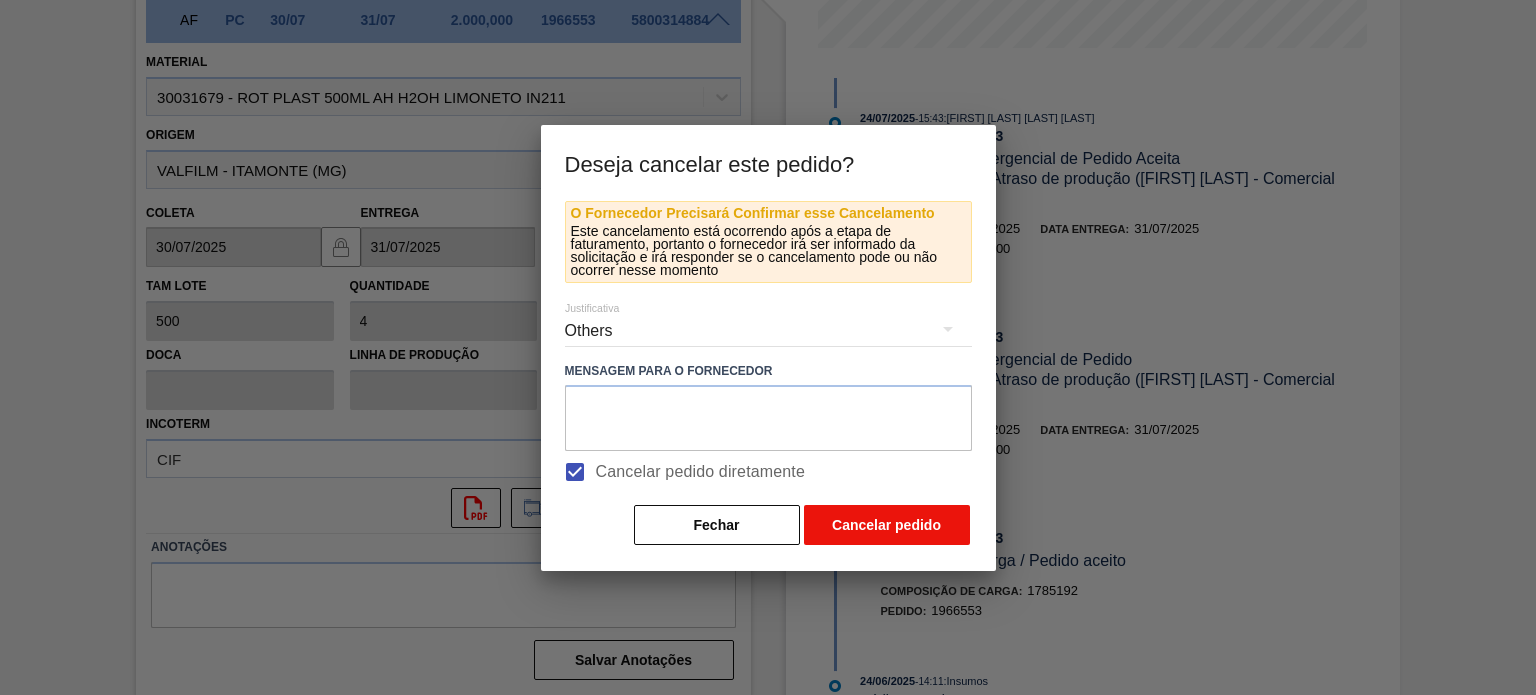 click on "Cancelar pedido" at bounding box center (887, 525) 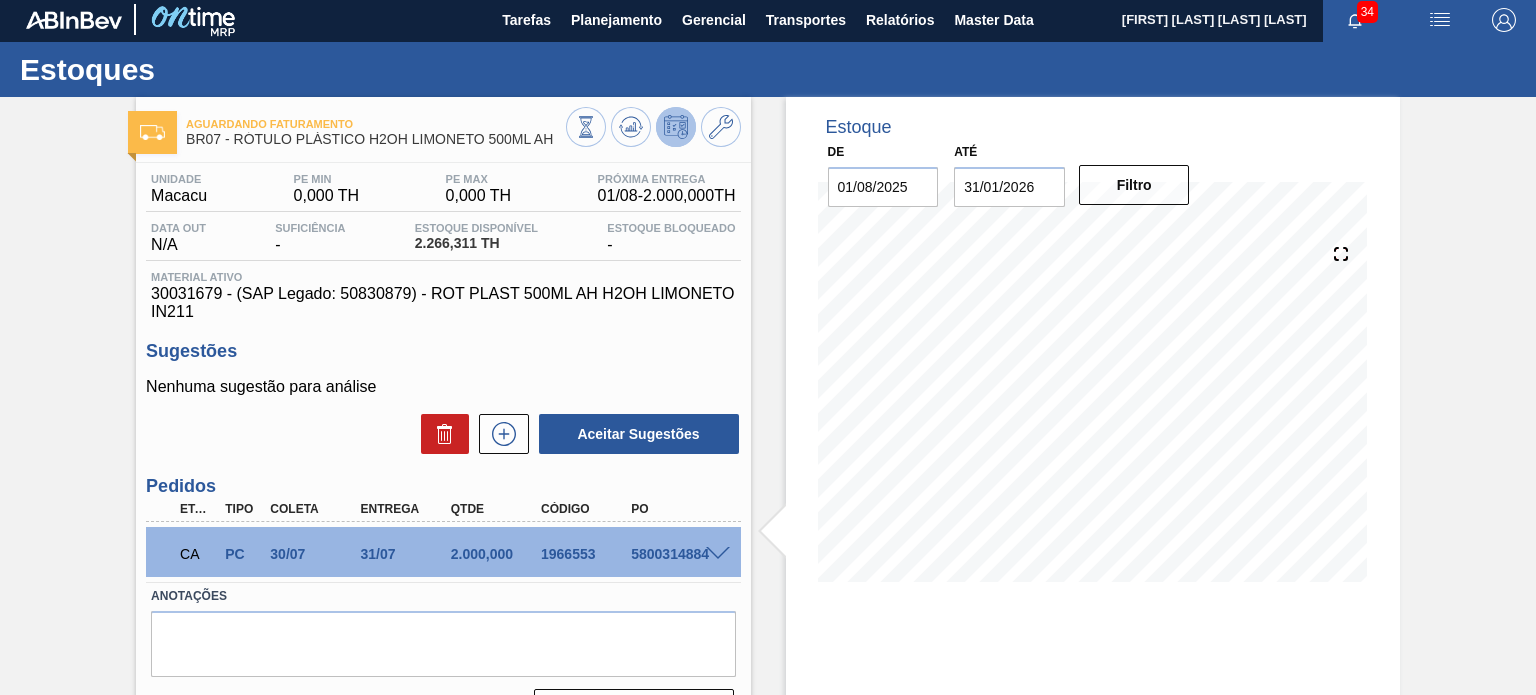 scroll, scrollTop: 0, scrollLeft: 0, axis: both 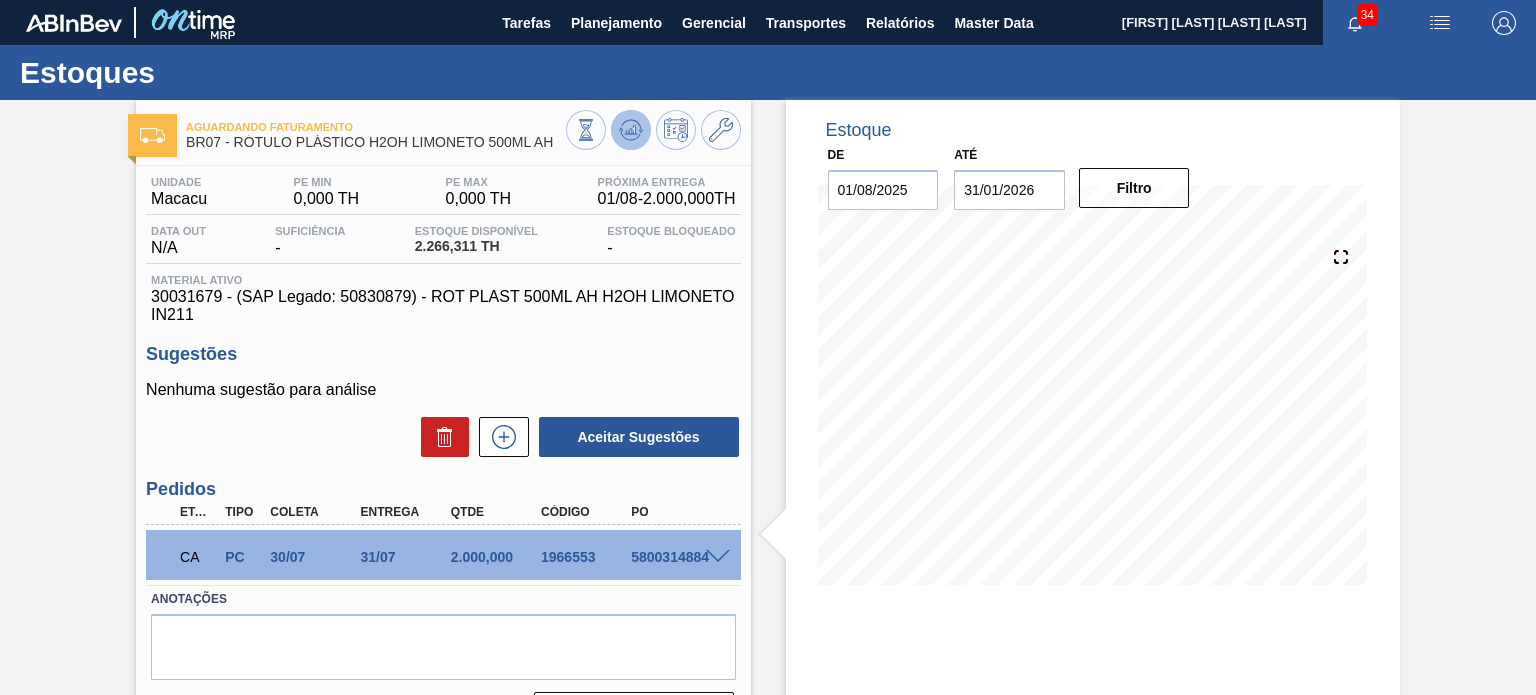 click 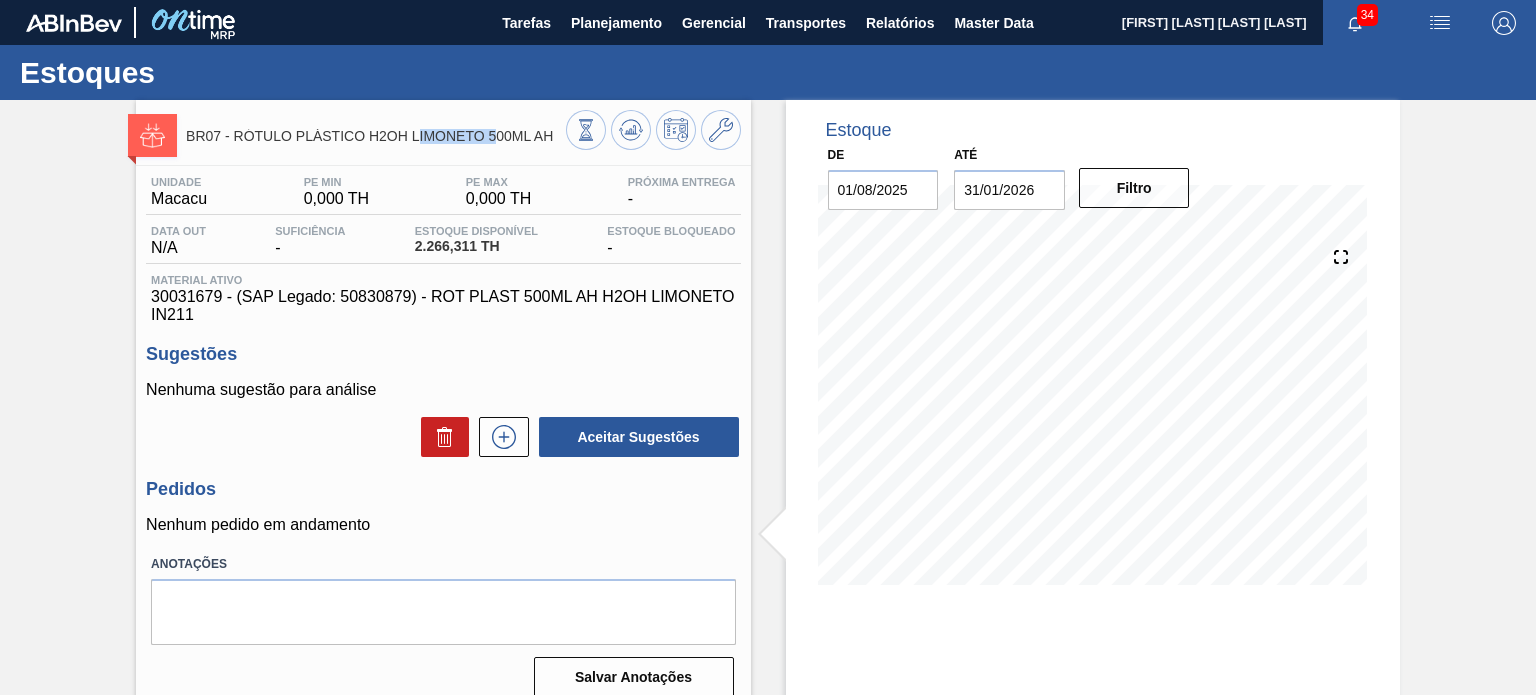 drag, startPoint x: 416, startPoint y: 138, endPoint x: 505, endPoint y: 142, distance: 89.08984 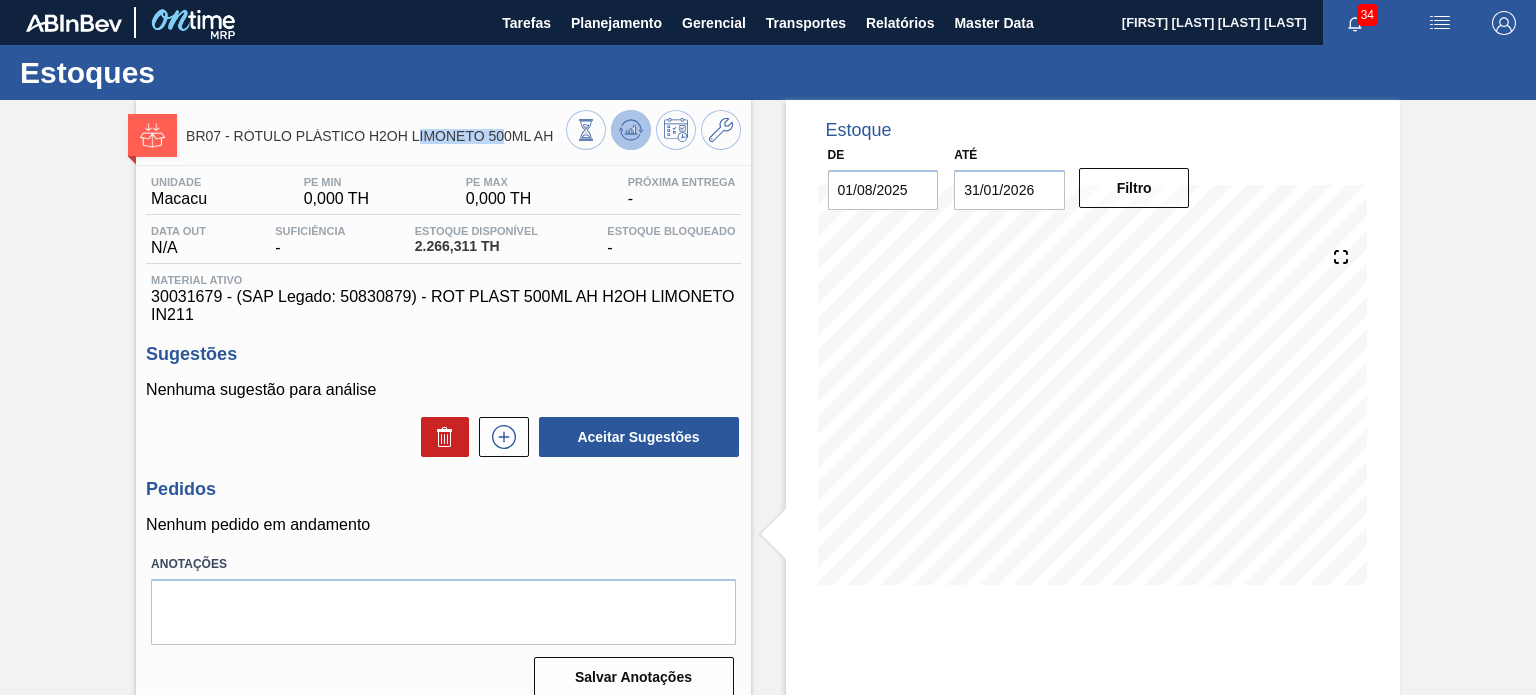 click 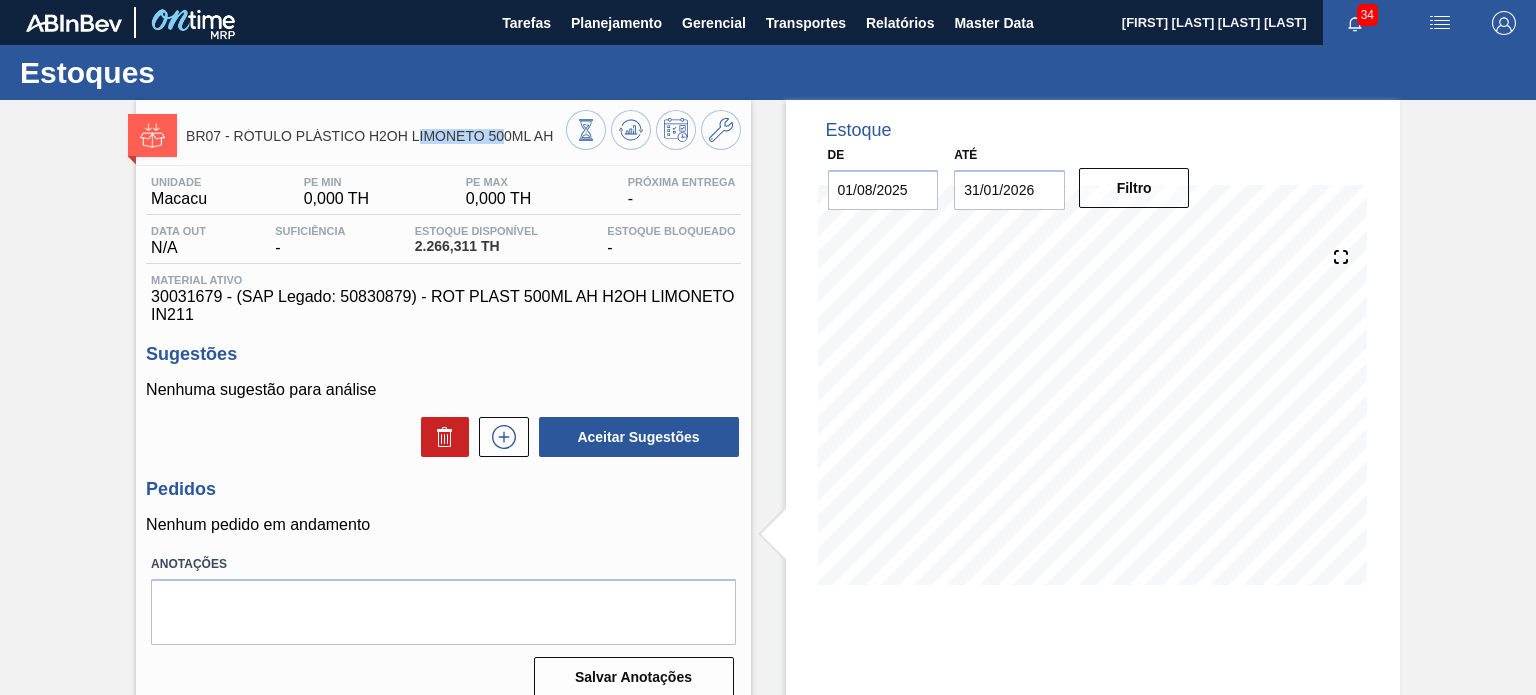 click 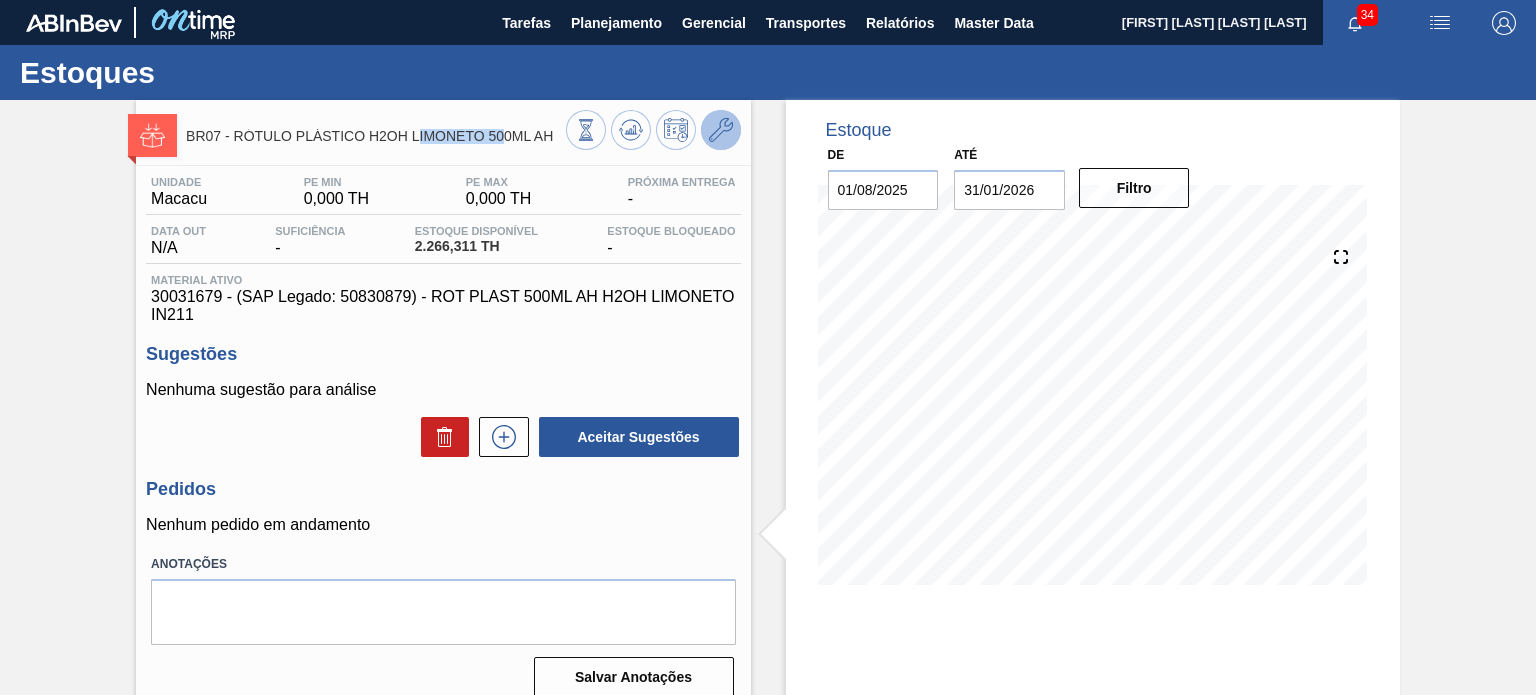 click 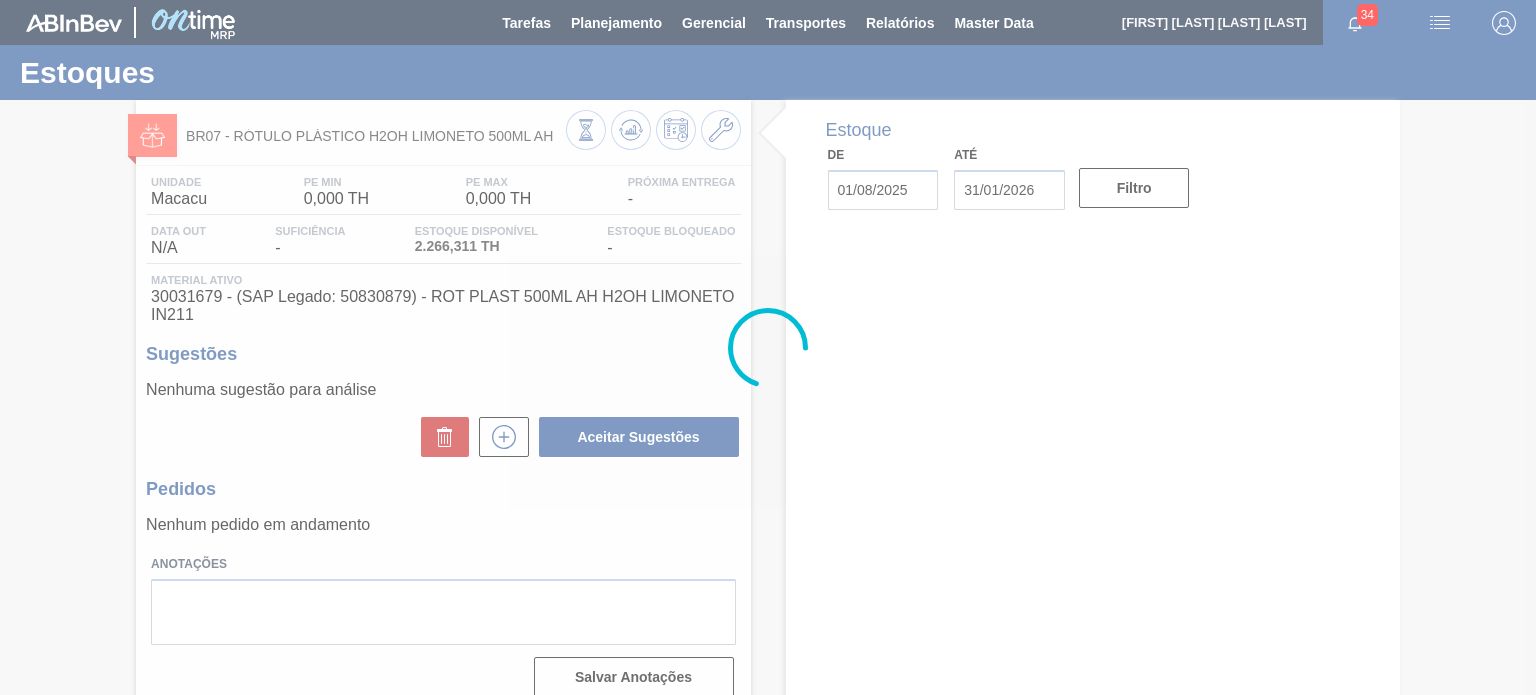 click at bounding box center (768, 347) 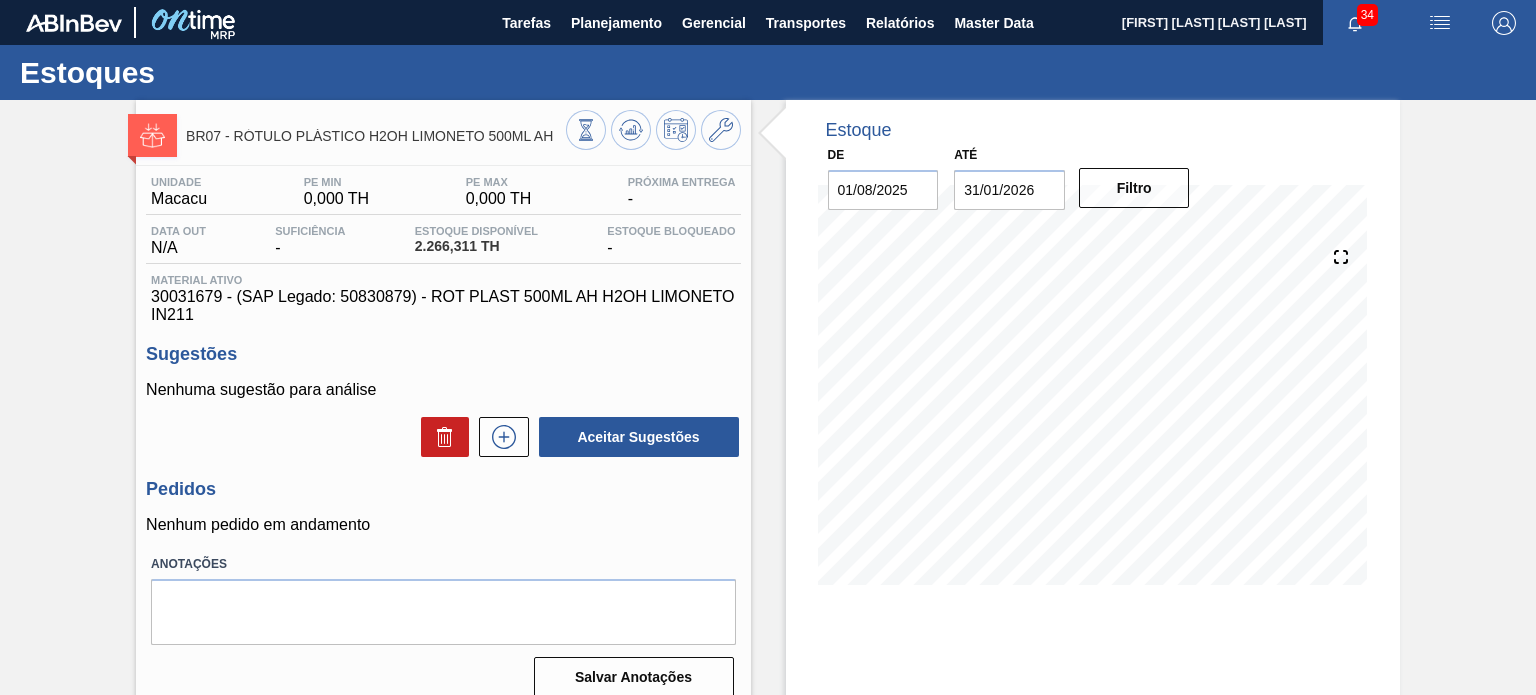 click 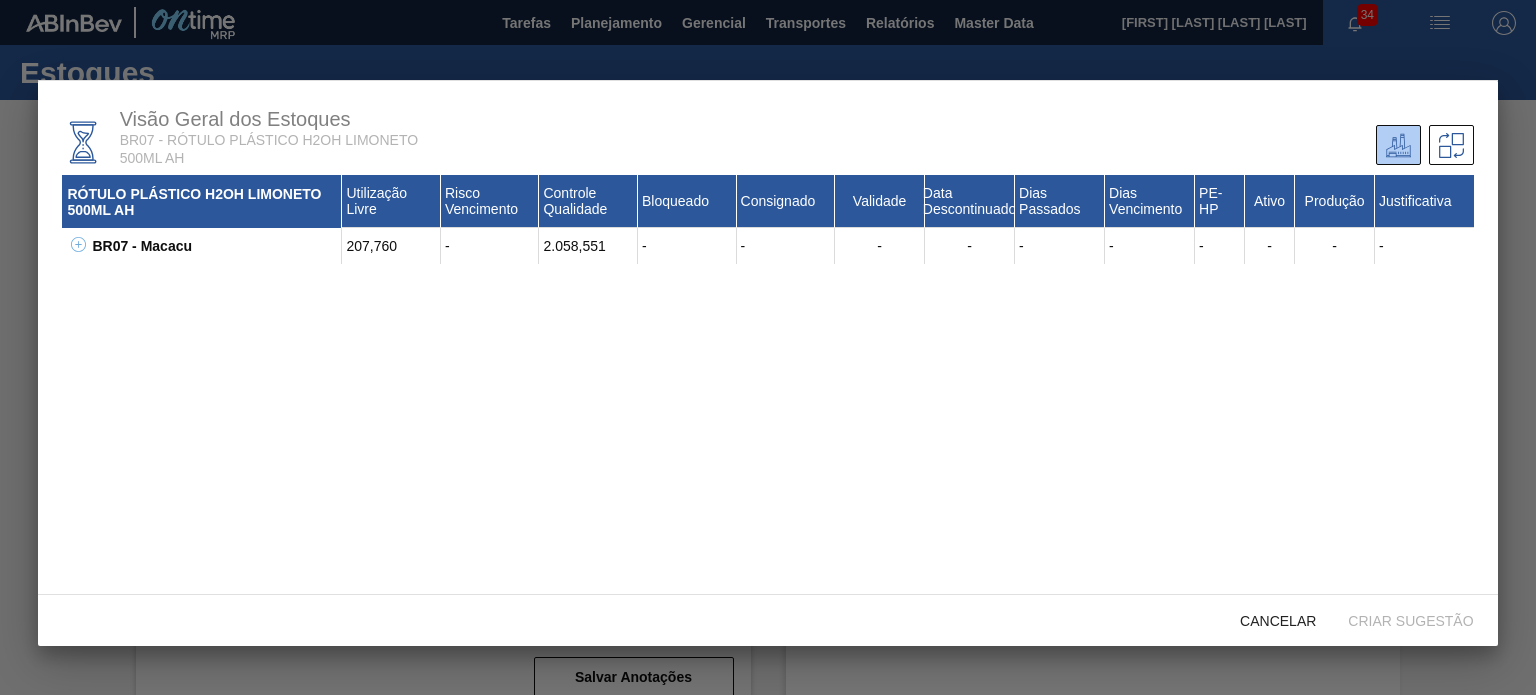 click 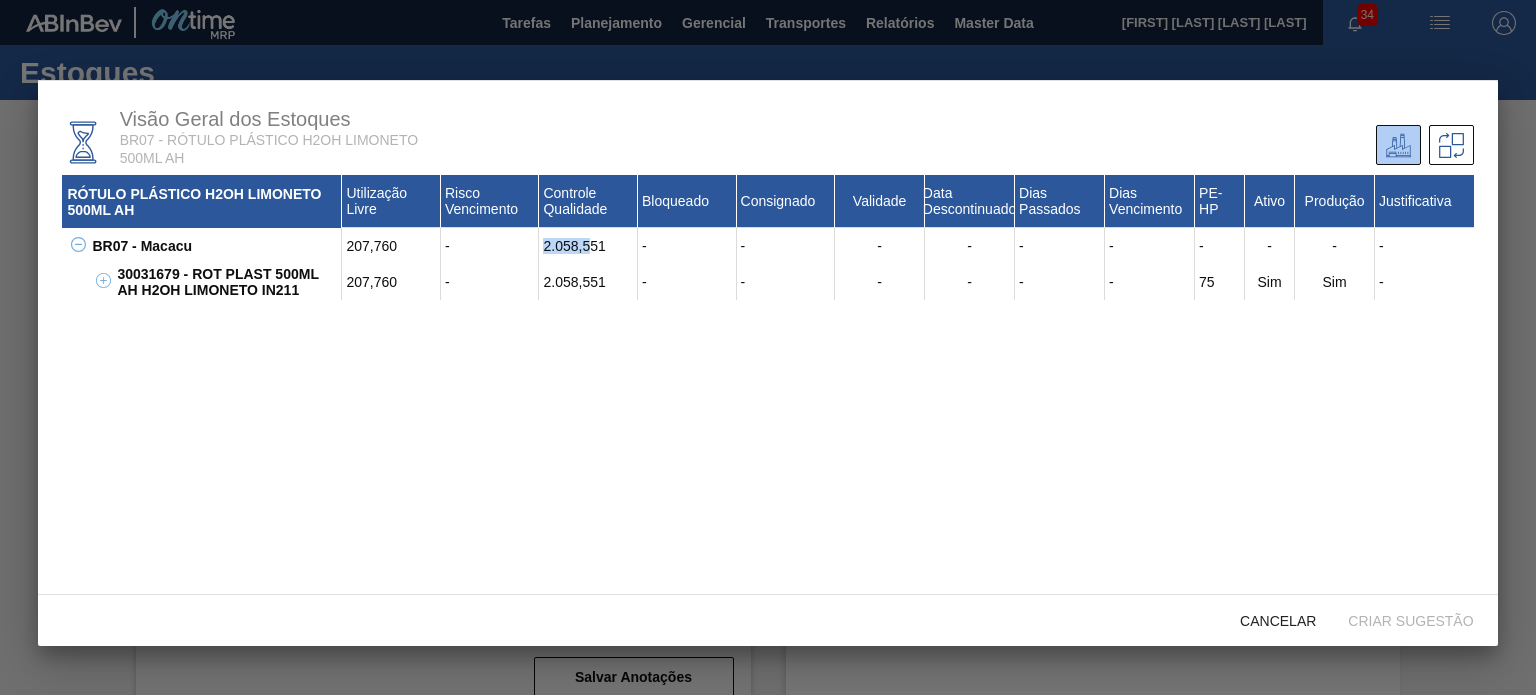 drag, startPoint x: 538, startPoint y: 248, endPoint x: 588, endPoint y: 246, distance: 50.039986 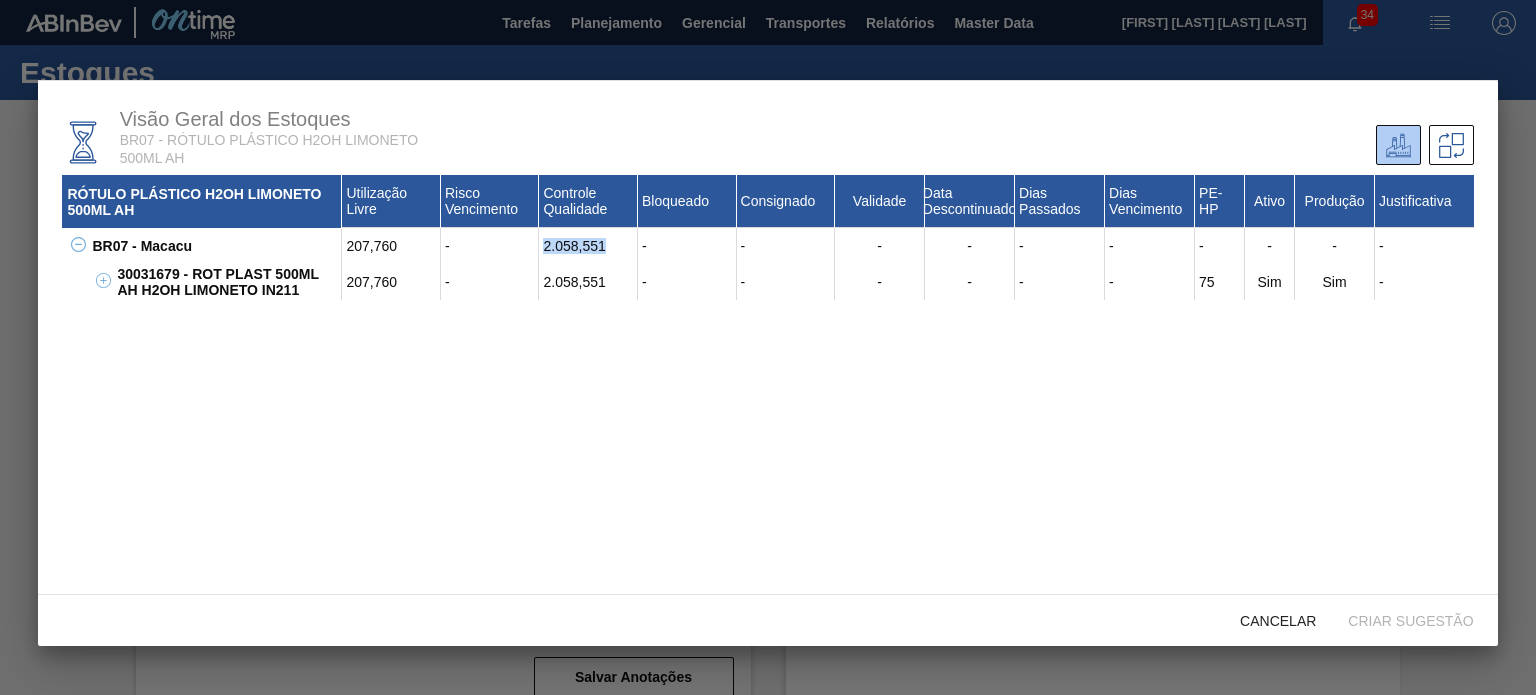 click on "2.058,551" at bounding box center [588, 246] 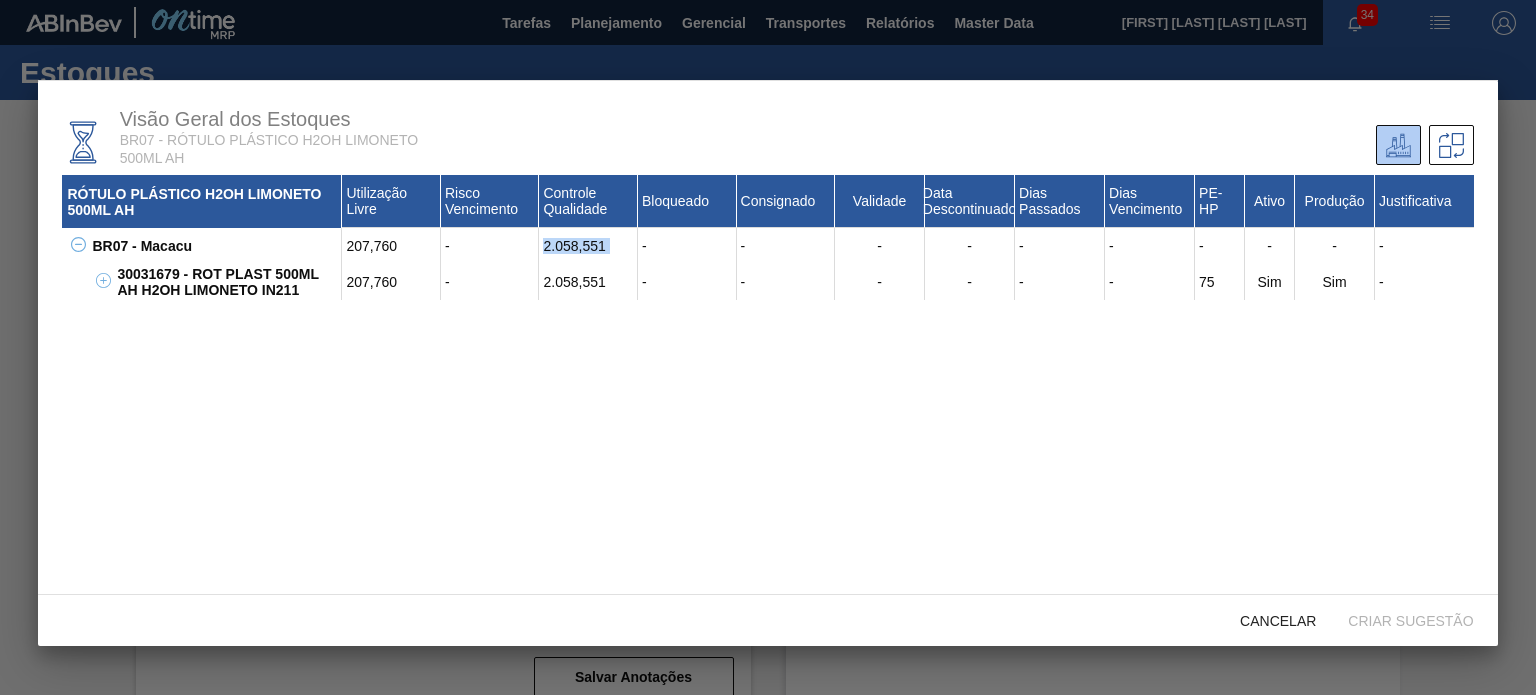click on "2.058,551" at bounding box center (588, 246) 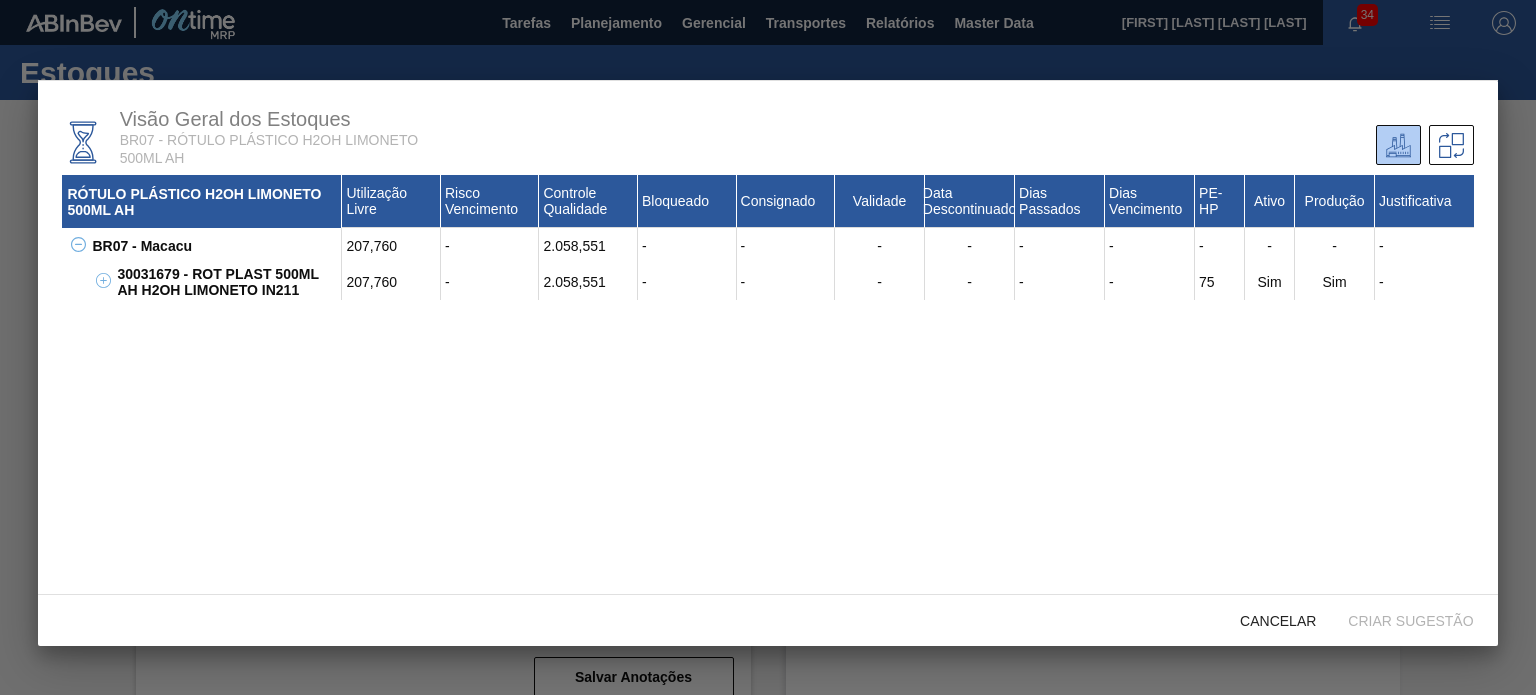 click on "2.058,551" at bounding box center [588, 282] 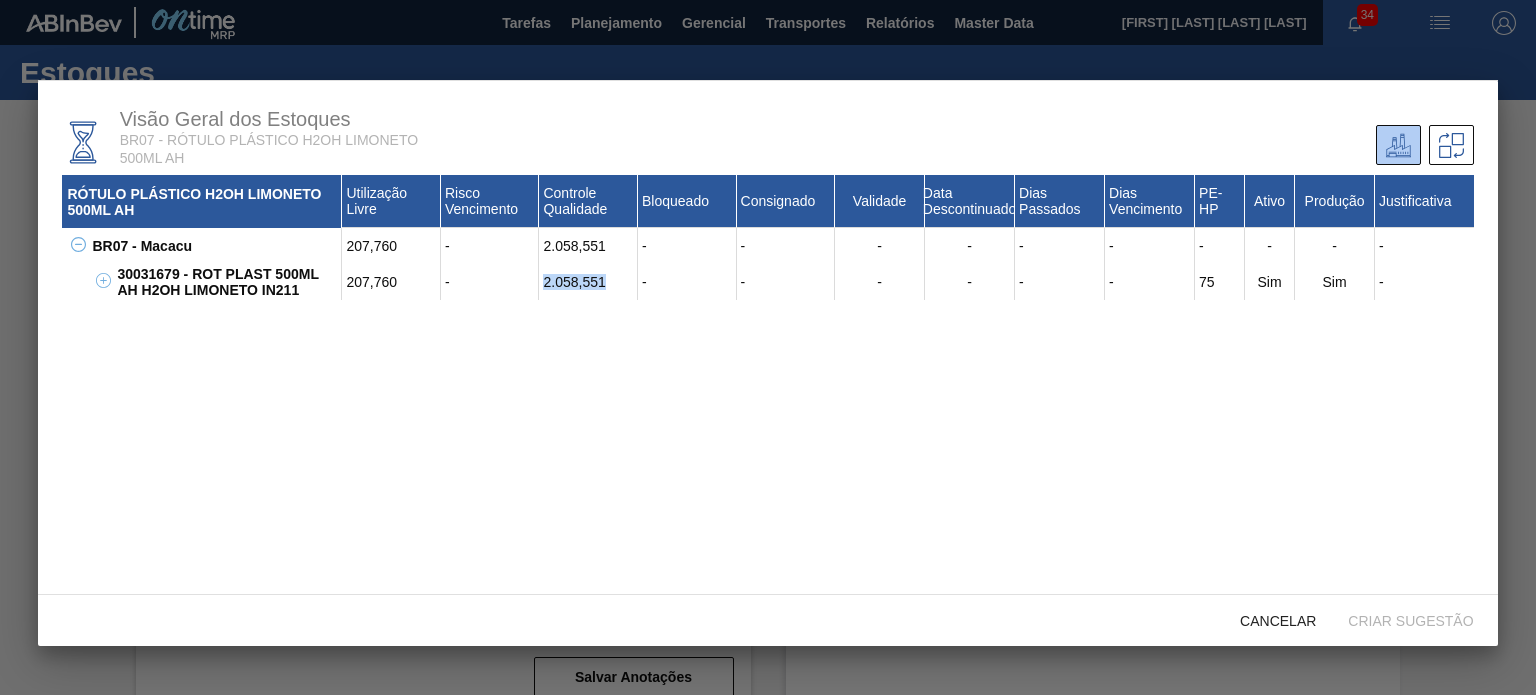 click on "2.058,551" at bounding box center (588, 282) 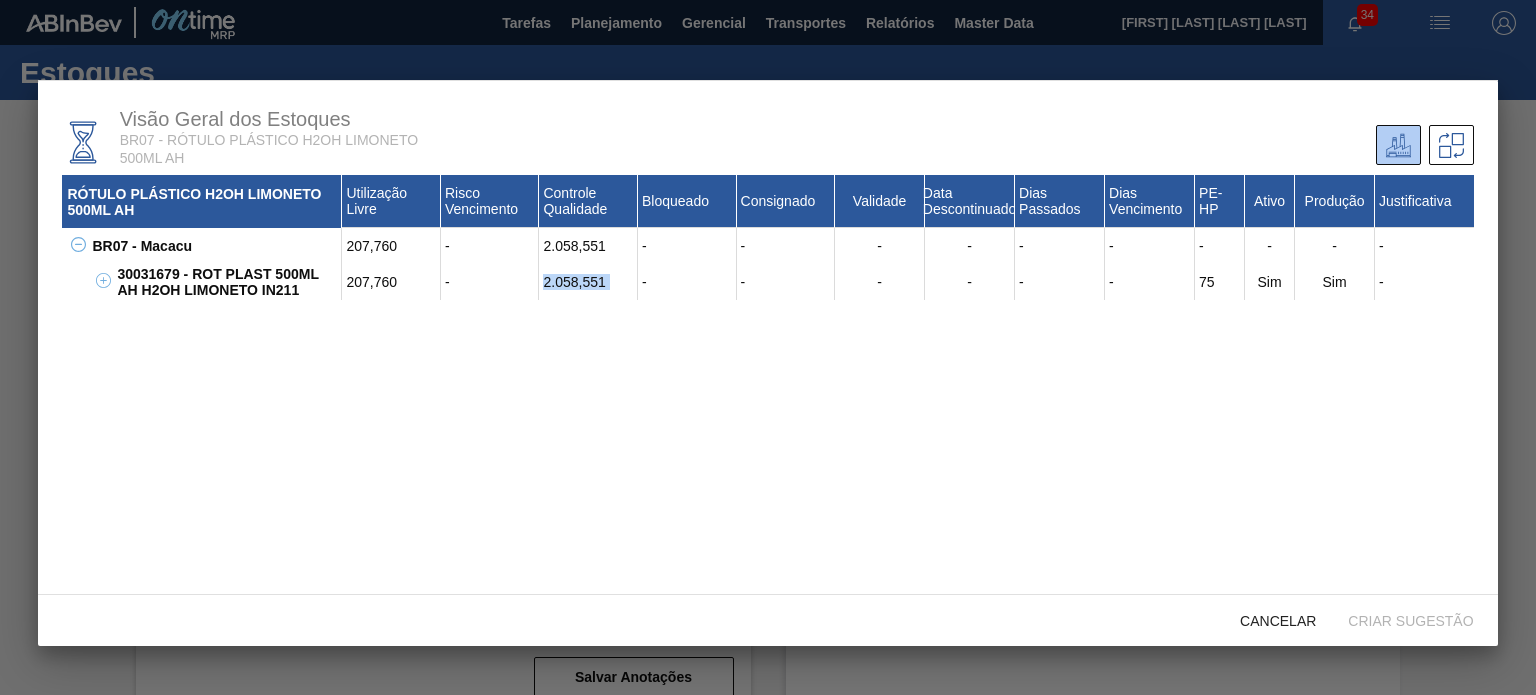 click on "2.058,551" at bounding box center [588, 282] 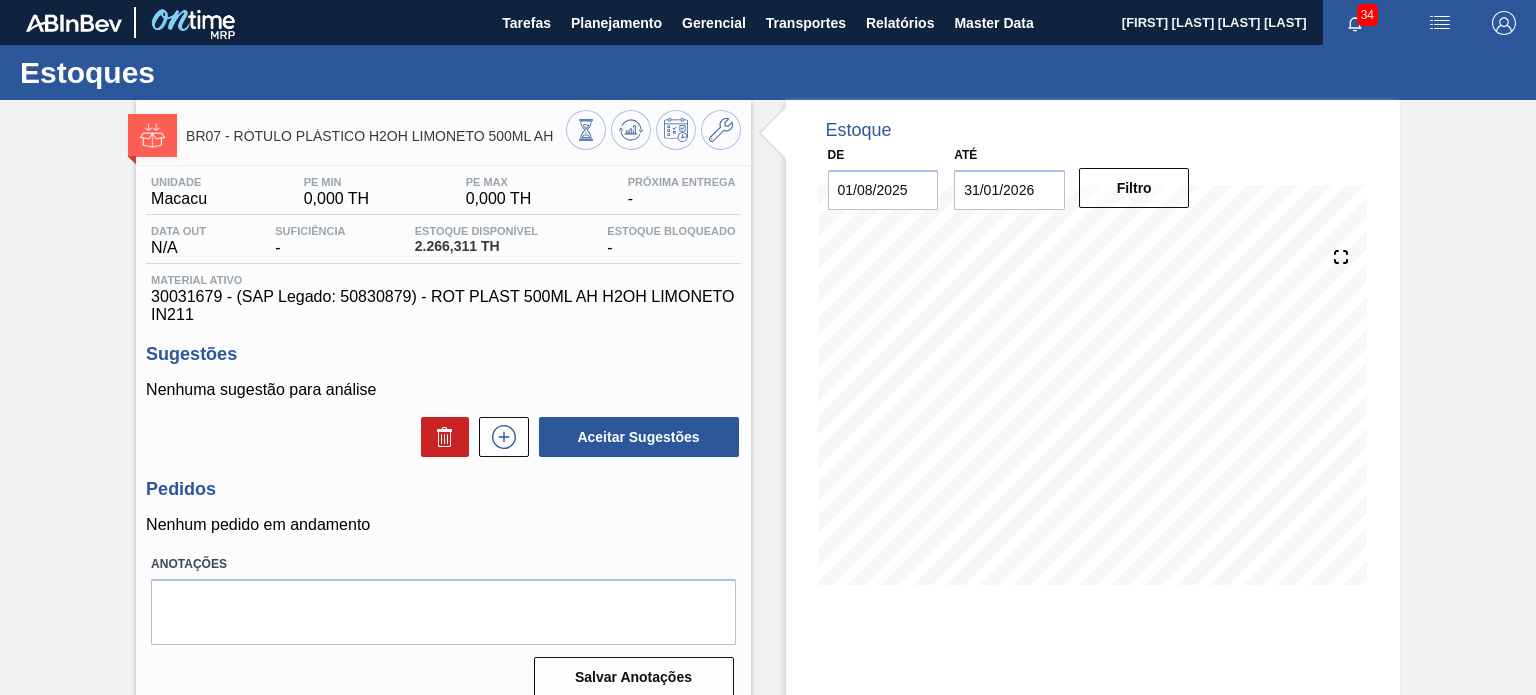 click at bounding box center (653, 132) 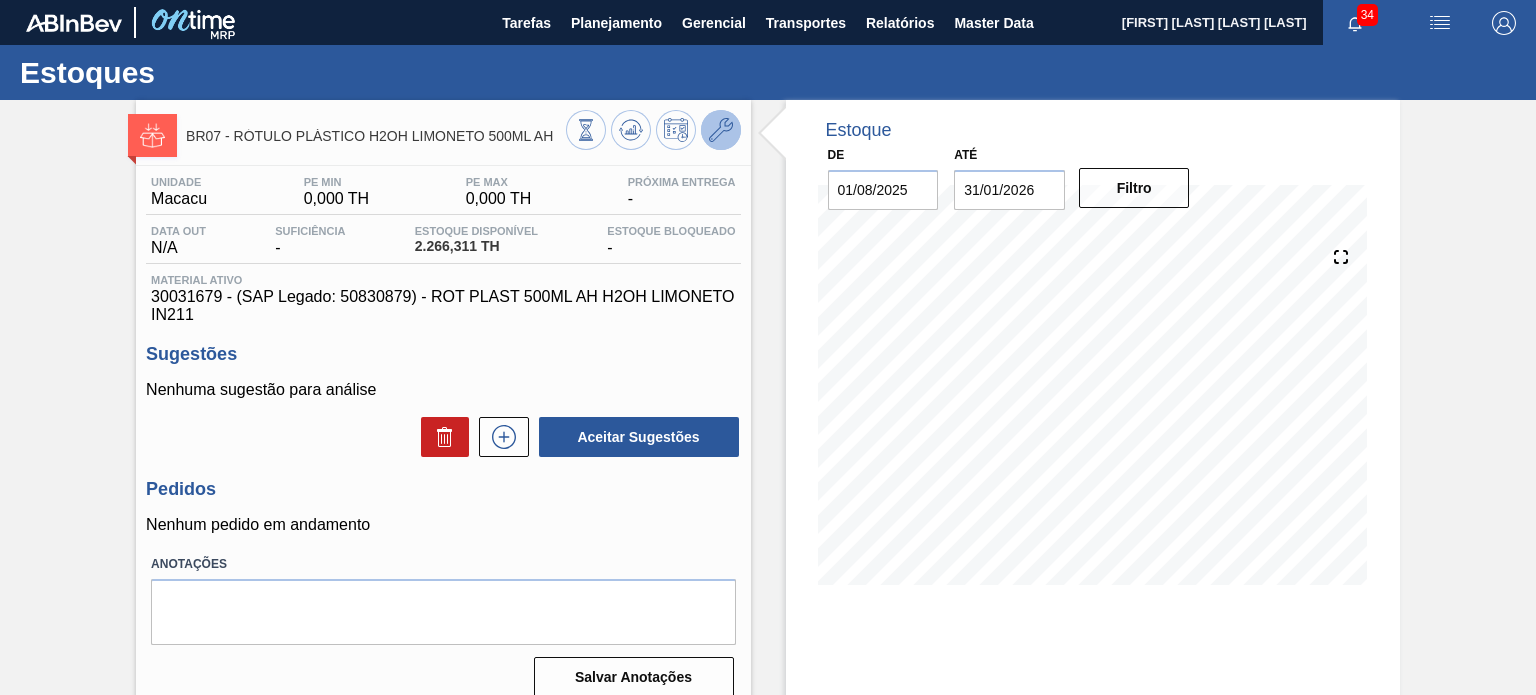 click at bounding box center (721, 130) 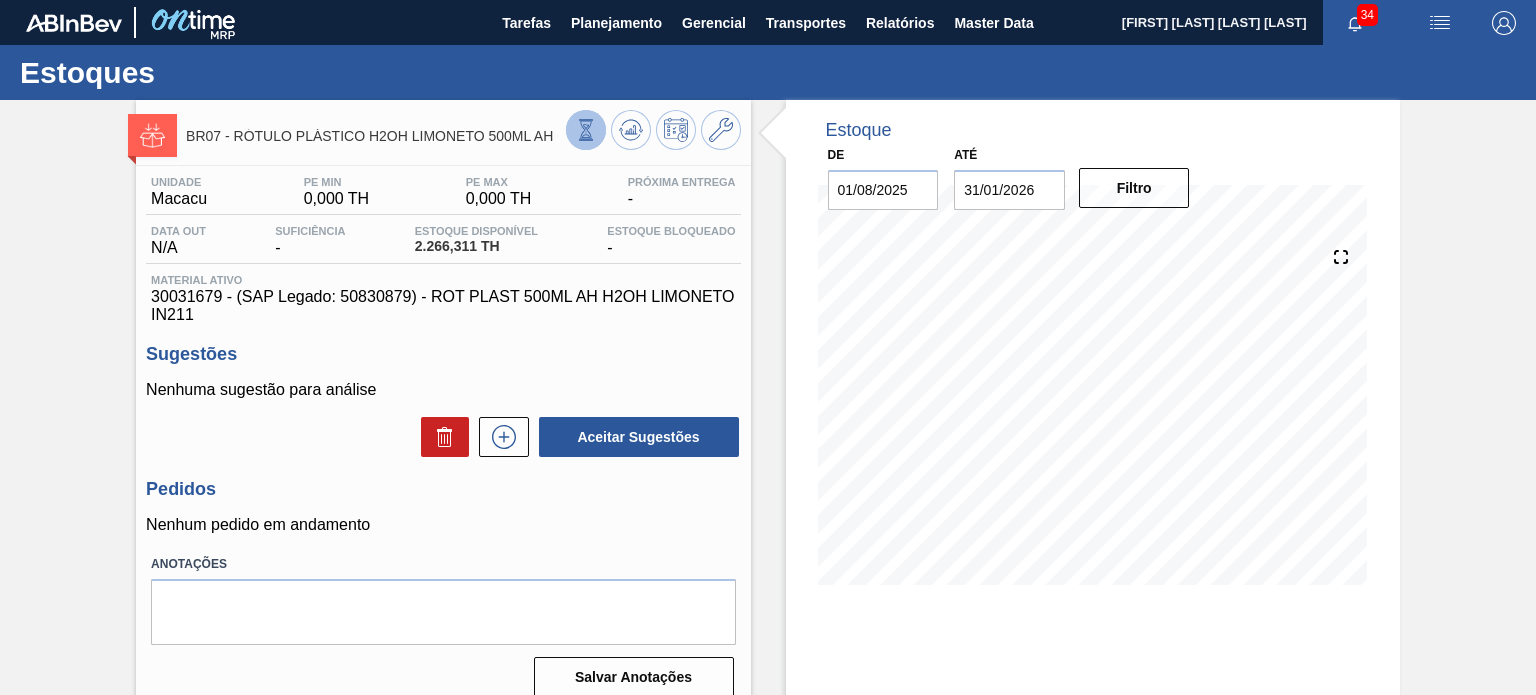 click at bounding box center [586, 130] 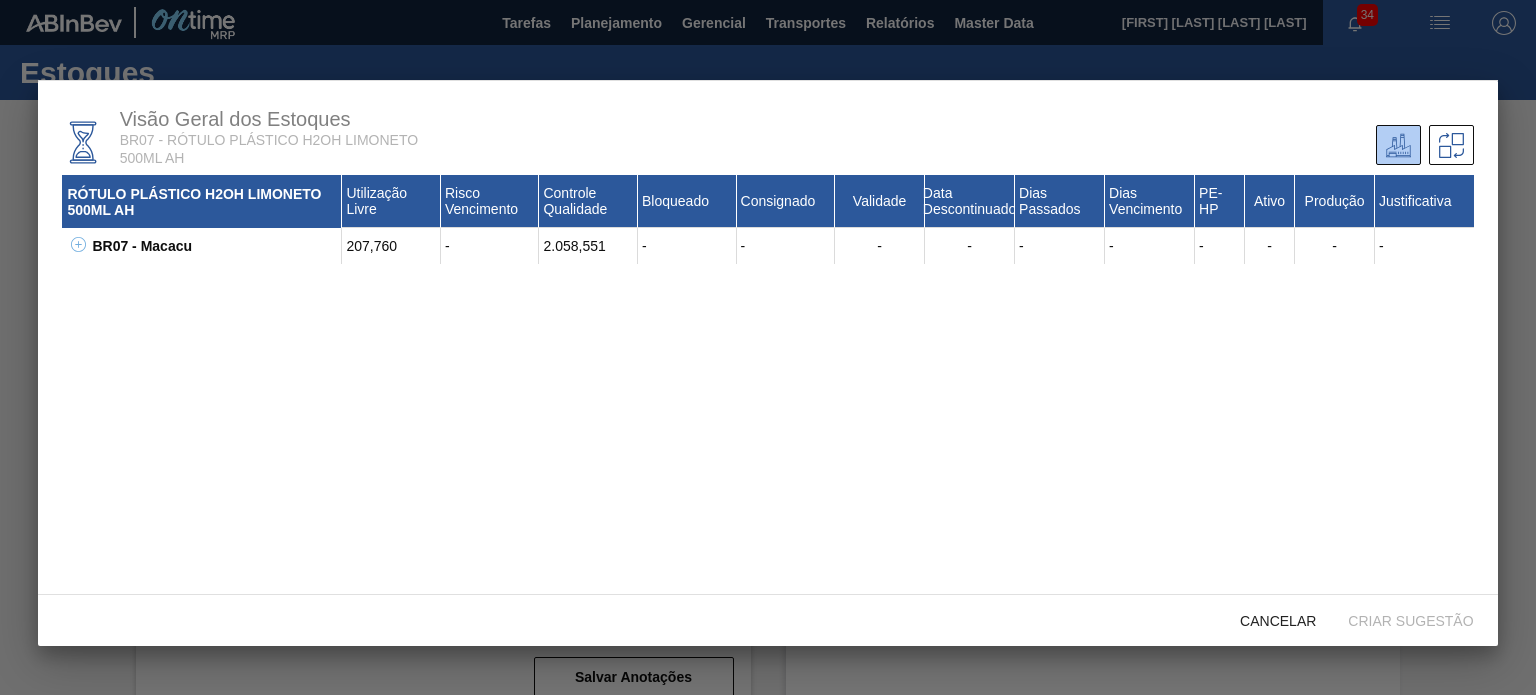 type 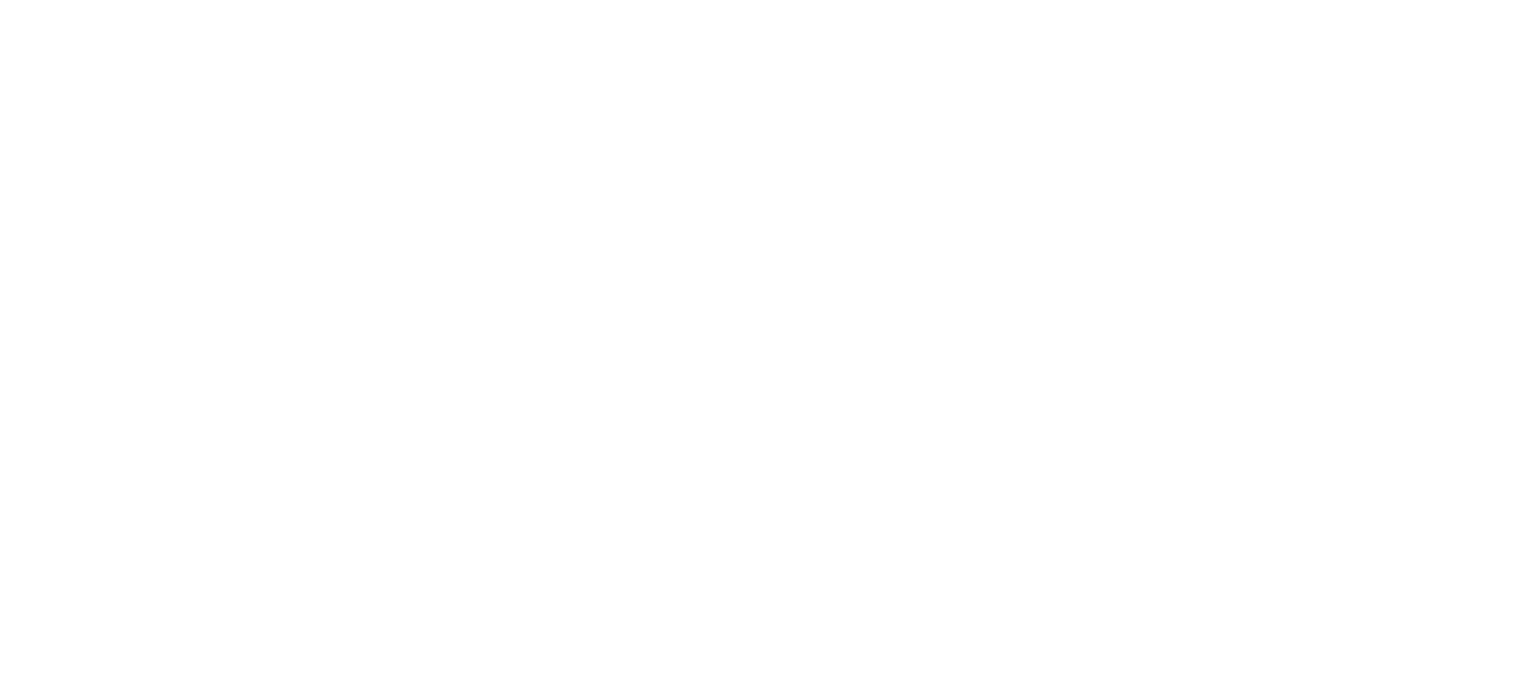 scroll, scrollTop: 0, scrollLeft: 0, axis: both 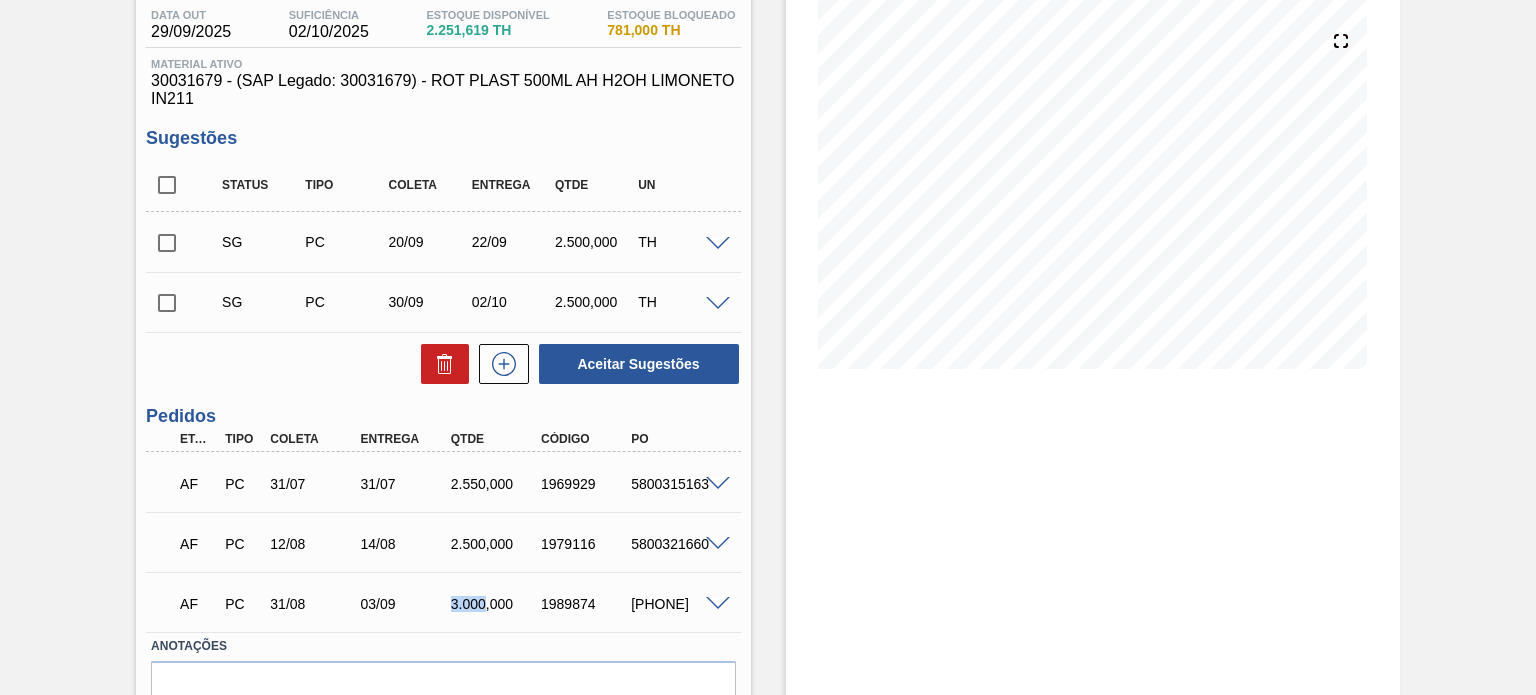 click on "3.000,000" at bounding box center (495, 604) 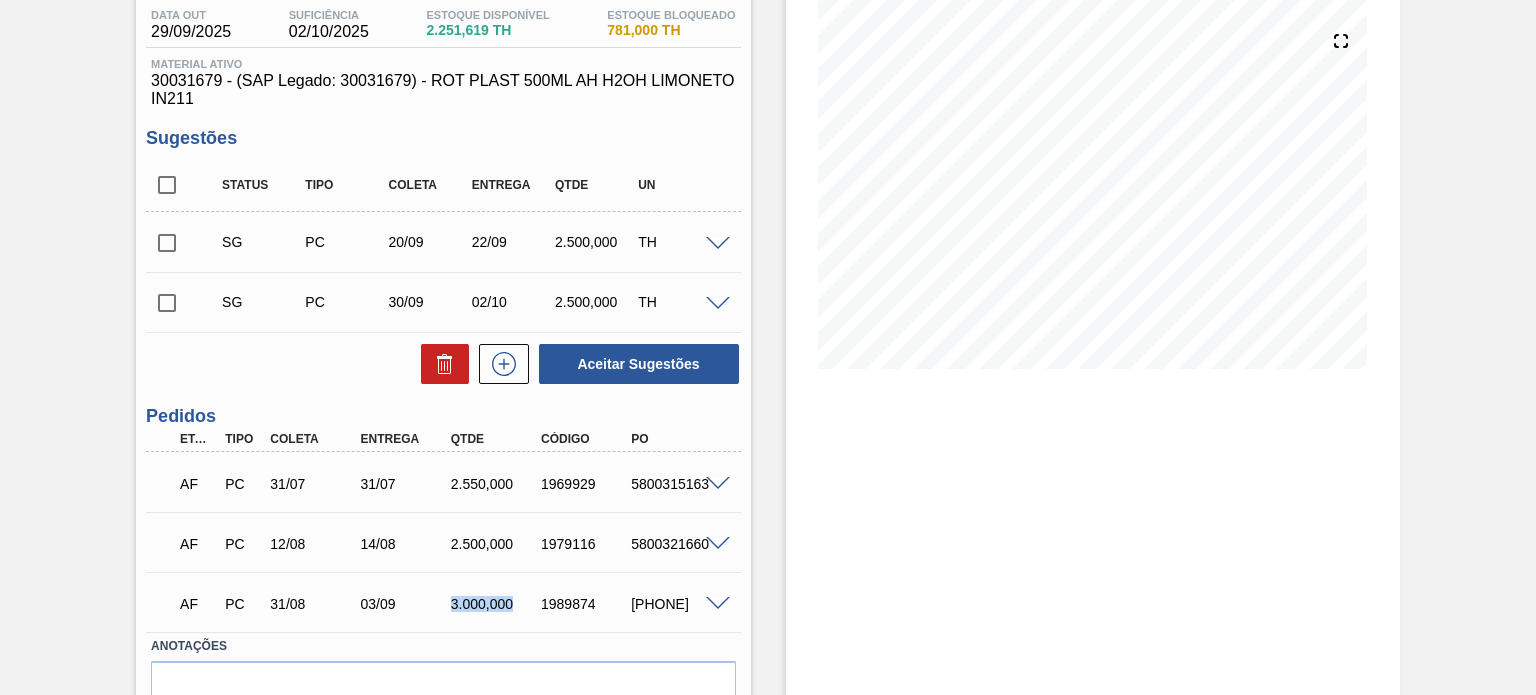 click on "3.000,000" at bounding box center (495, 604) 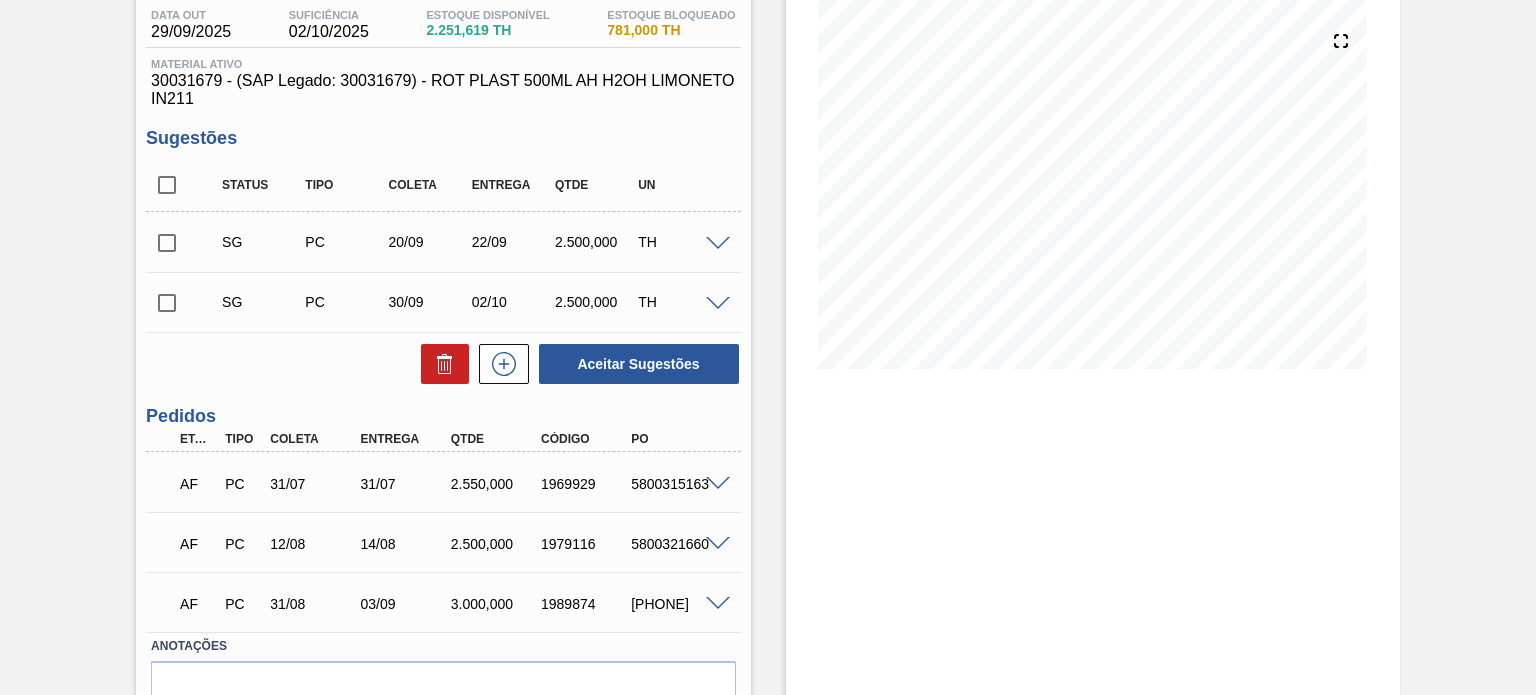 click on "1989874" at bounding box center (585, 604) 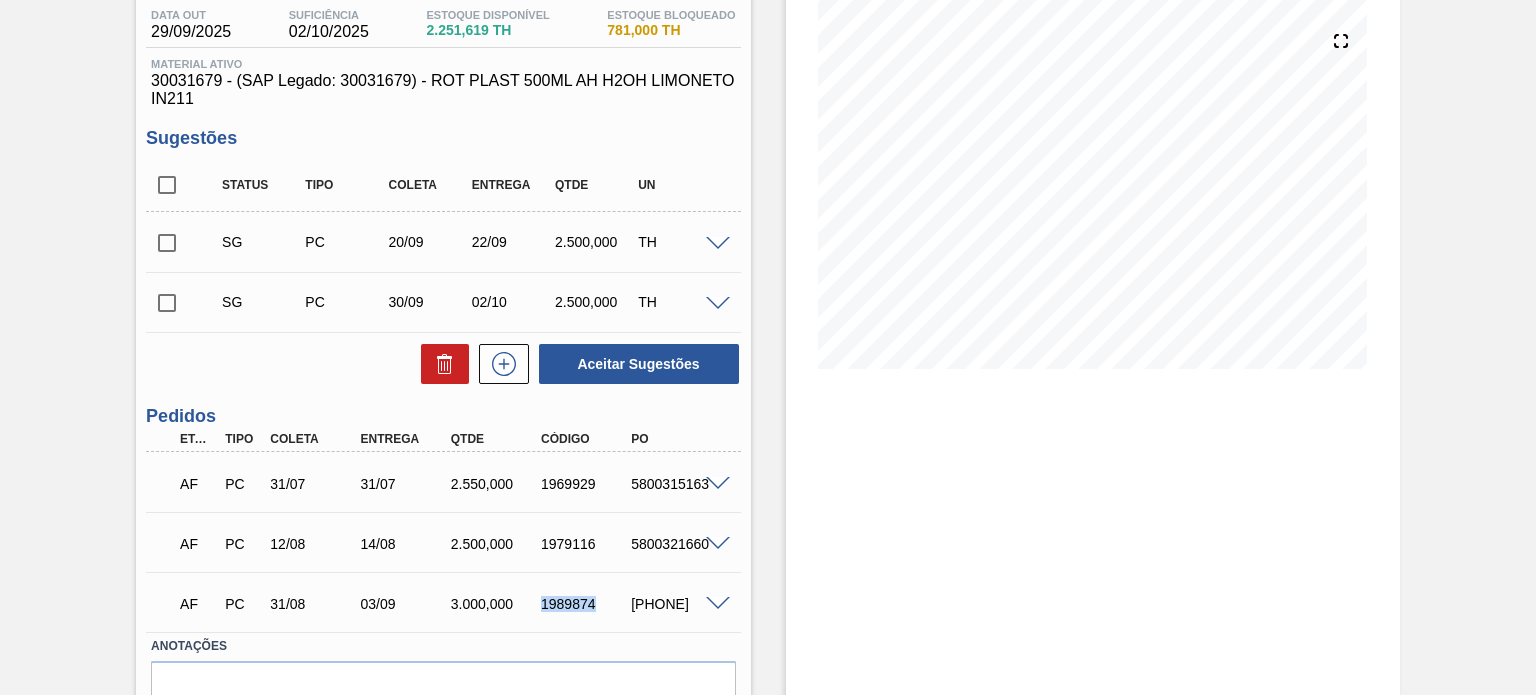 click on "1989874" at bounding box center (585, 604) 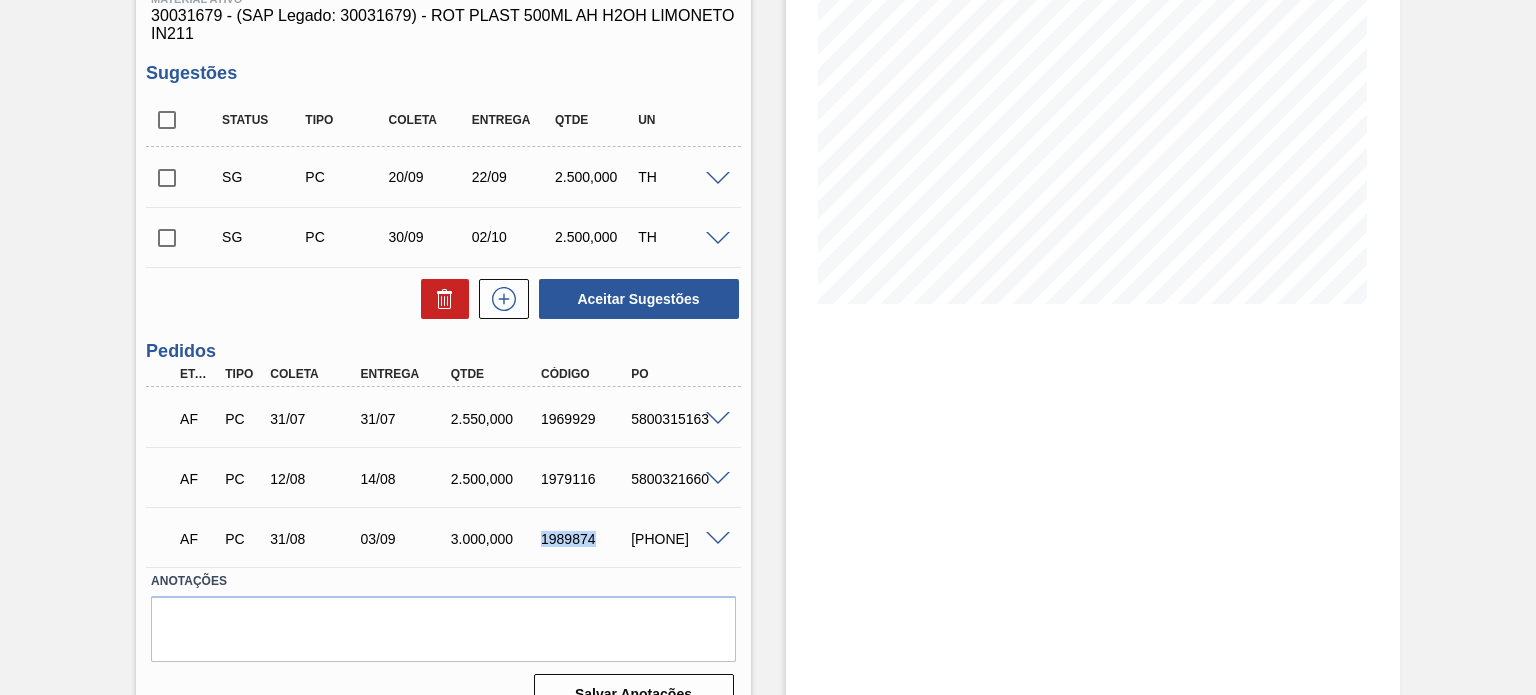 scroll, scrollTop: 316, scrollLeft: 0, axis: vertical 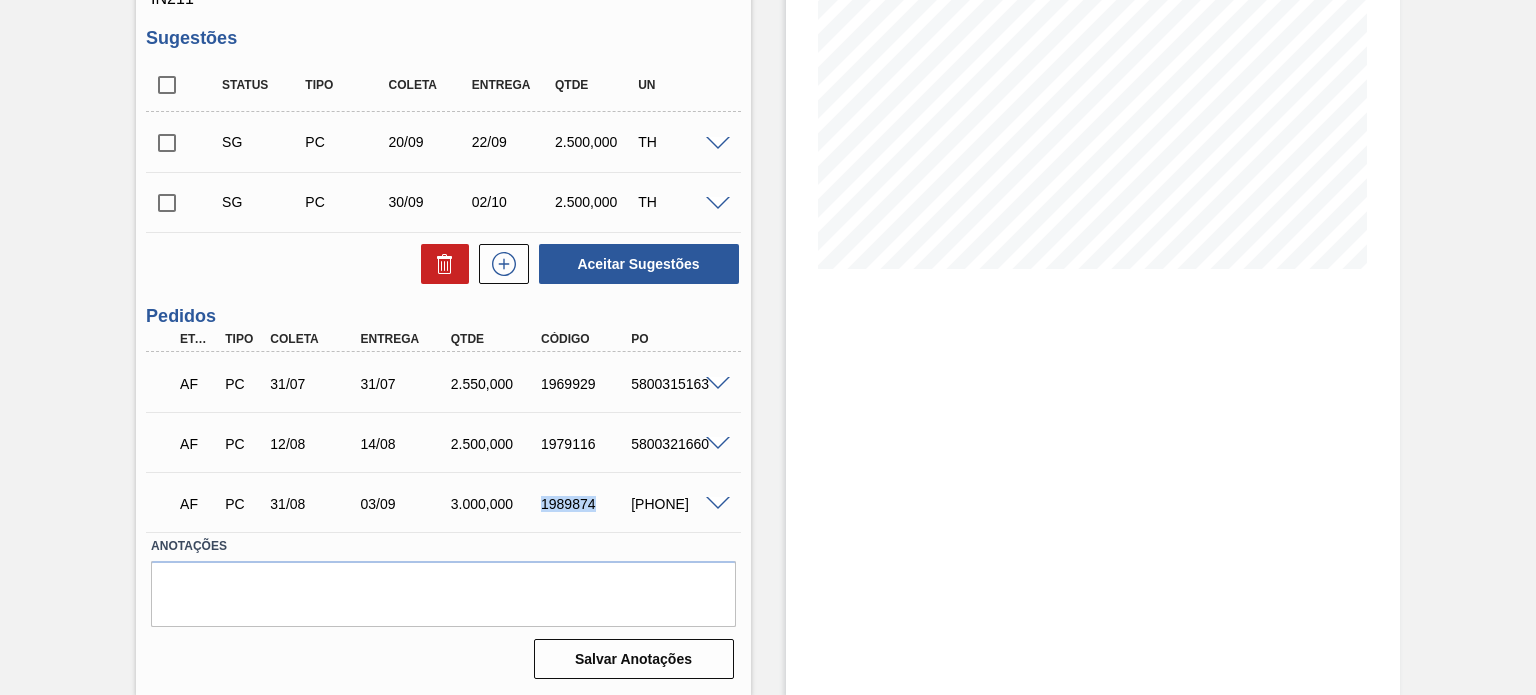 click on "1989874" at bounding box center (585, 504) 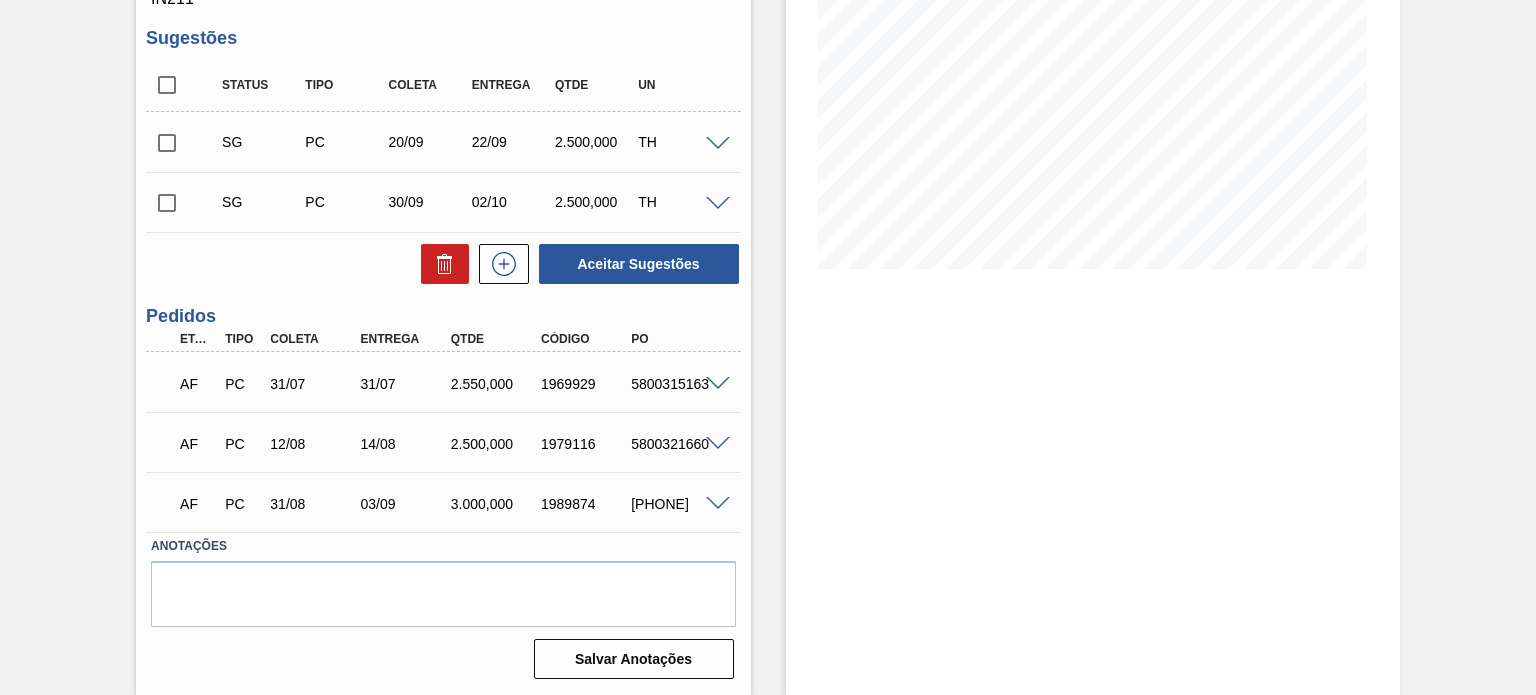 click at bounding box center [721, 502] 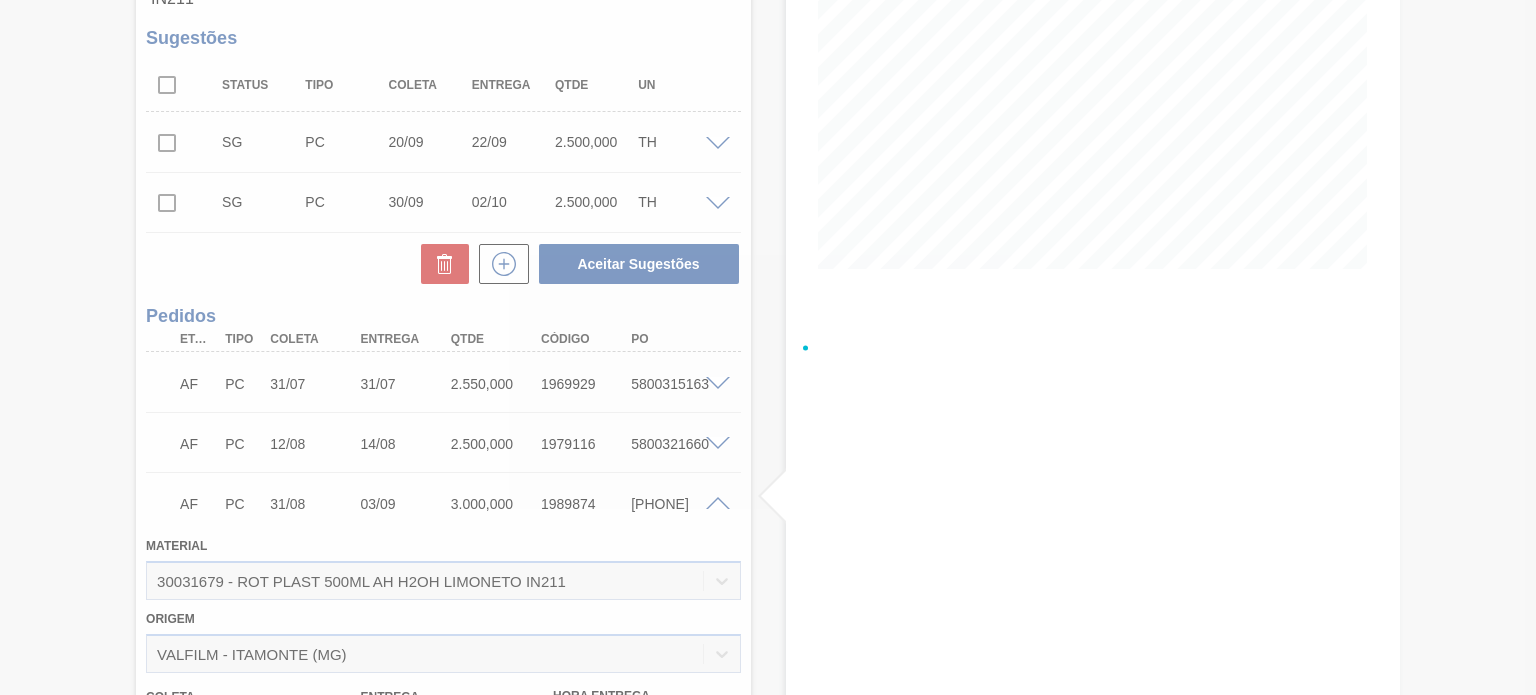 click at bounding box center [768, 347] 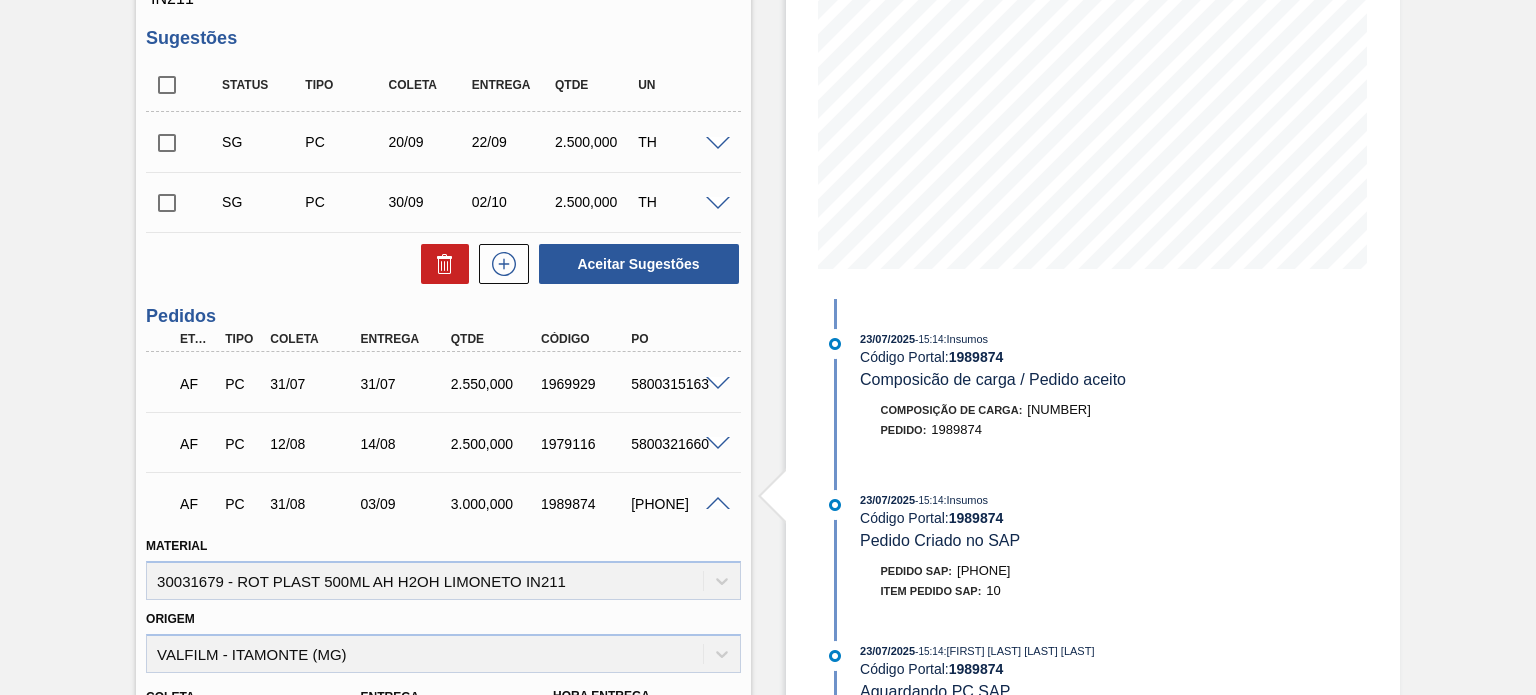 scroll, scrollTop: 380, scrollLeft: 0, axis: vertical 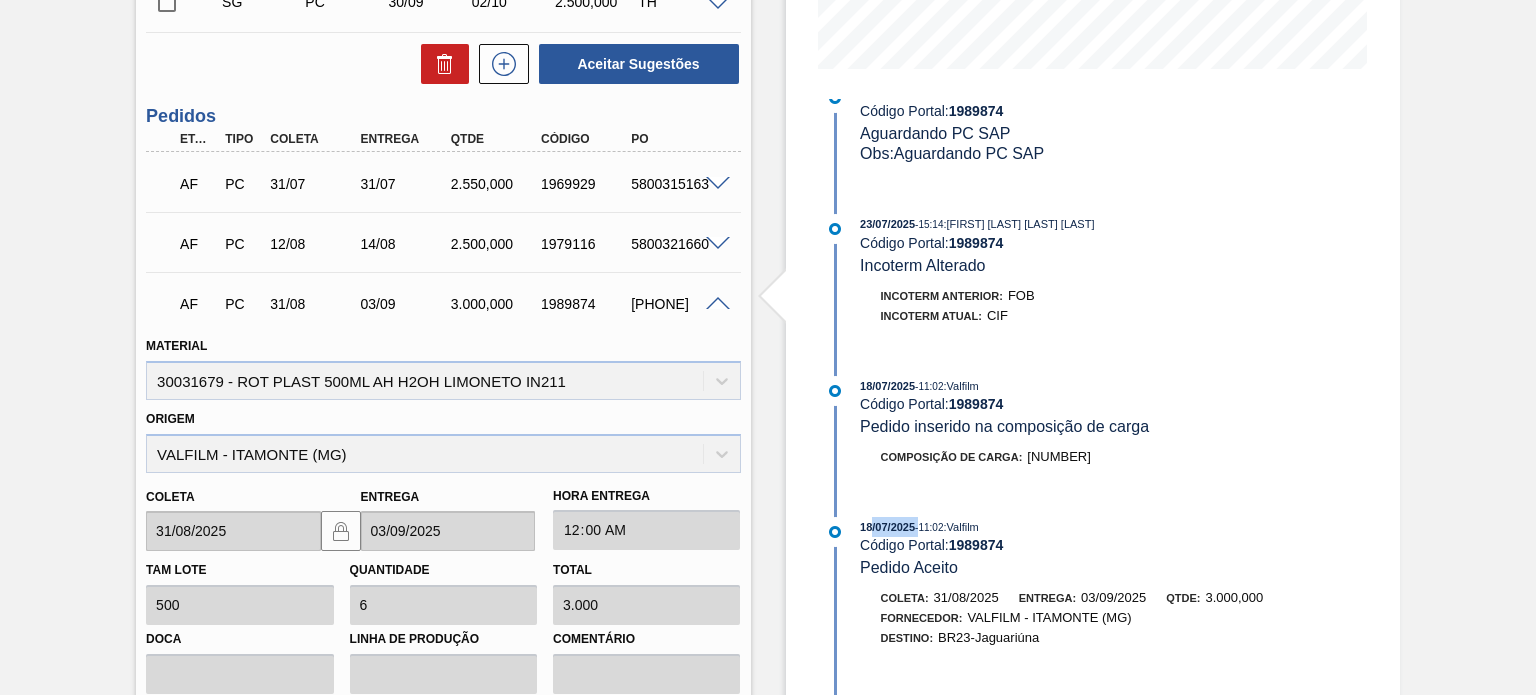 drag, startPoint x: 869, startPoint y: 513, endPoint x: 920, endPoint y: 511, distance: 51.0392 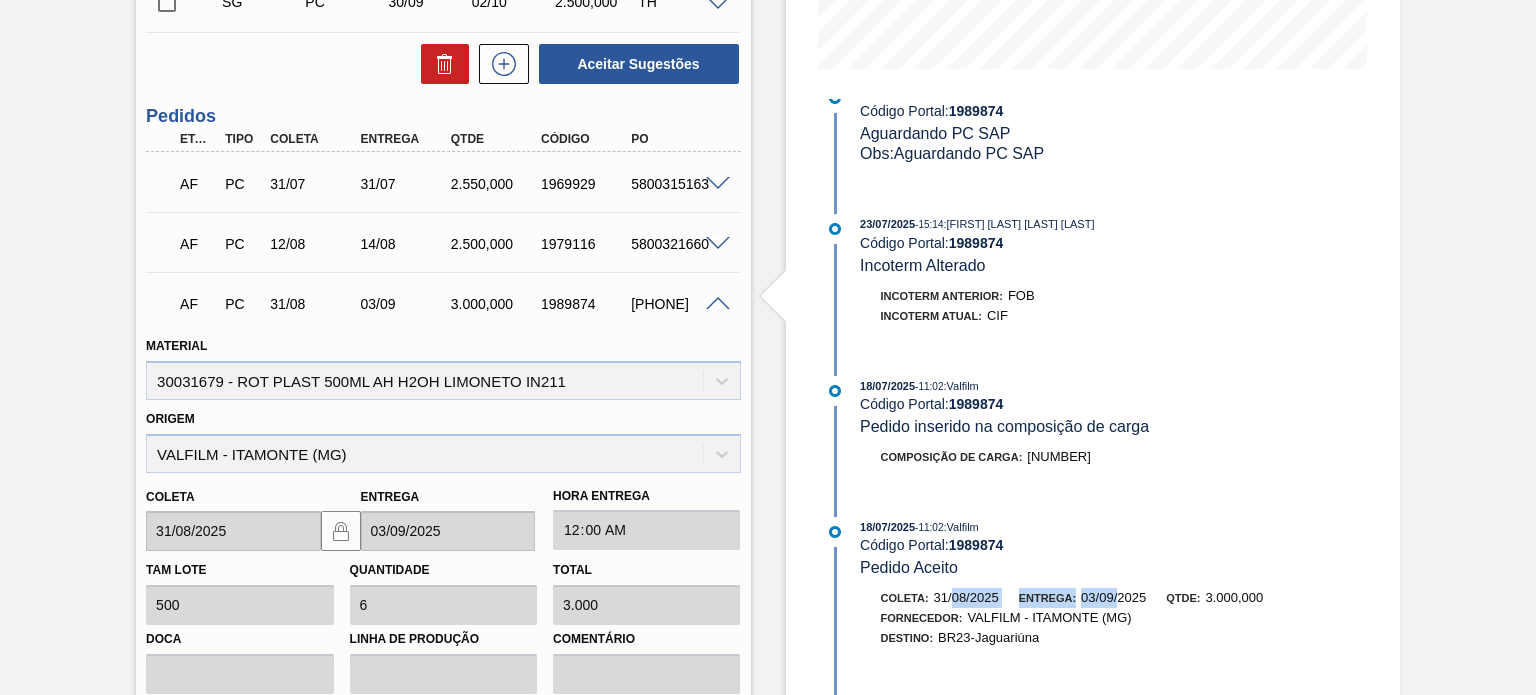 drag, startPoint x: 1019, startPoint y: 597, endPoint x: 1116, endPoint y: 594, distance: 97.04638 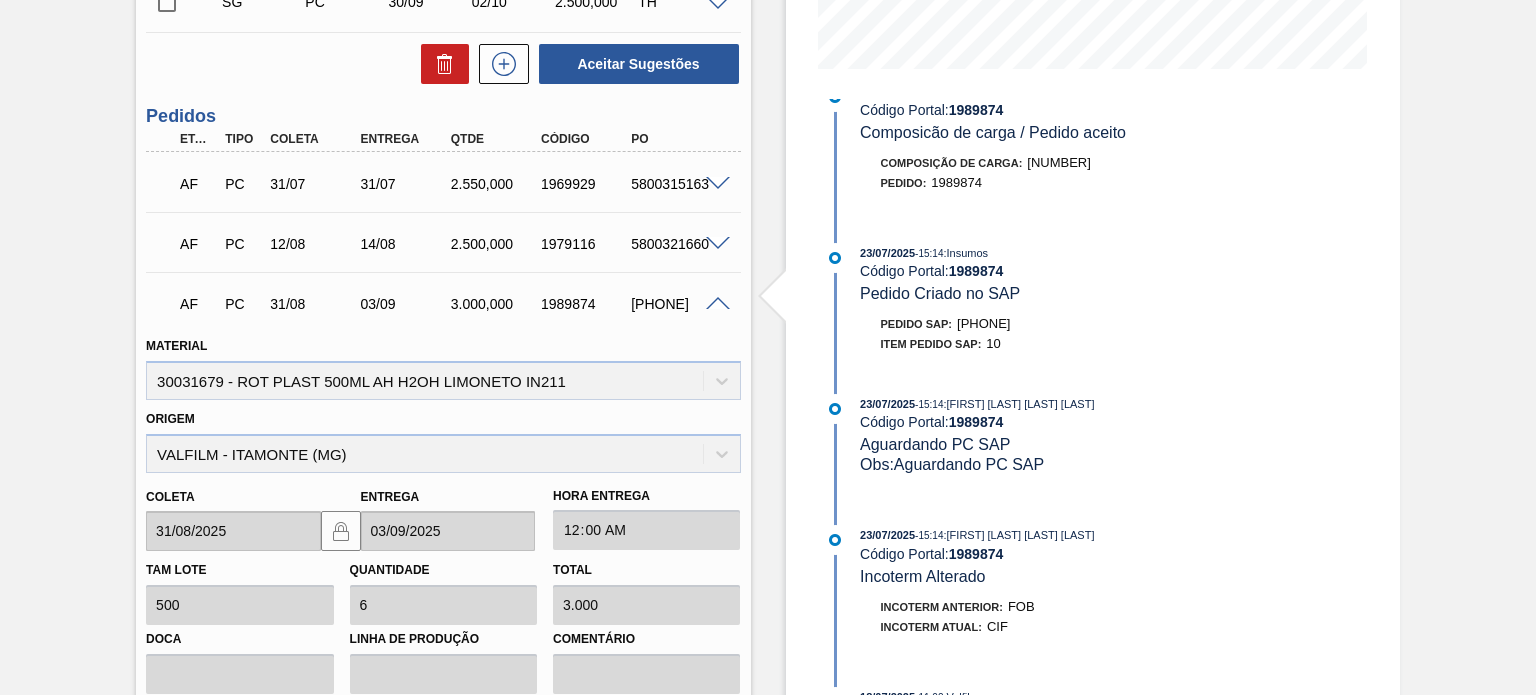 scroll, scrollTop: 0, scrollLeft: 0, axis: both 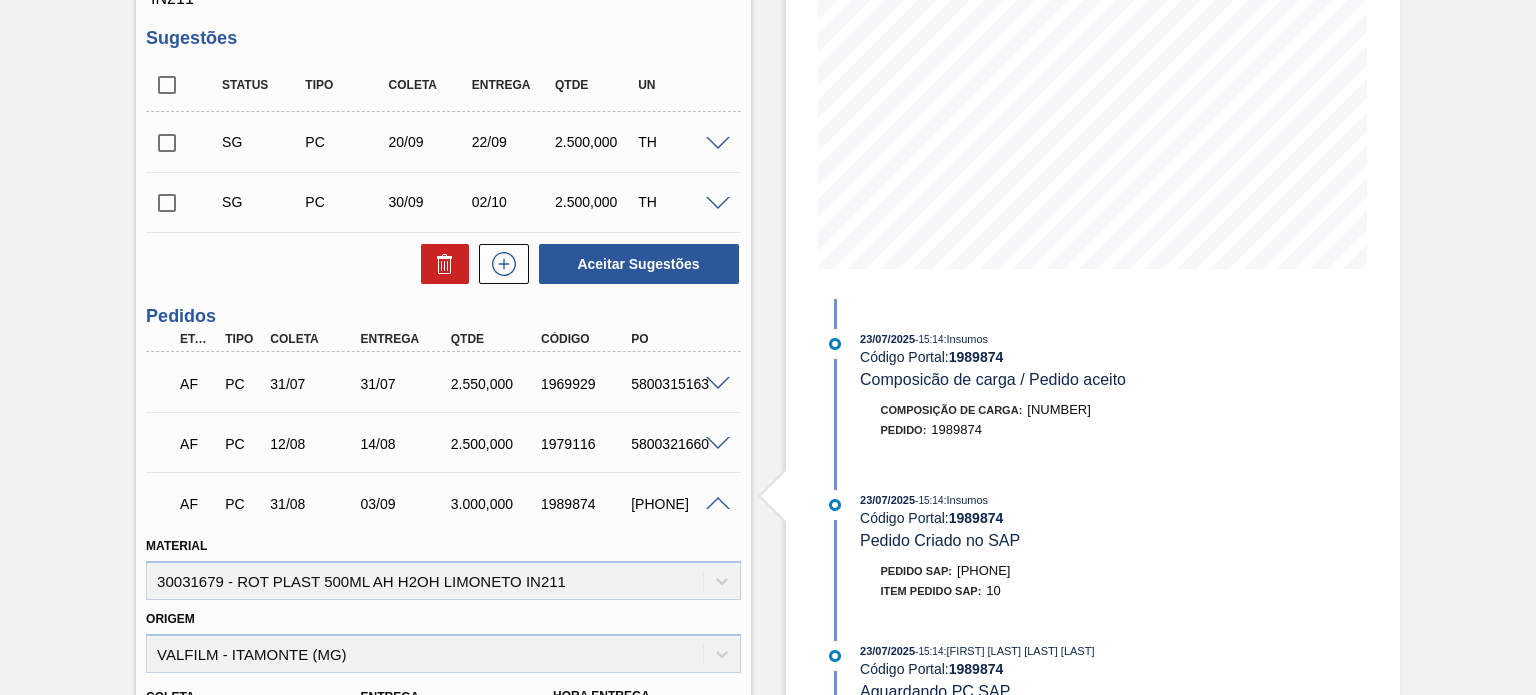 click at bounding box center [718, 504] 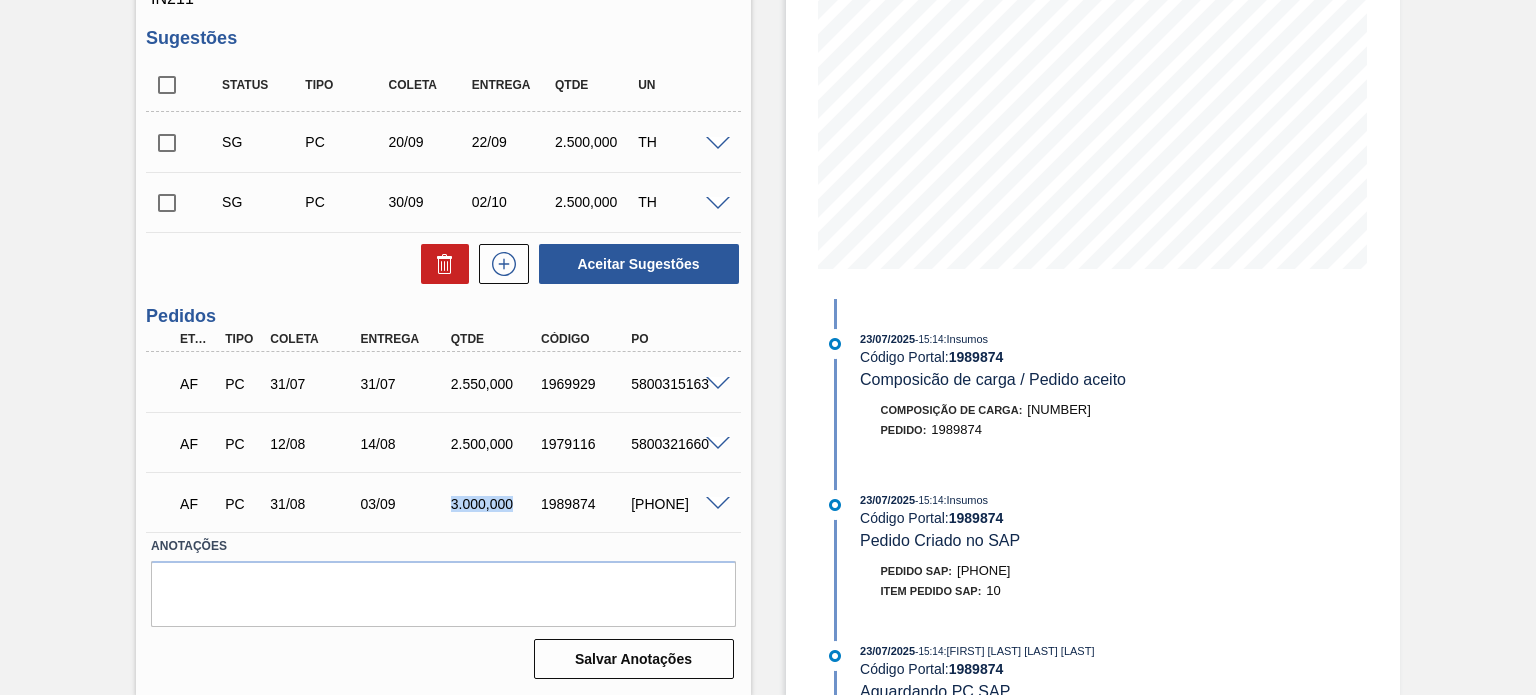 drag, startPoint x: 444, startPoint y: 502, endPoint x: 515, endPoint y: 505, distance: 71.063354 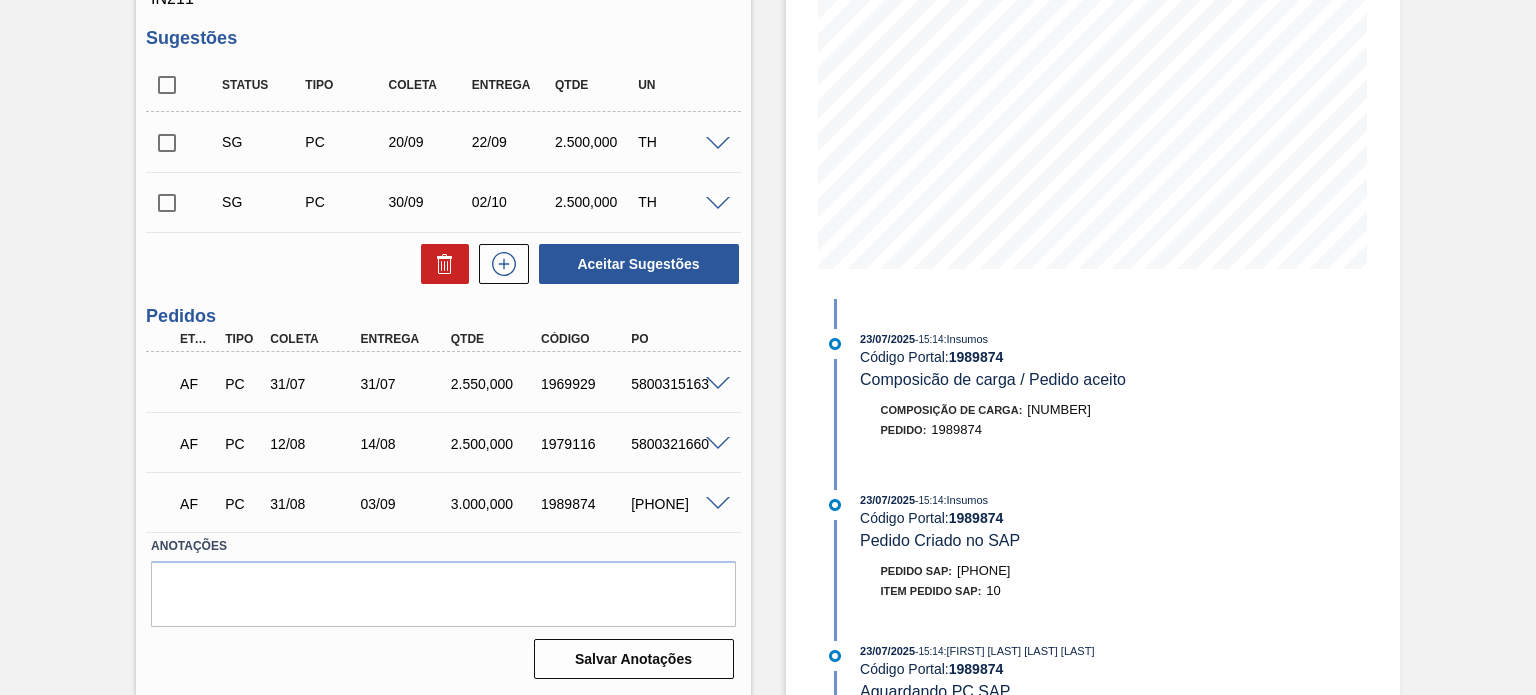 click on "1989874" at bounding box center (585, 504) 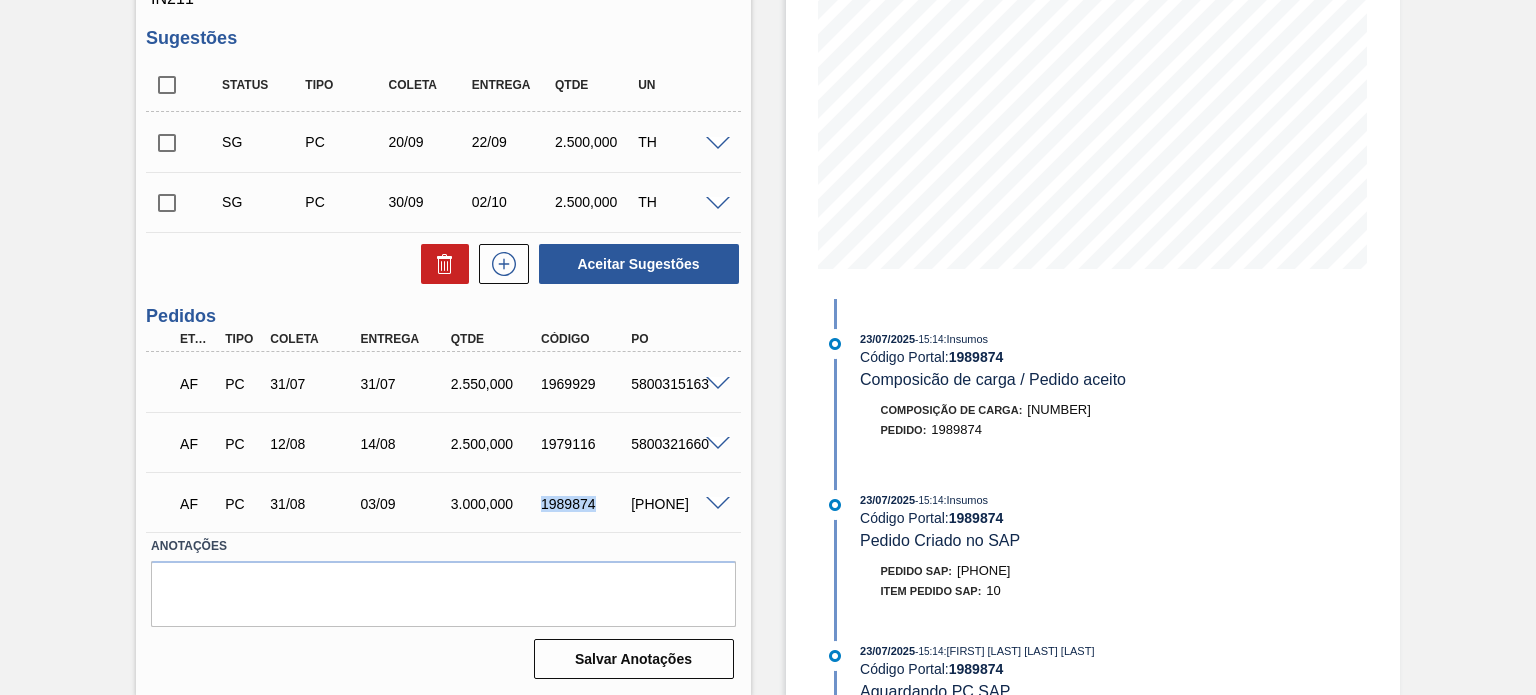 click on "1989874" at bounding box center [585, 504] 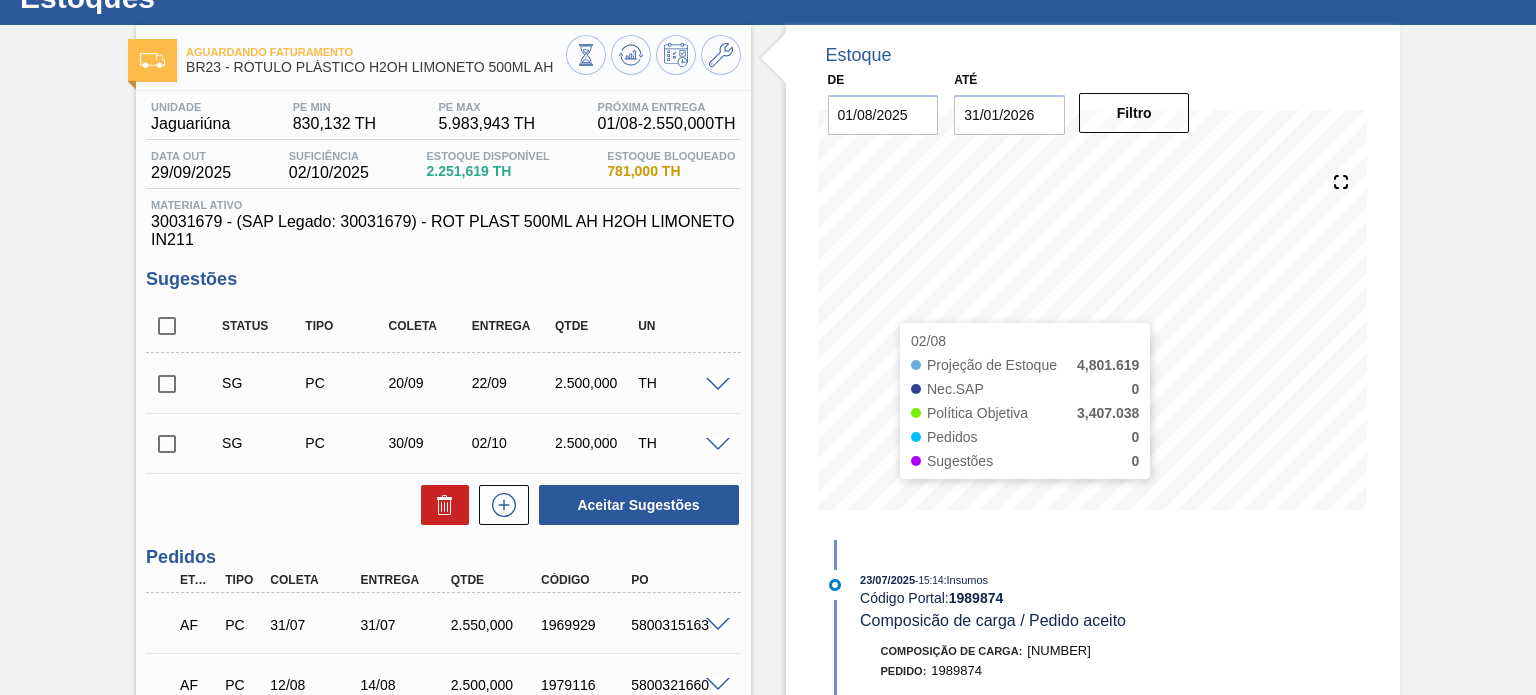 scroll, scrollTop: 0, scrollLeft: 0, axis: both 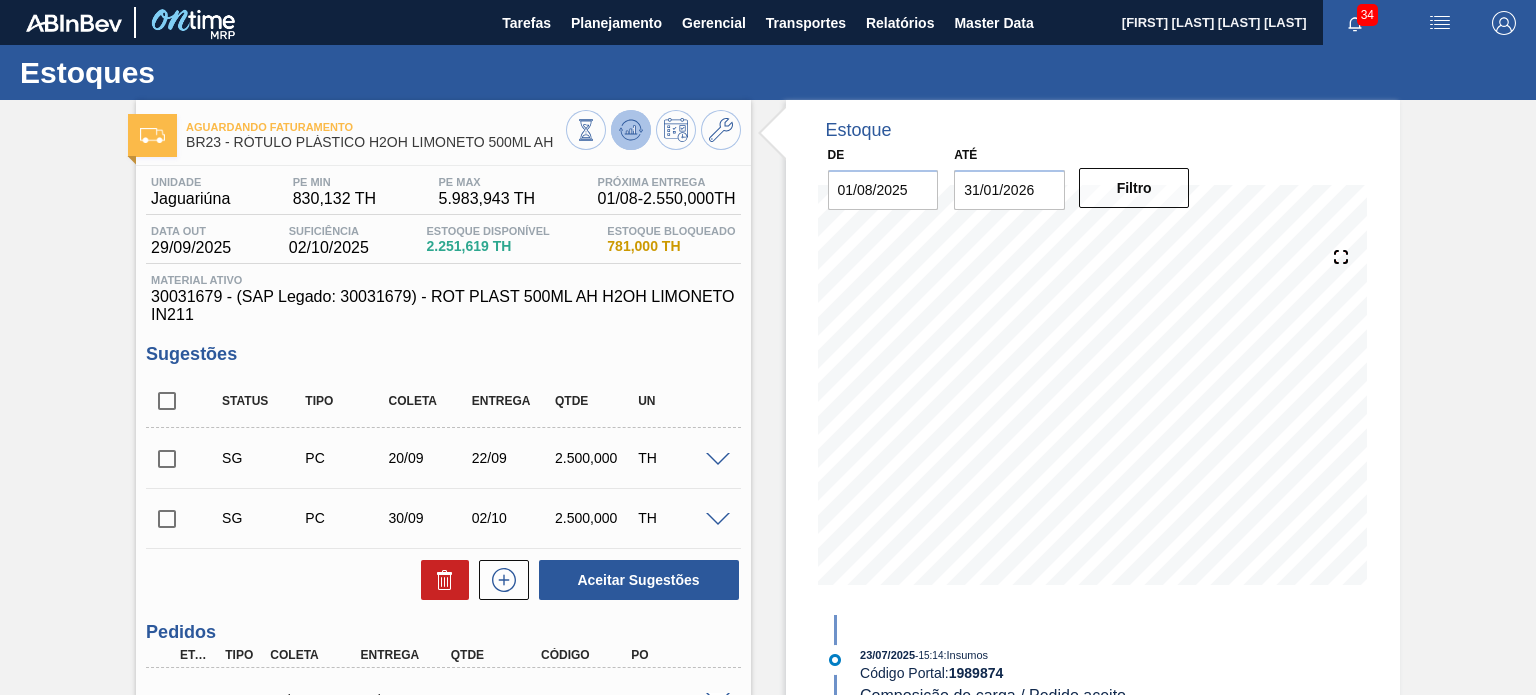 click at bounding box center (631, 130) 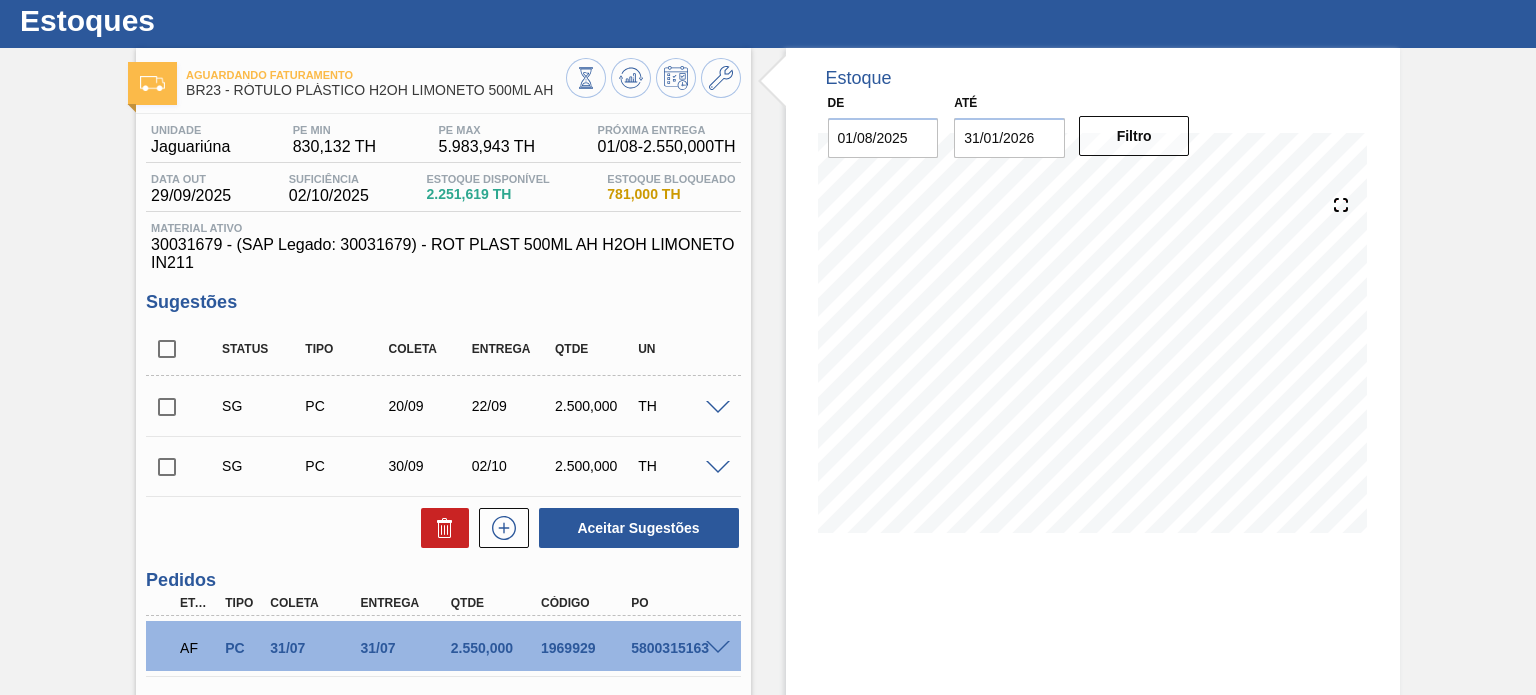scroll, scrollTop: 100, scrollLeft: 0, axis: vertical 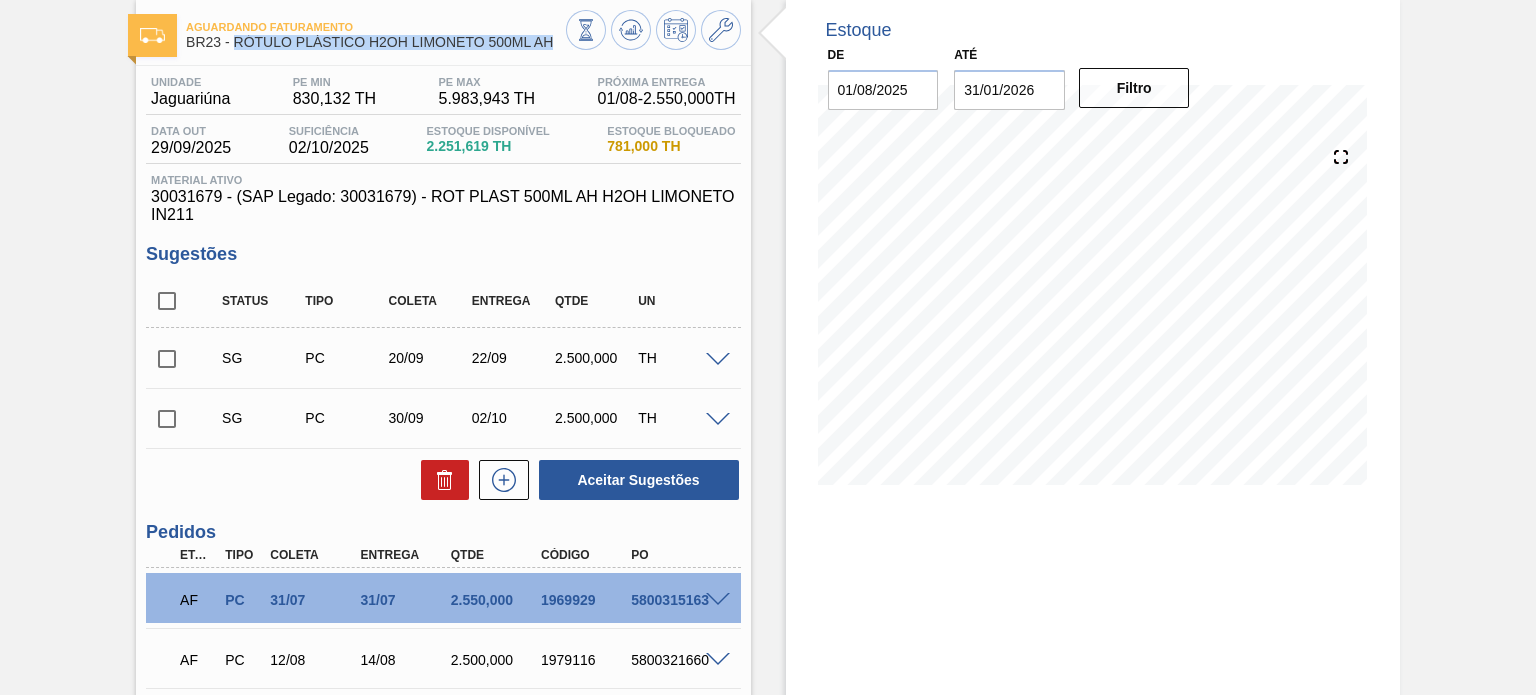 drag, startPoint x: 548, startPoint y: 46, endPoint x: 234, endPoint y: 48, distance: 314.00638 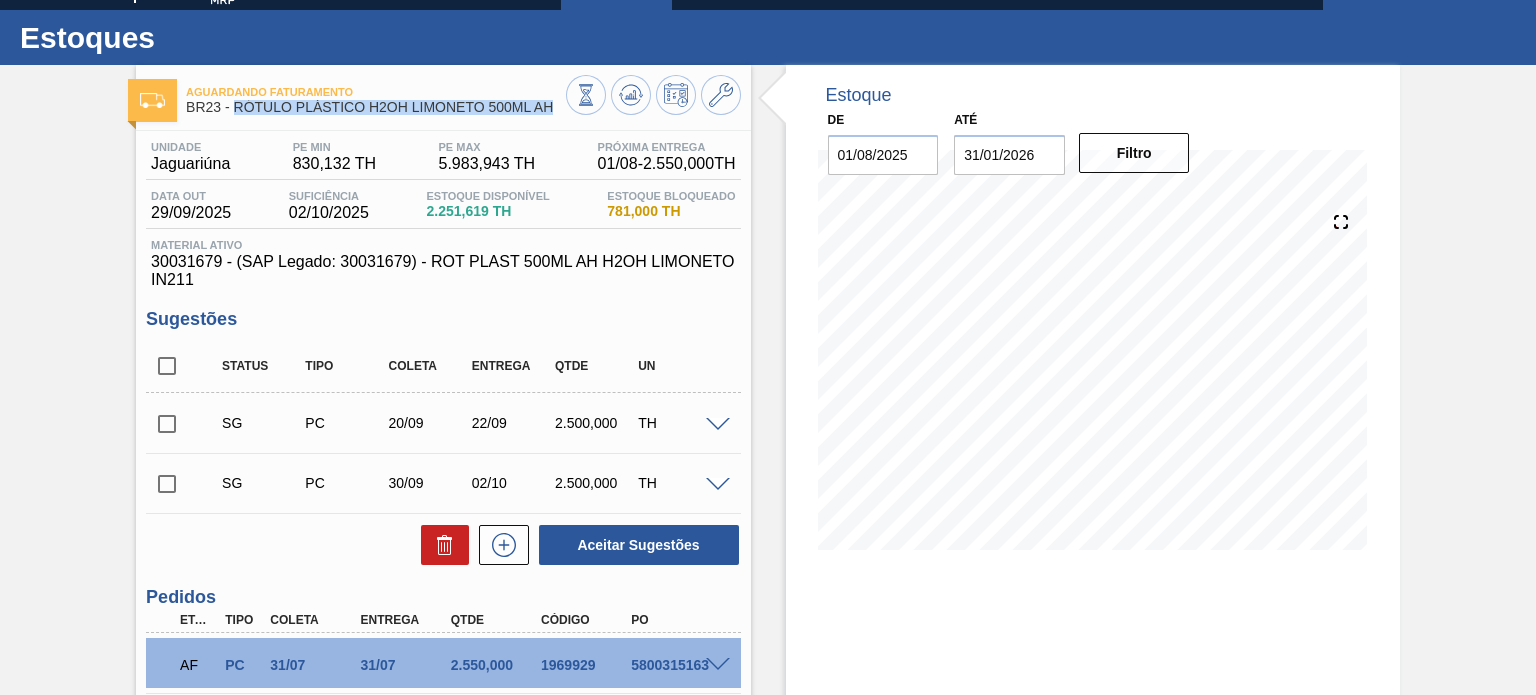 scroll, scrollTop: 0, scrollLeft: 0, axis: both 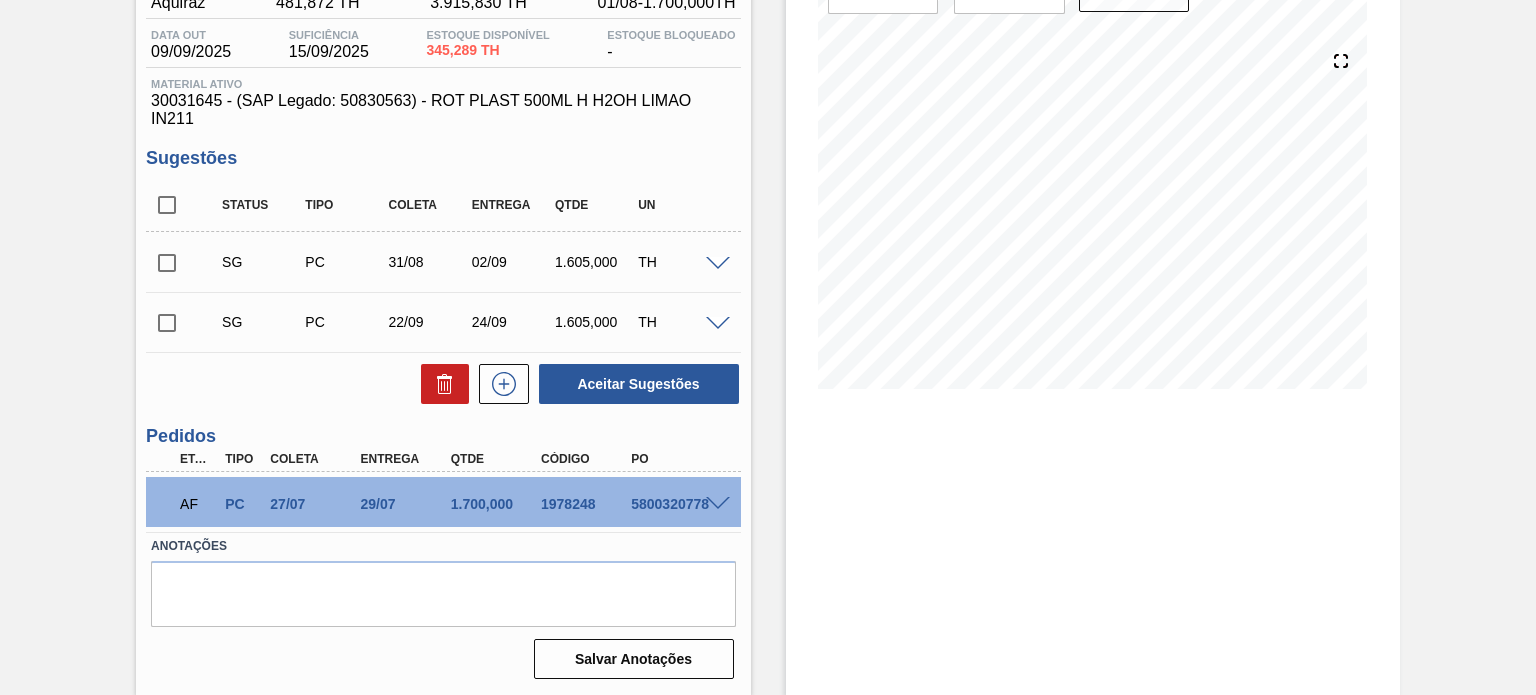 click at bounding box center (718, 504) 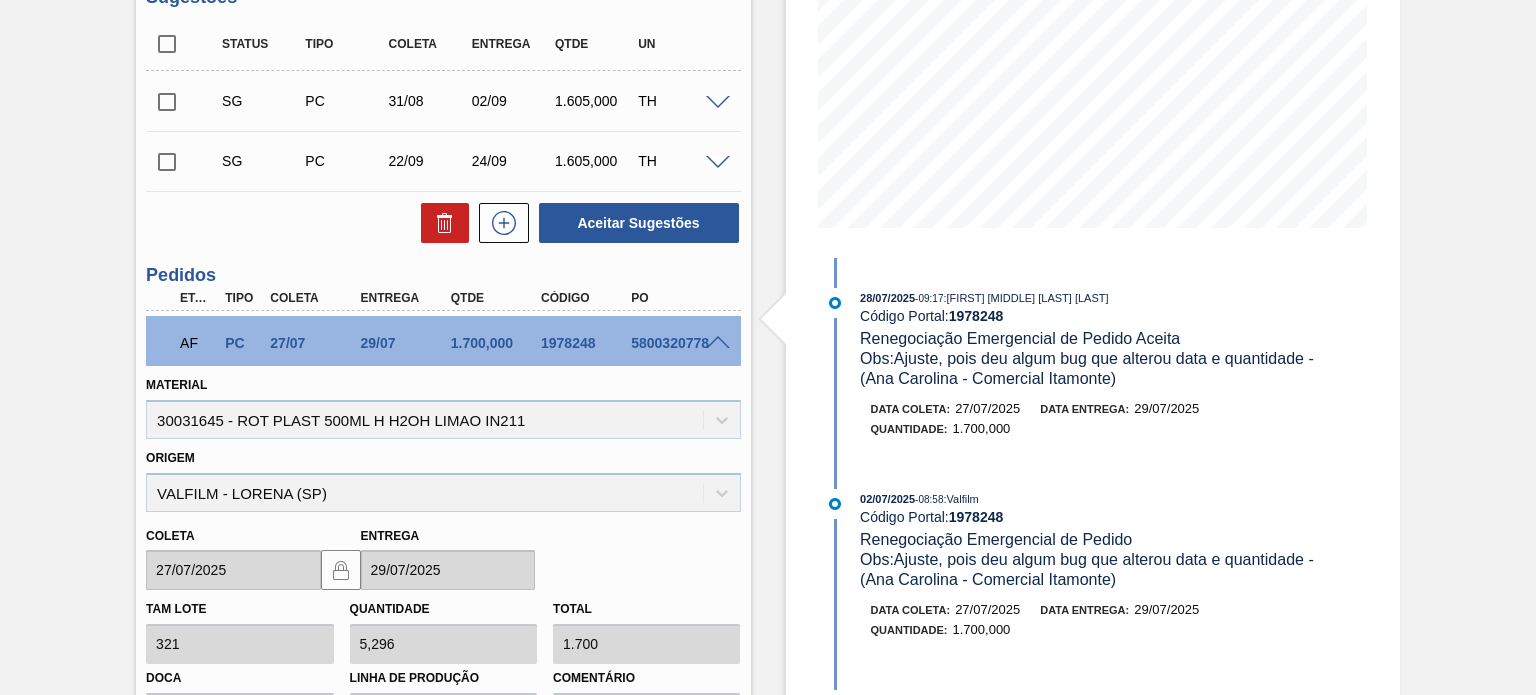 scroll, scrollTop: 96, scrollLeft: 0, axis: vertical 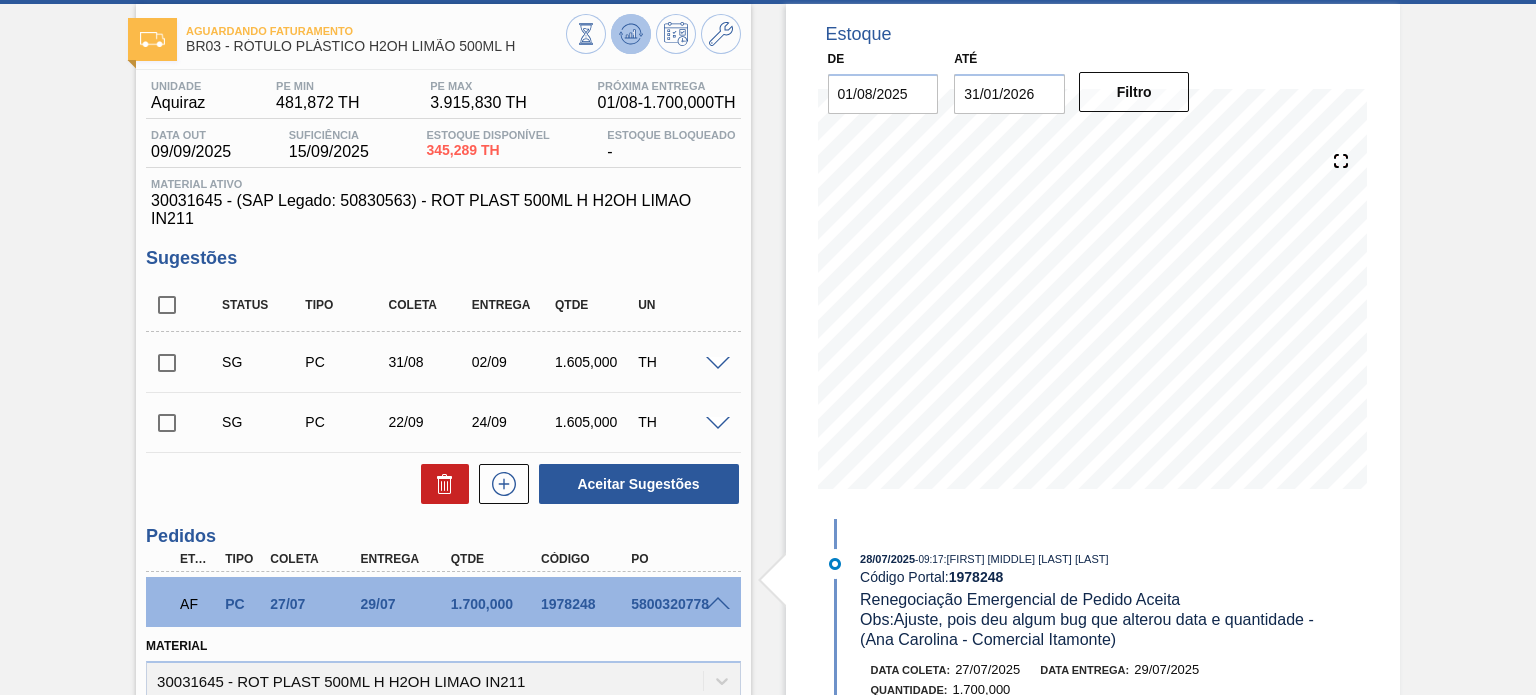 click 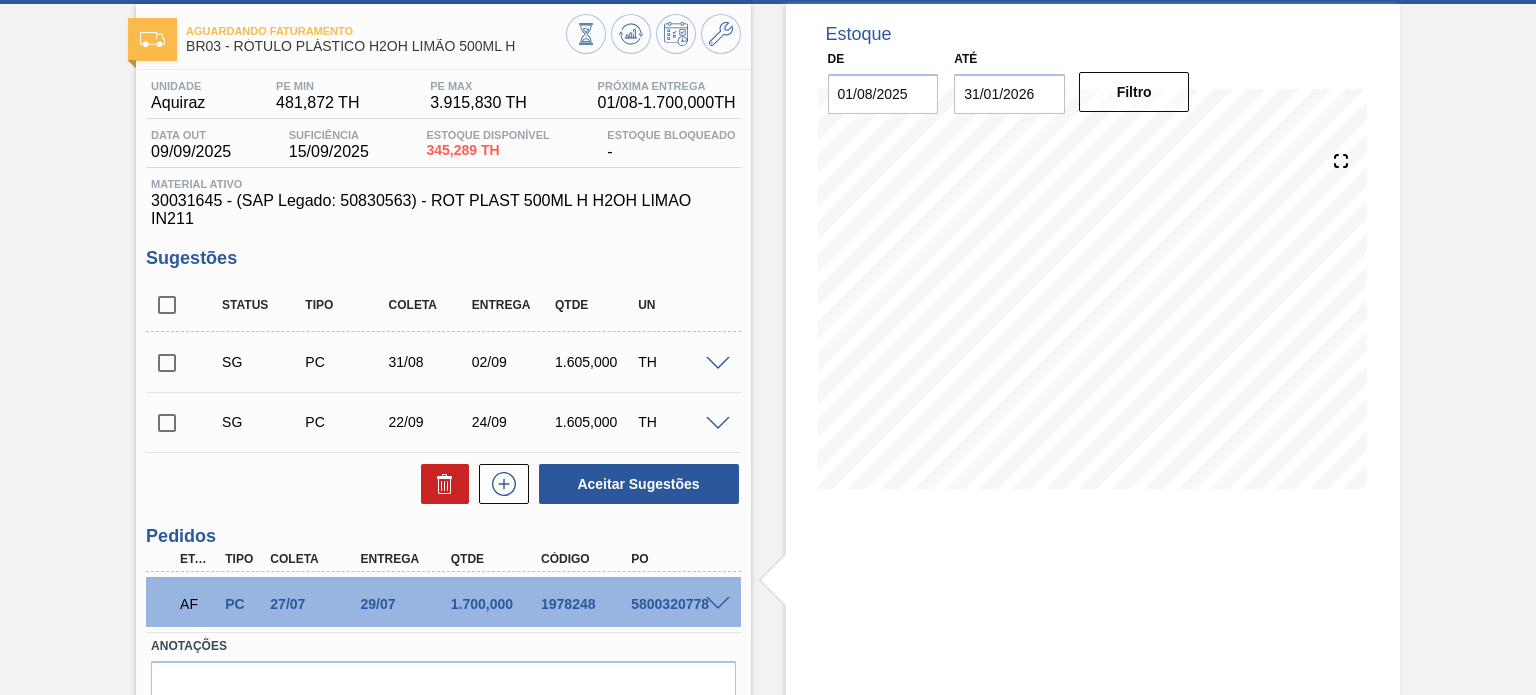 type 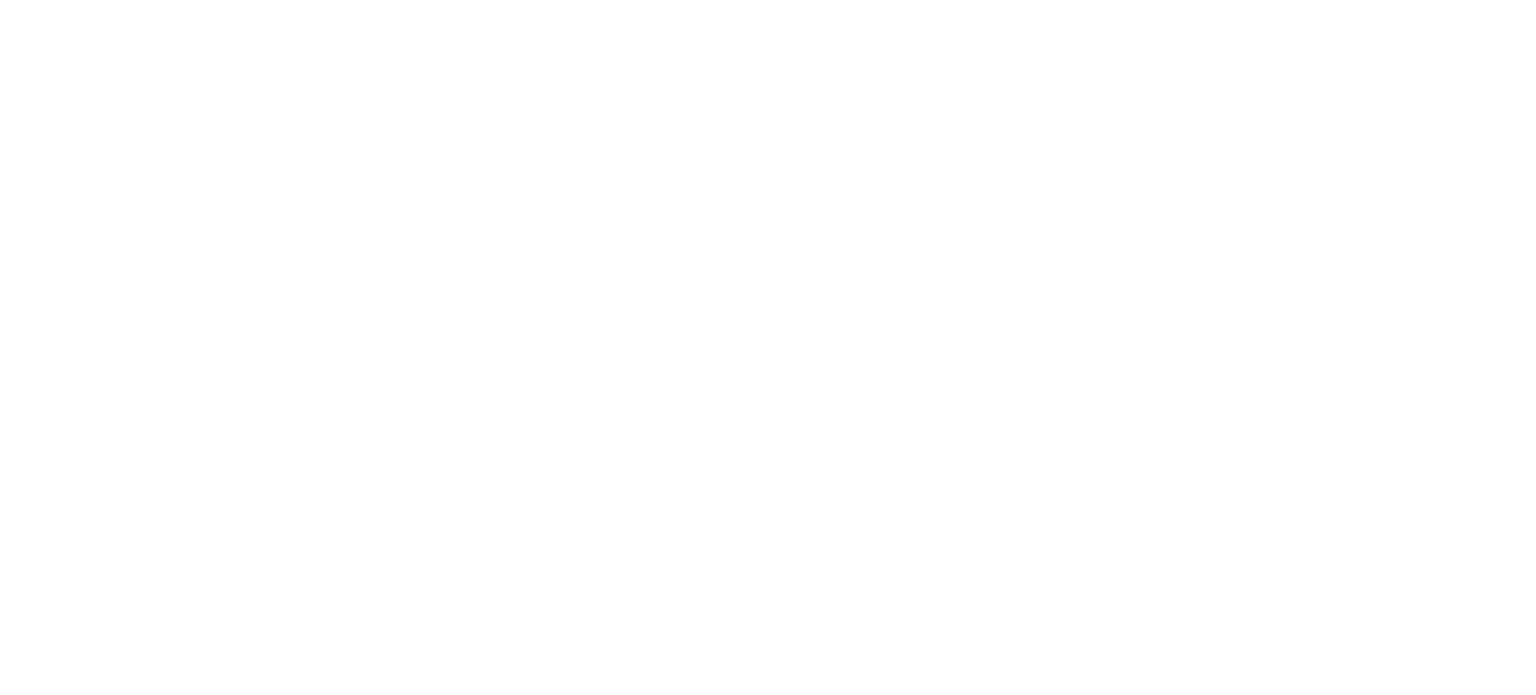 scroll, scrollTop: 0, scrollLeft: 0, axis: both 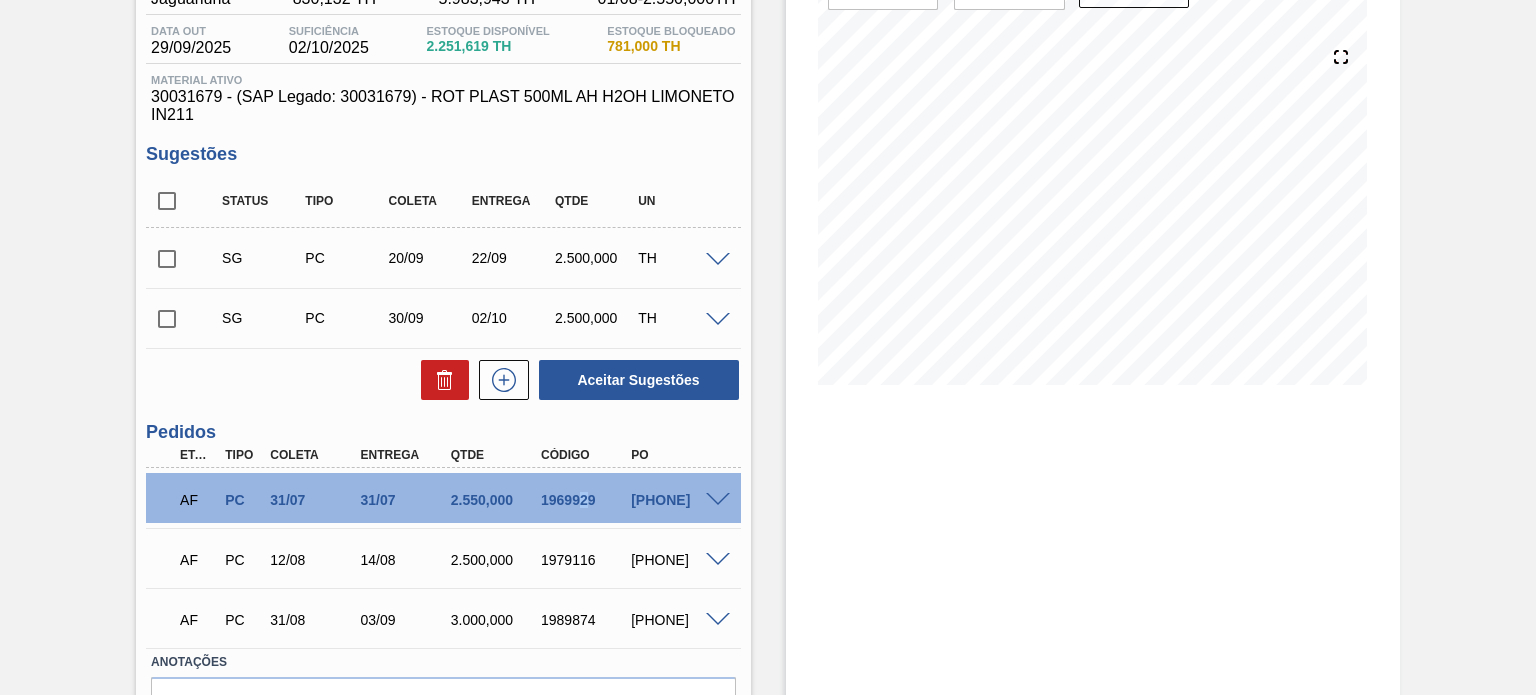 click on "1969929" at bounding box center (585, 500) 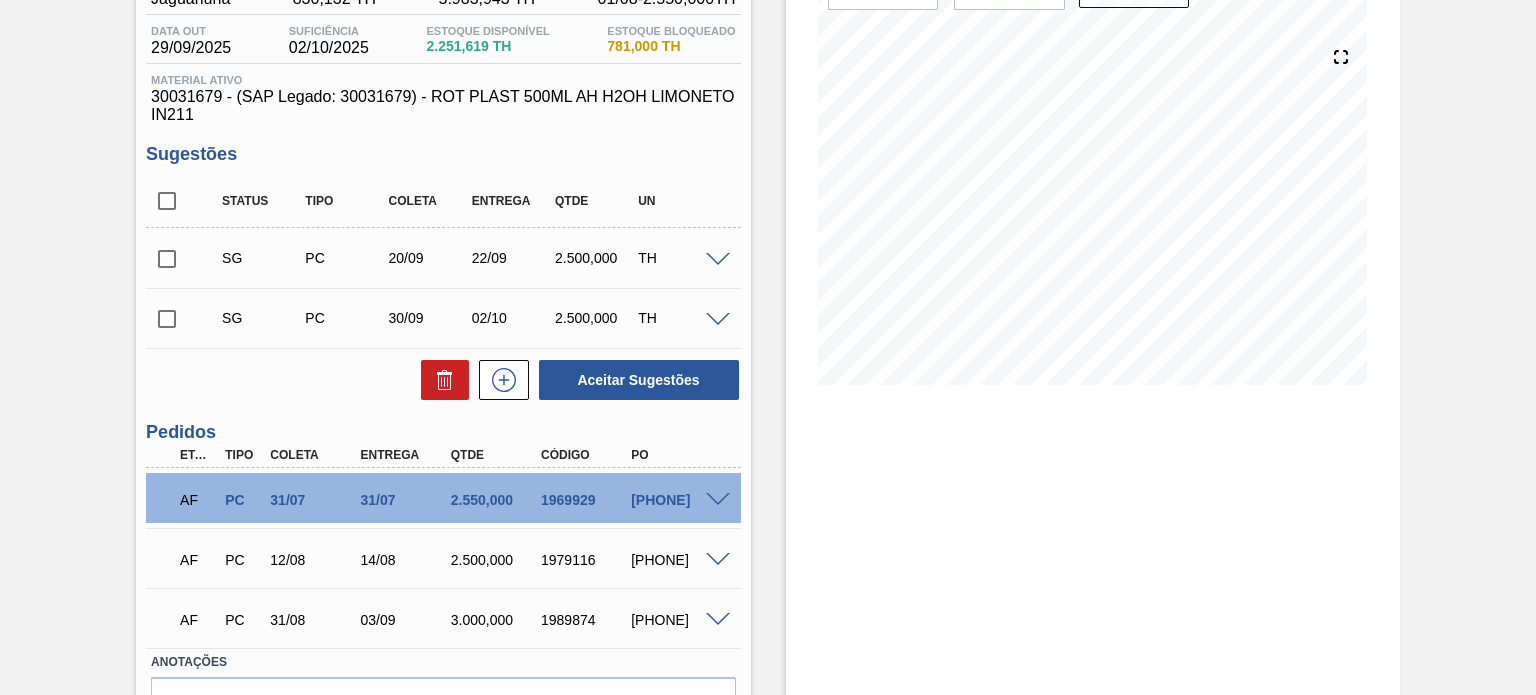 click at bounding box center [718, 500] 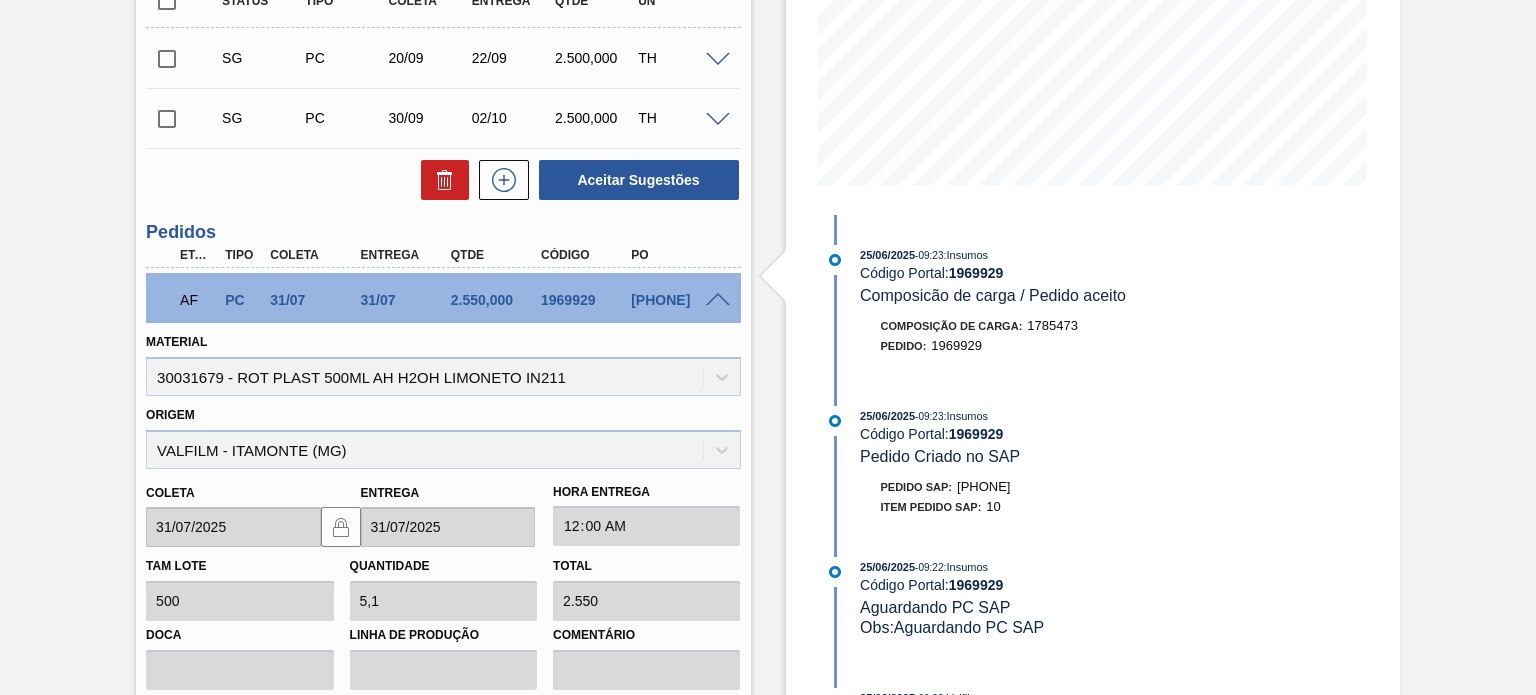 scroll, scrollTop: 500, scrollLeft: 0, axis: vertical 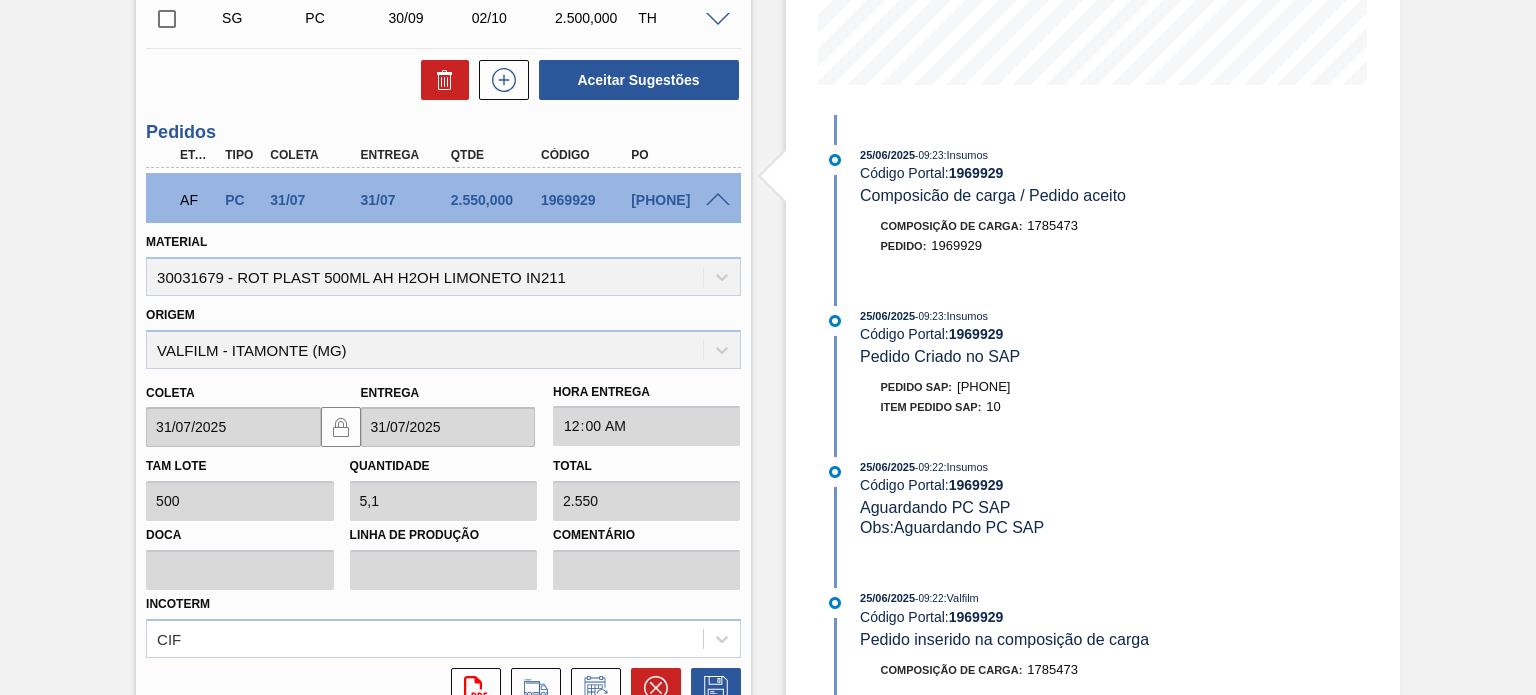 click at bounding box center [718, 200] 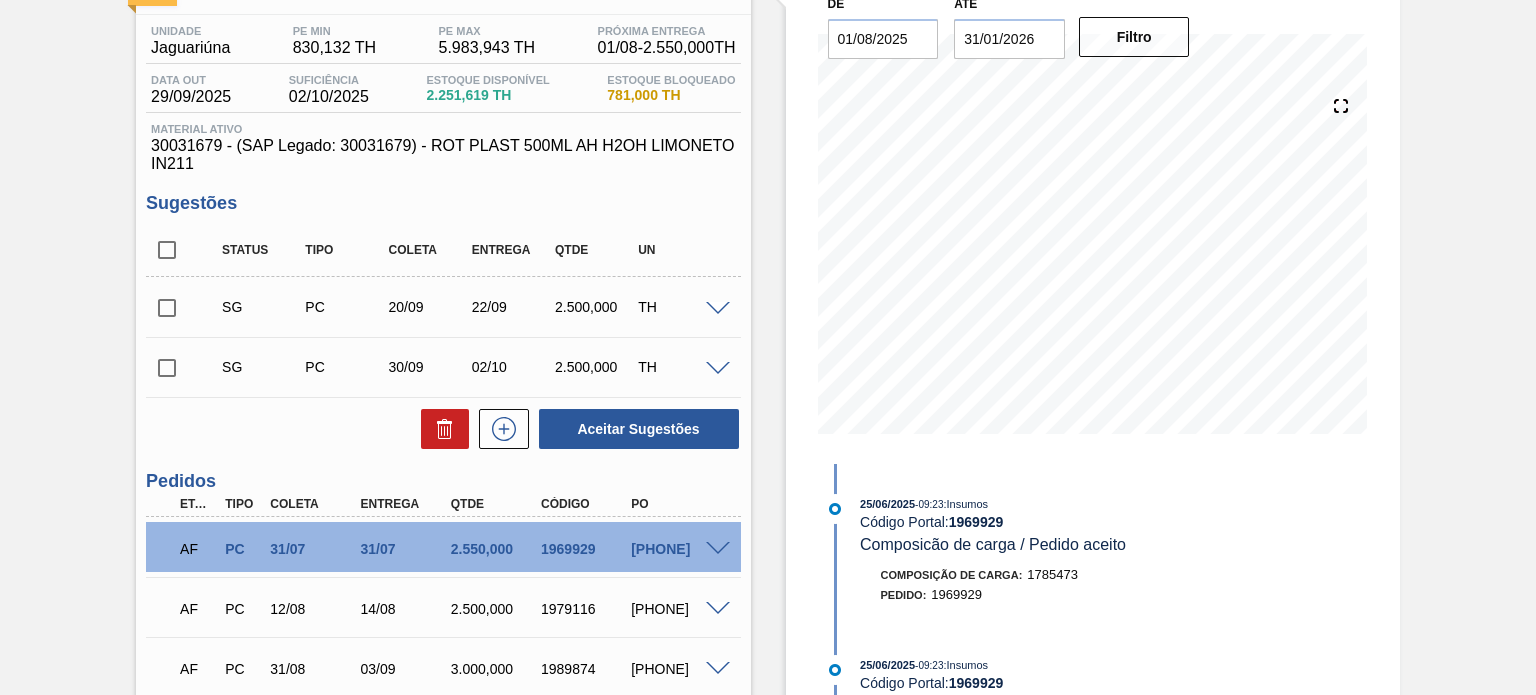 scroll, scrollTop: 116, scrollLeft: 0, axis: vertical 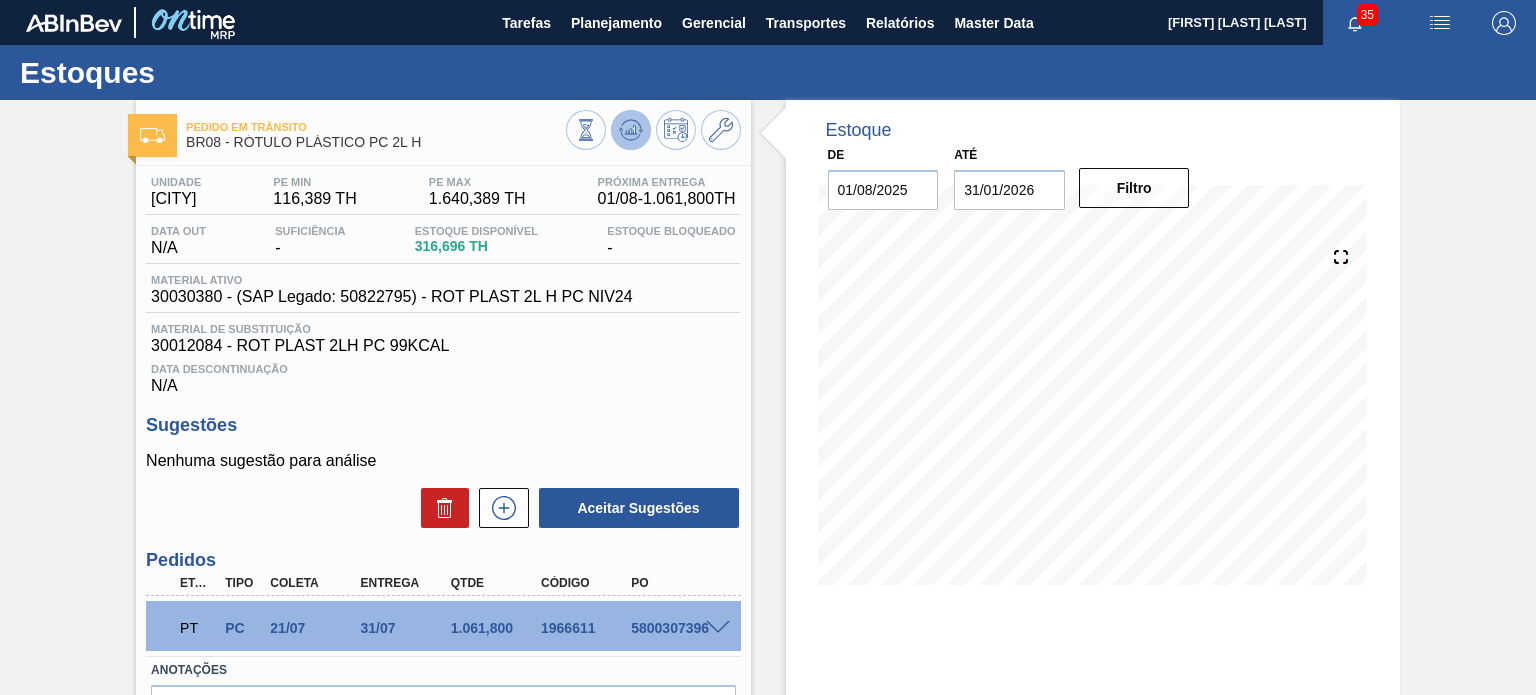 click at bounding box center (631, 130) 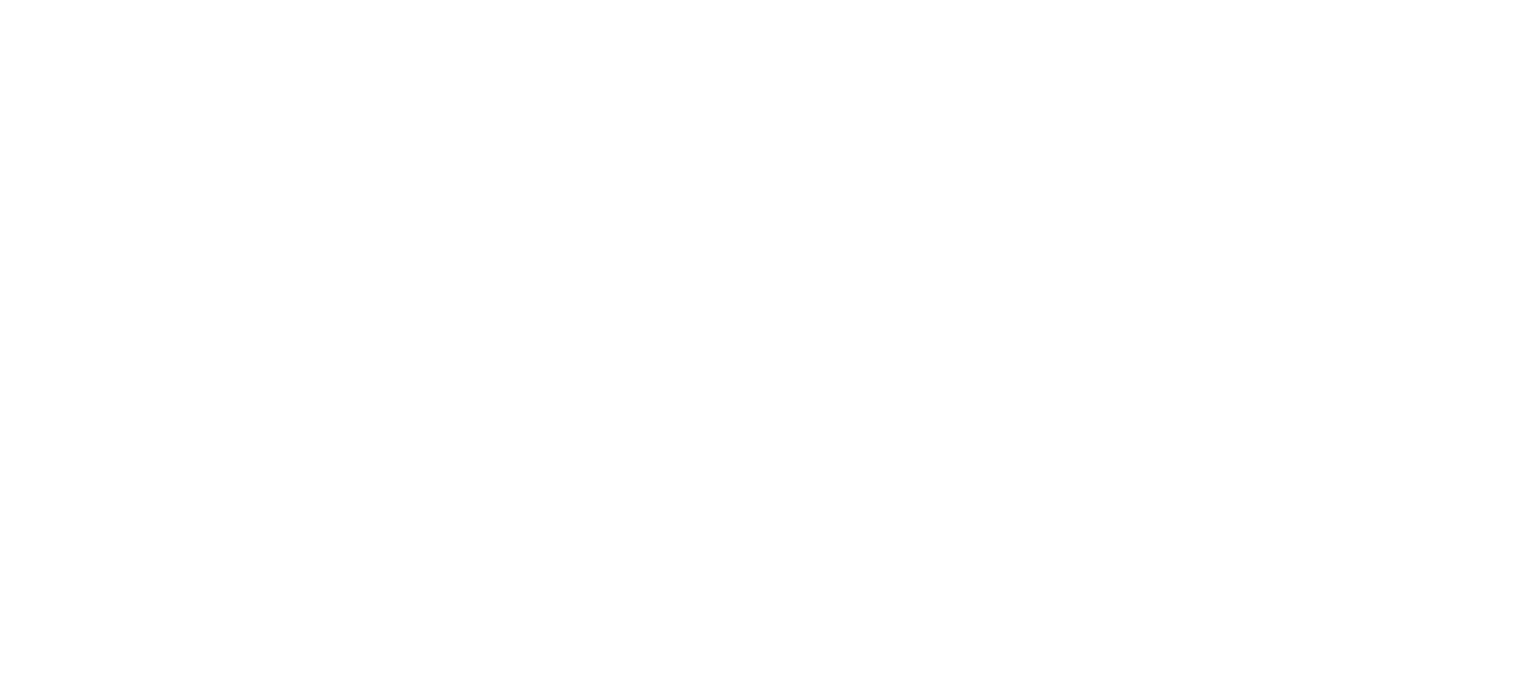 scroll, scrollTop: 0, scrollLeft: 0, axis: both 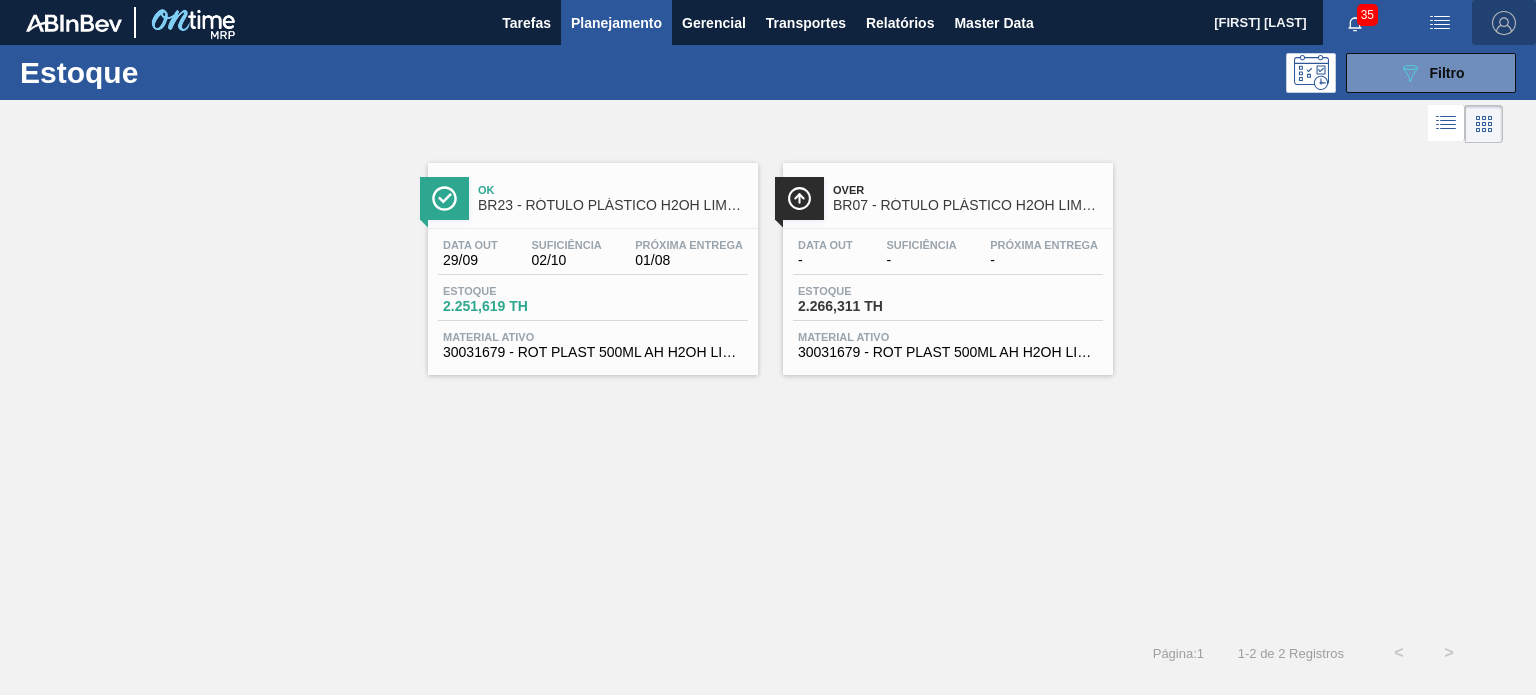 click at bounding box center (1504, 23) 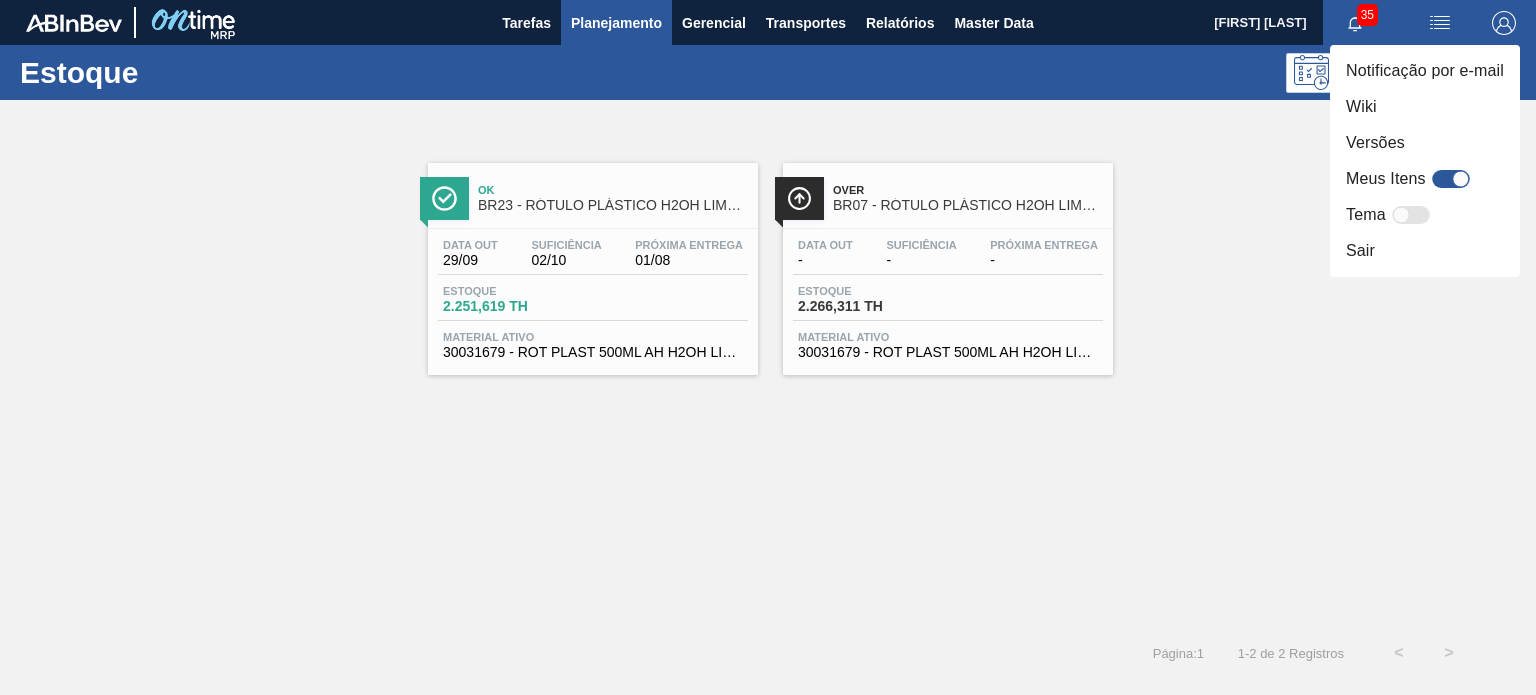 click at bounding box center (768, 347) 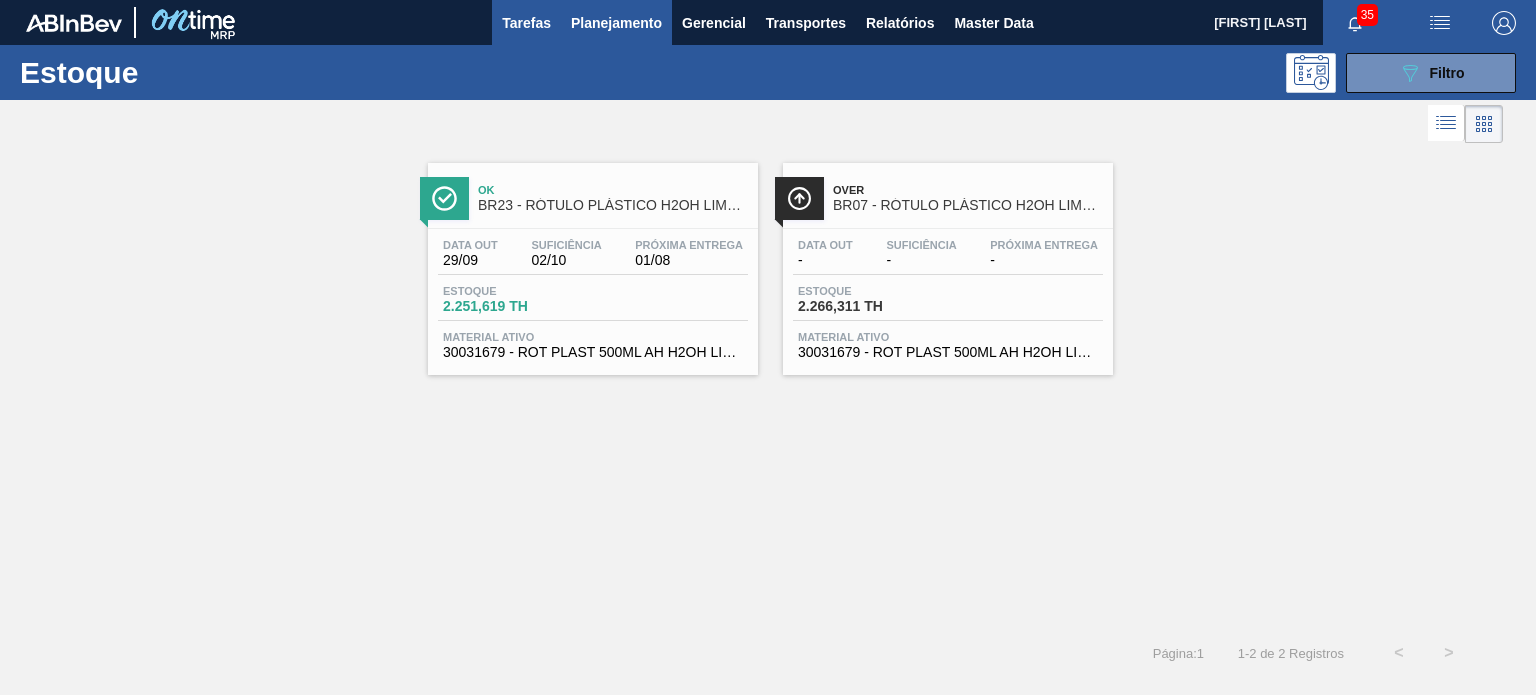 click on "Tarefas" at bounding box center (526, 22) 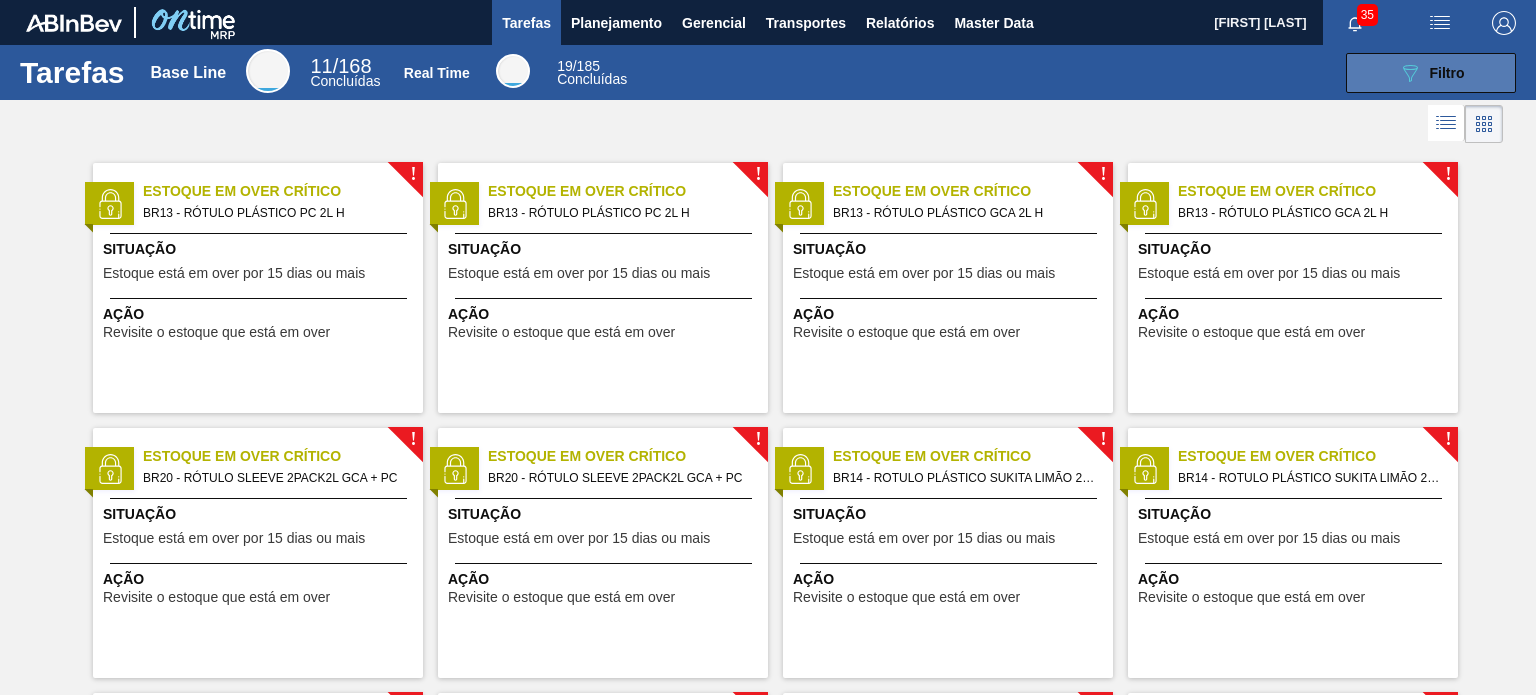 click on "089F7B8B-B2A5-4AFE-B5C0-19BA573D28AC Filtro" at bounding box center (1431, 73) 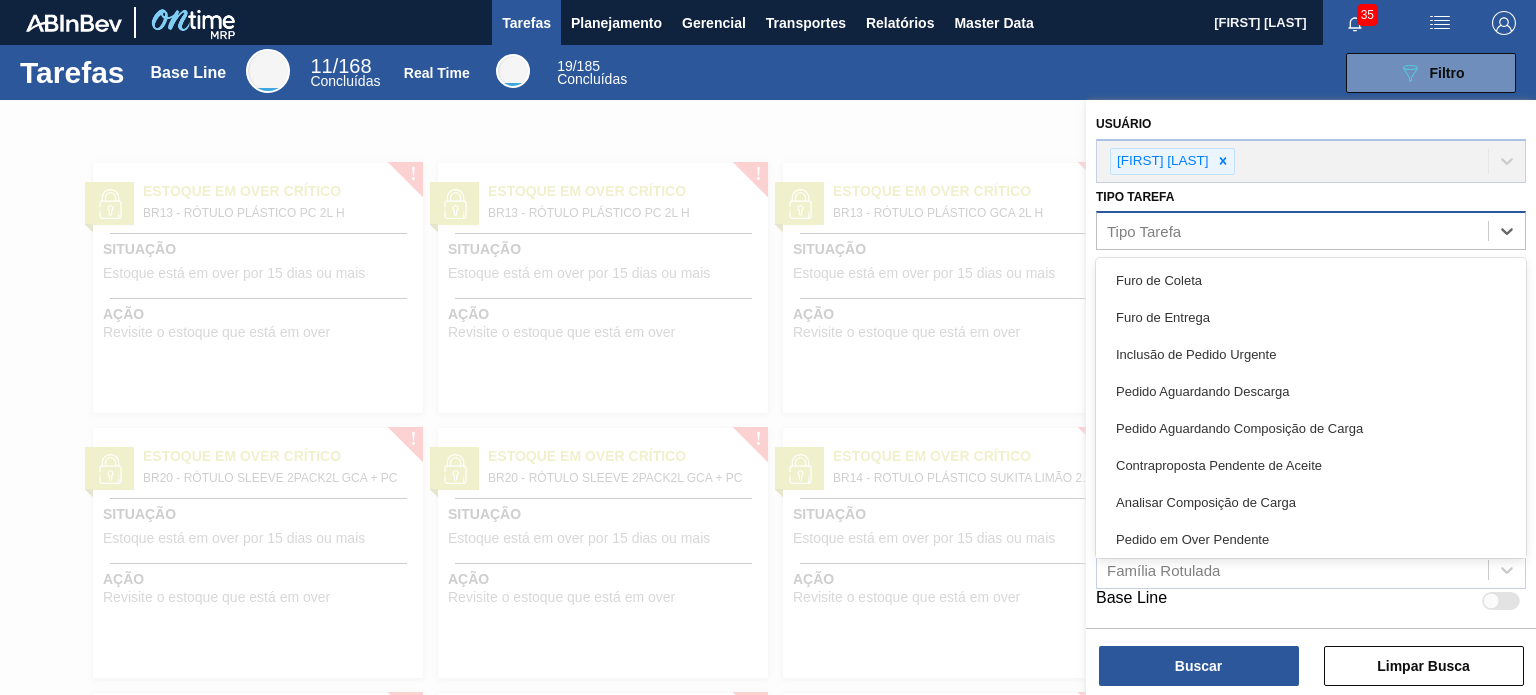 click on "Tipo Tarefa" at bounding box center (1292, 231) 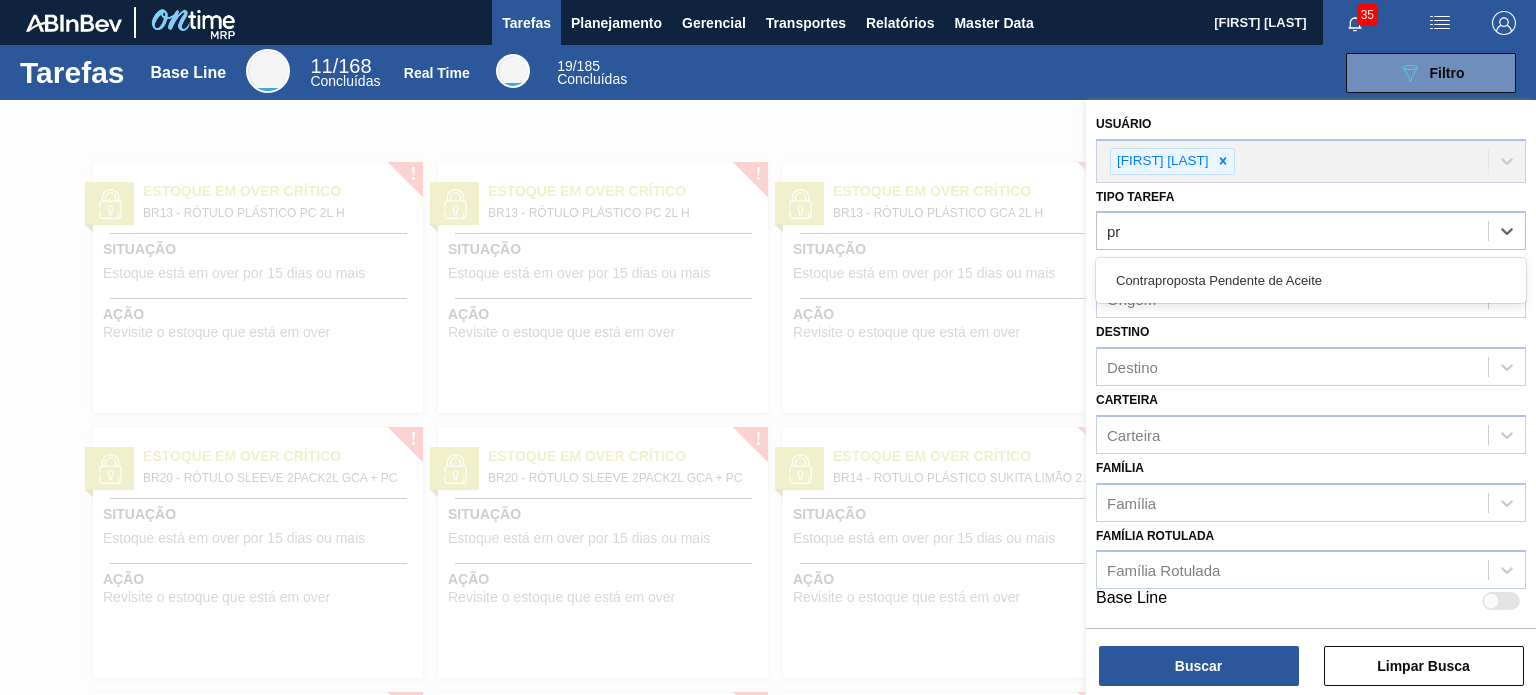 scroll, scrollTop: 0, scrollLeft: 0, axis: both 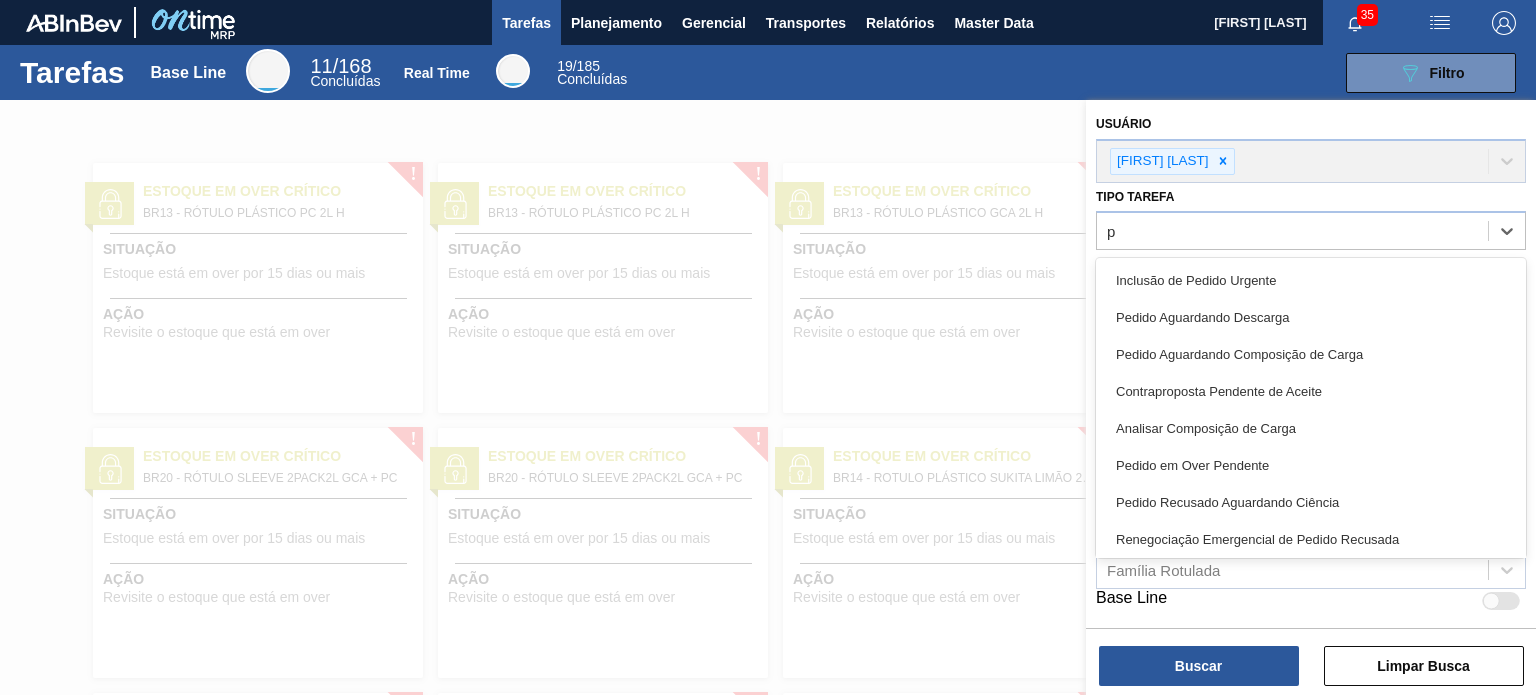 click on "Inclusão de Pedido Urgente" at bounding box center [1311, 280] 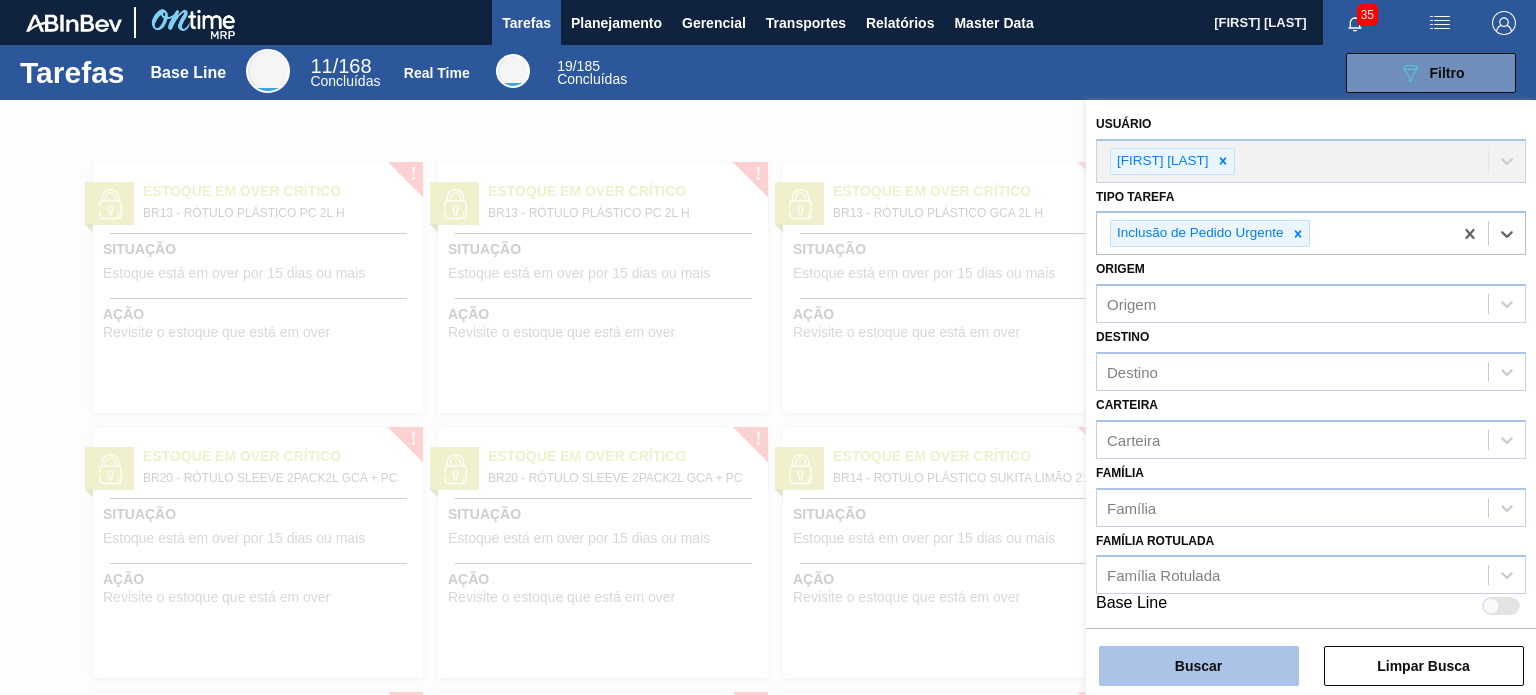 click on "Buscar" at bounding box center [1199, 666] 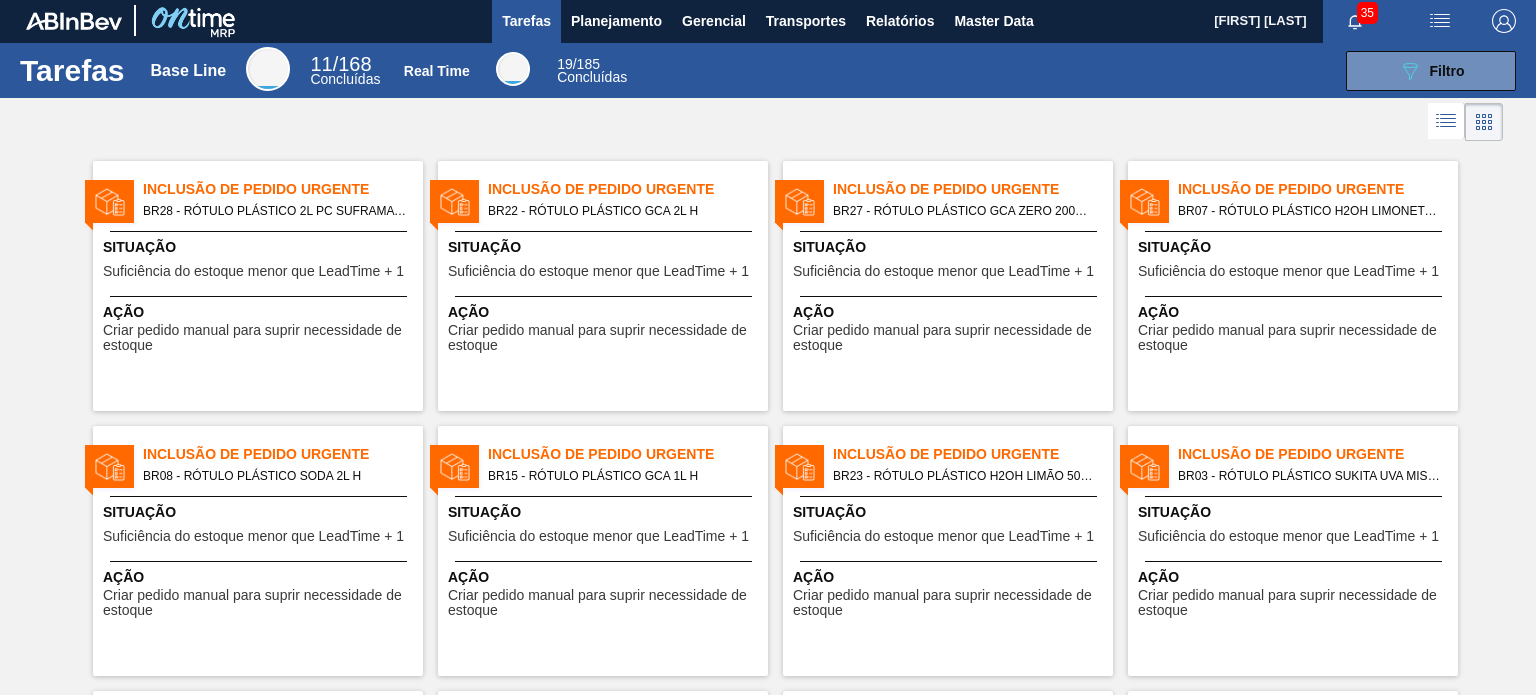 scroll, scrollTop: 0, scrollLeft: 0, axis: both 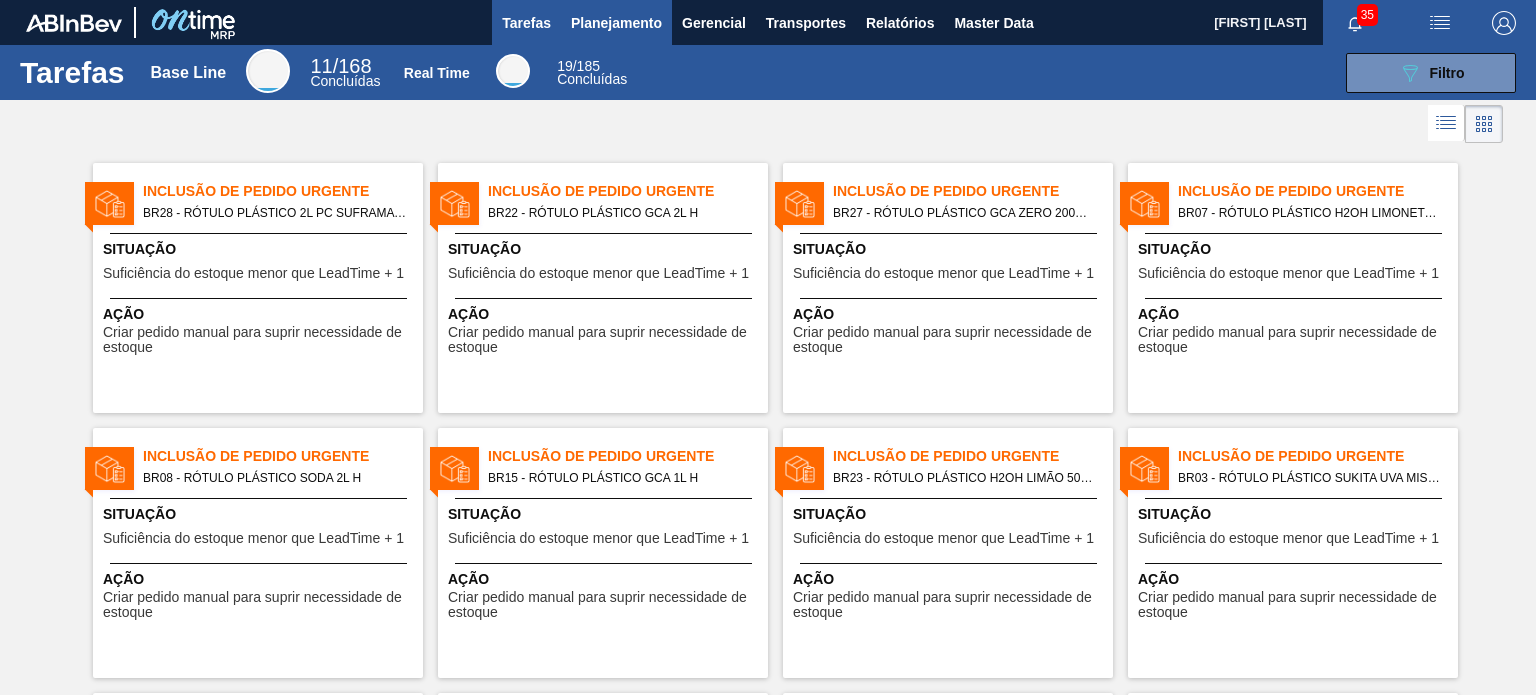 click on "Planejamento" at bounding box center (616, 23) 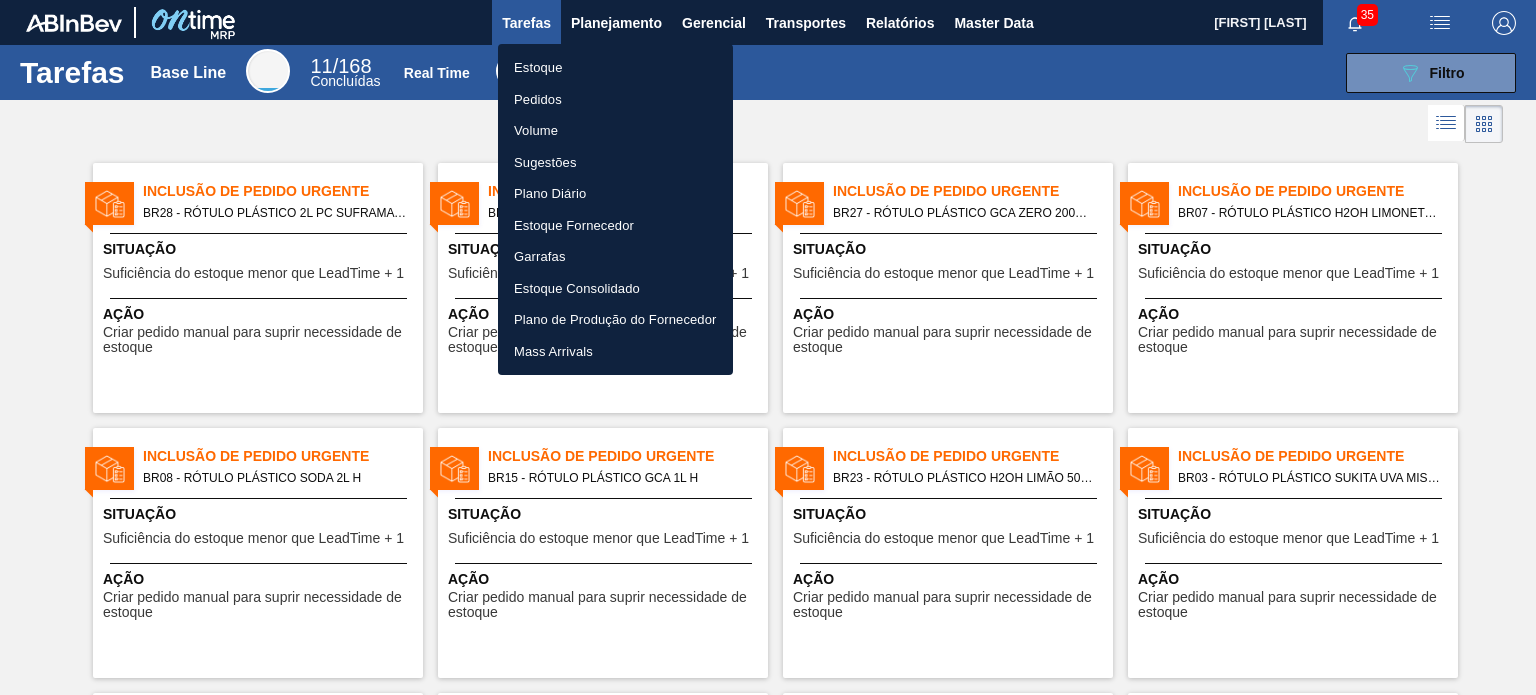 click on "Estoque" at bounding box center (615, 68) 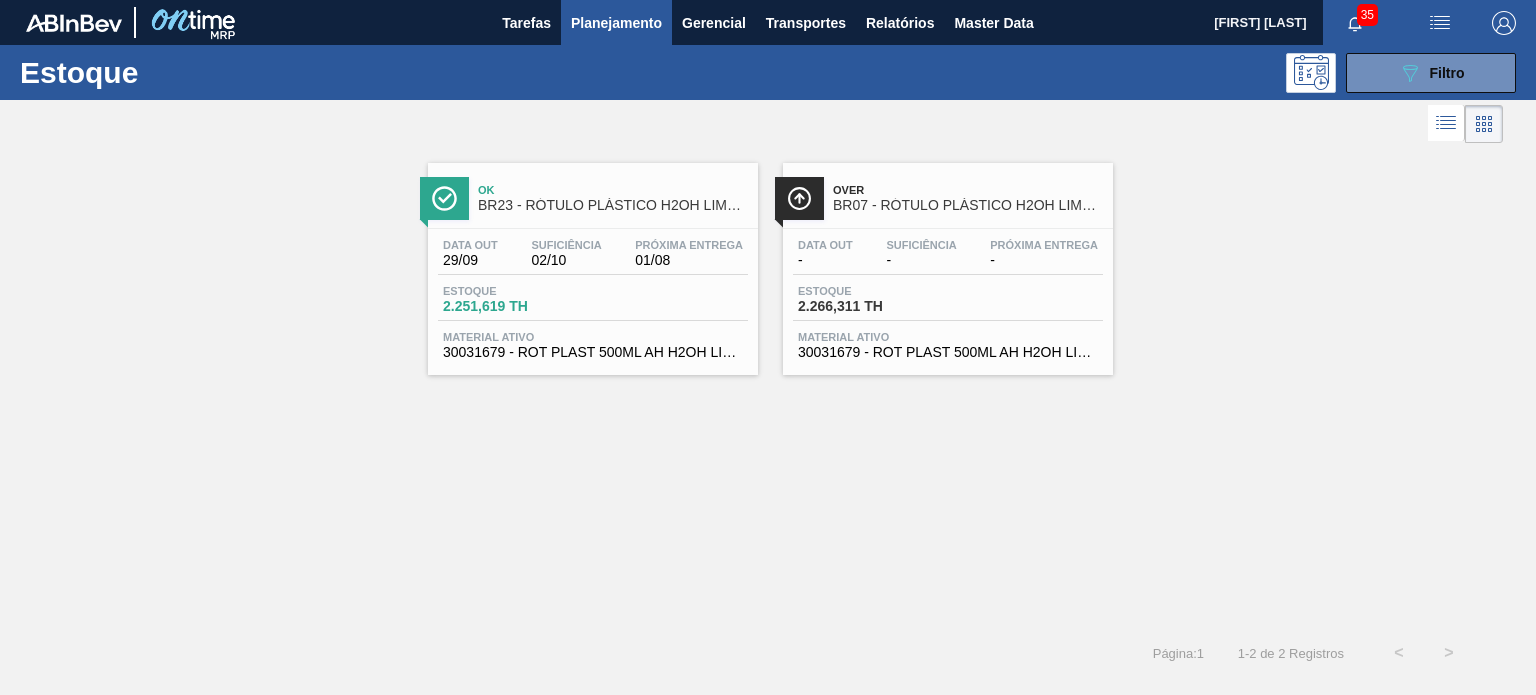 type 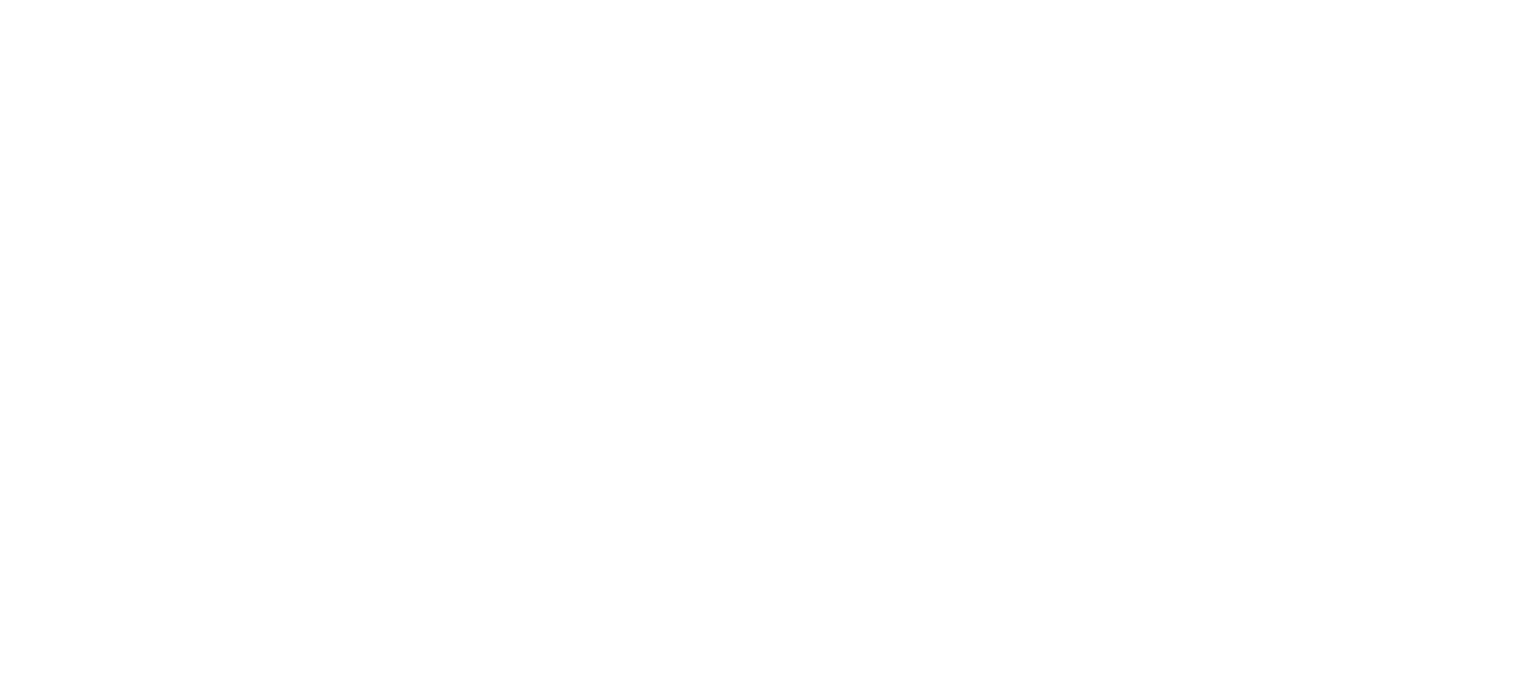 scroll, scrollTop: 0, scrollLeft: 0, axis: both 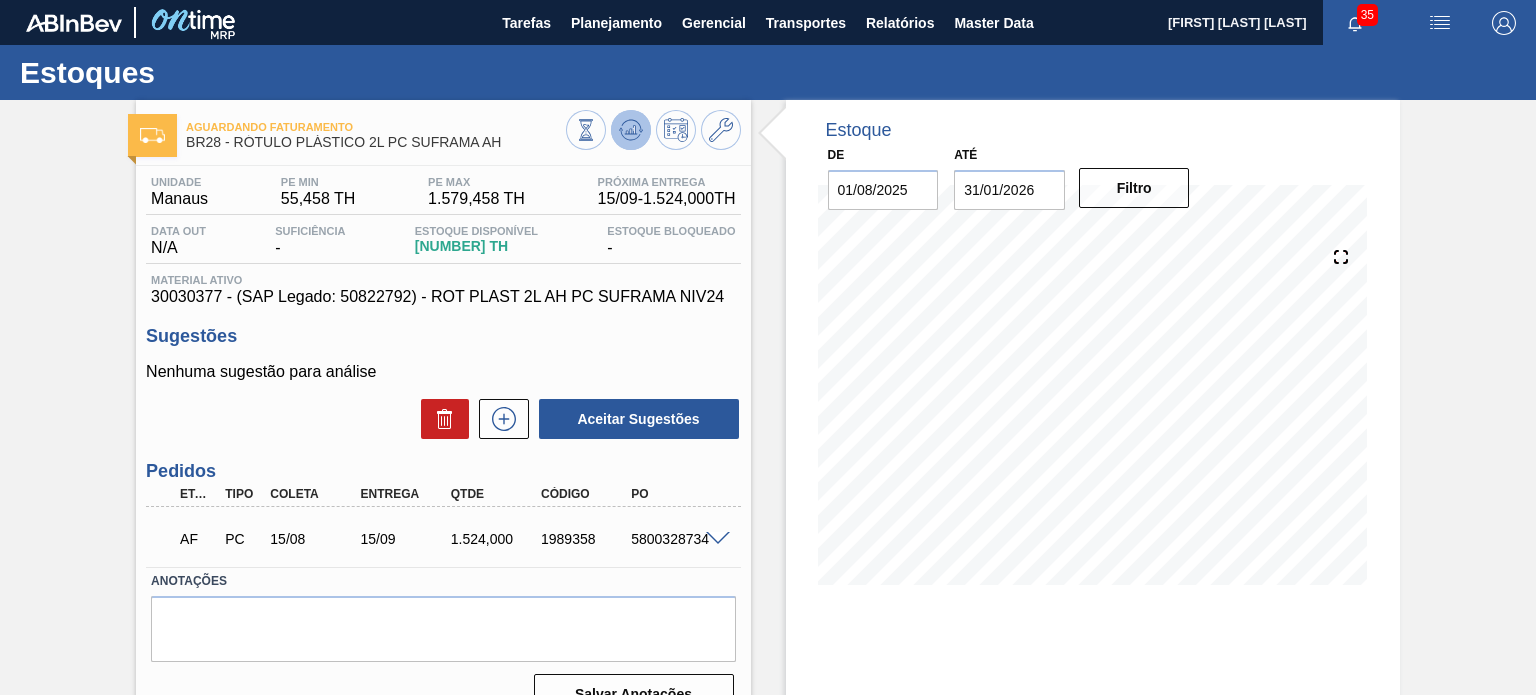 click 